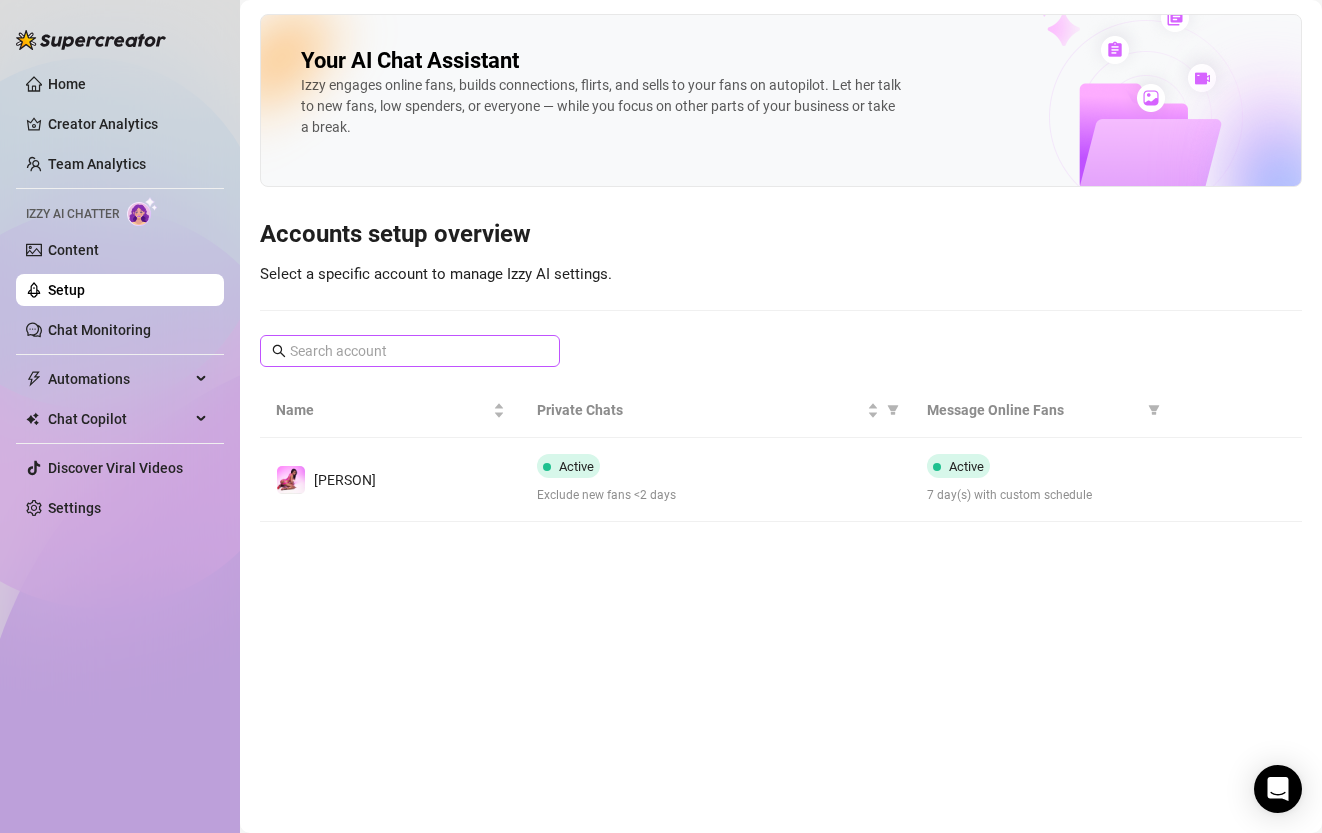 scroll, scrollTop: 0, scrollLeft: 0, axis: both 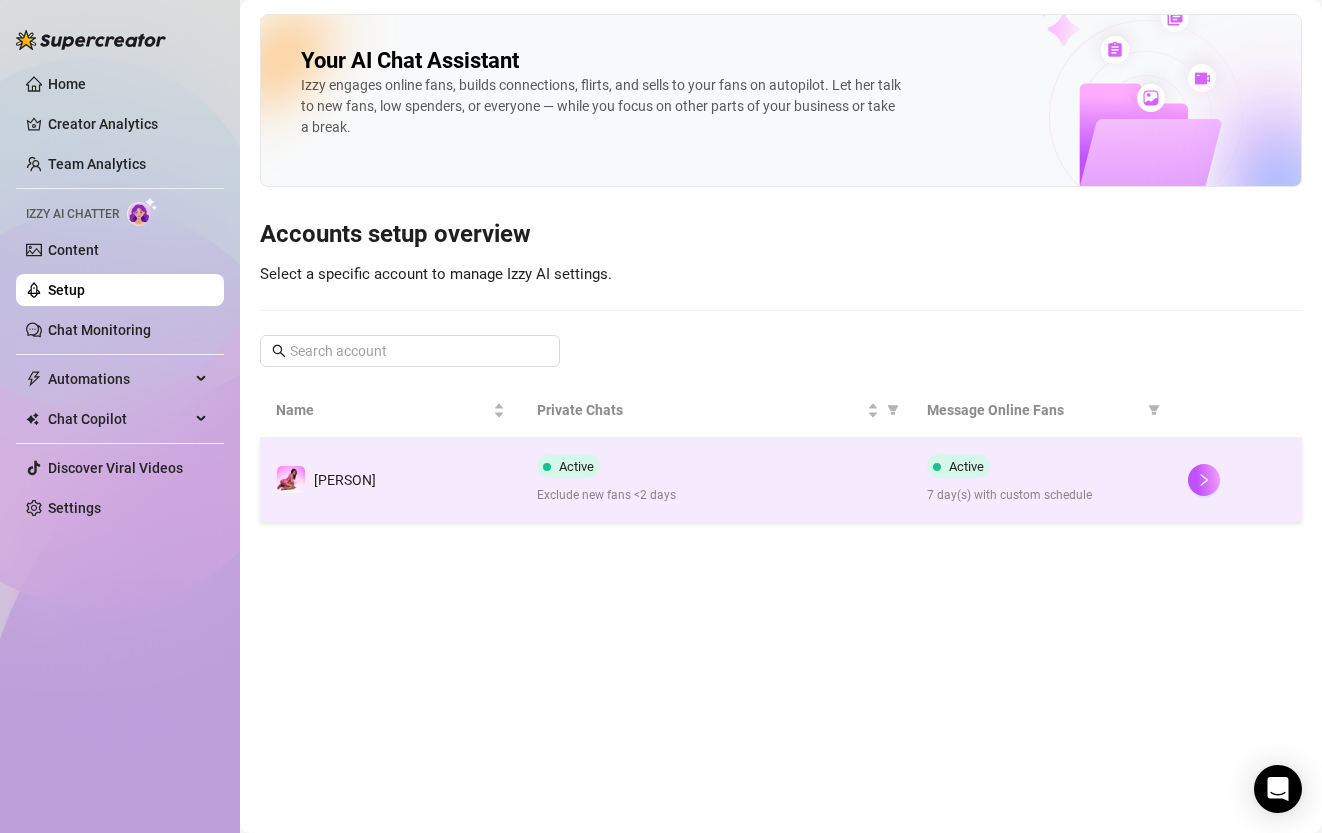 click on "Active Exclude new fans <2 days" at bounding box center [716, 480] 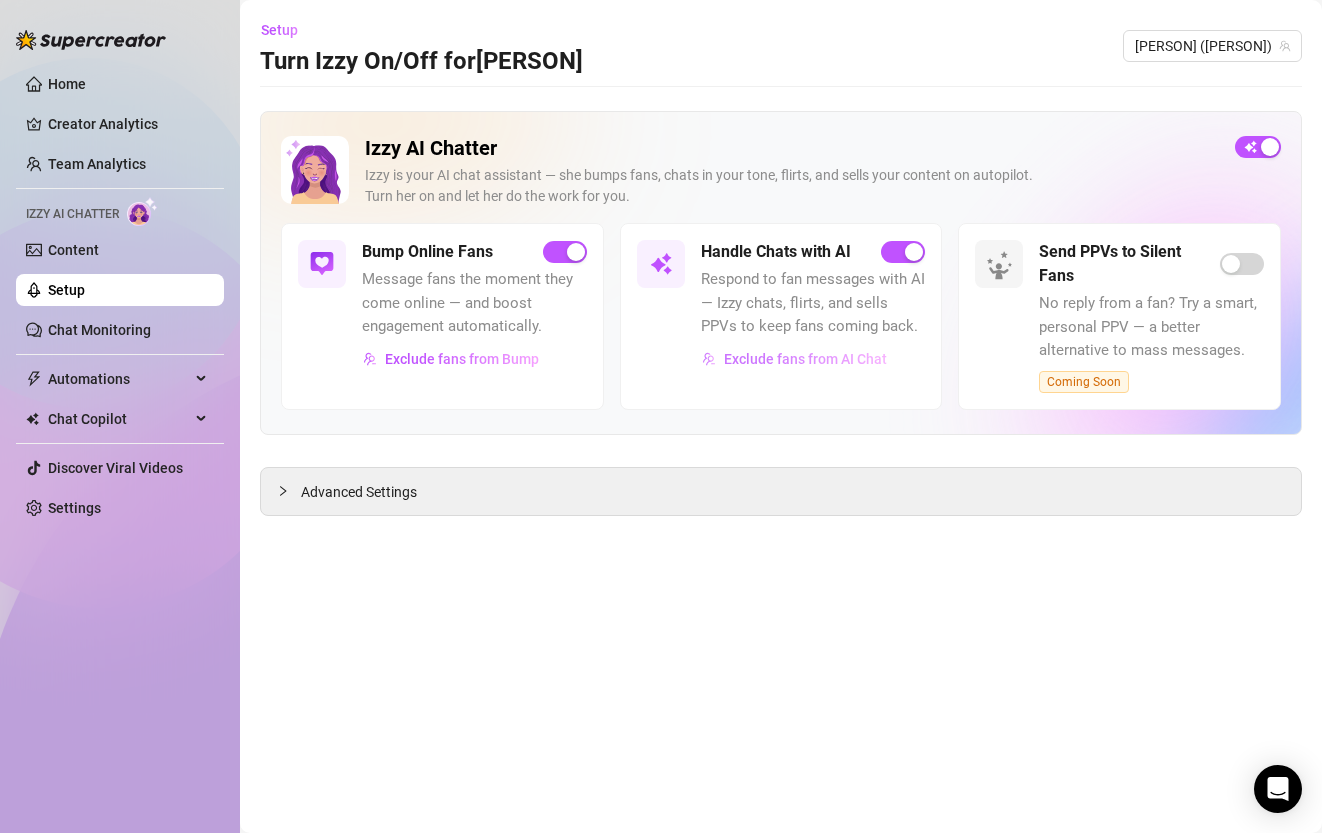 click on "Exclude fans from AI Chat" at bounding box center (805, 359) 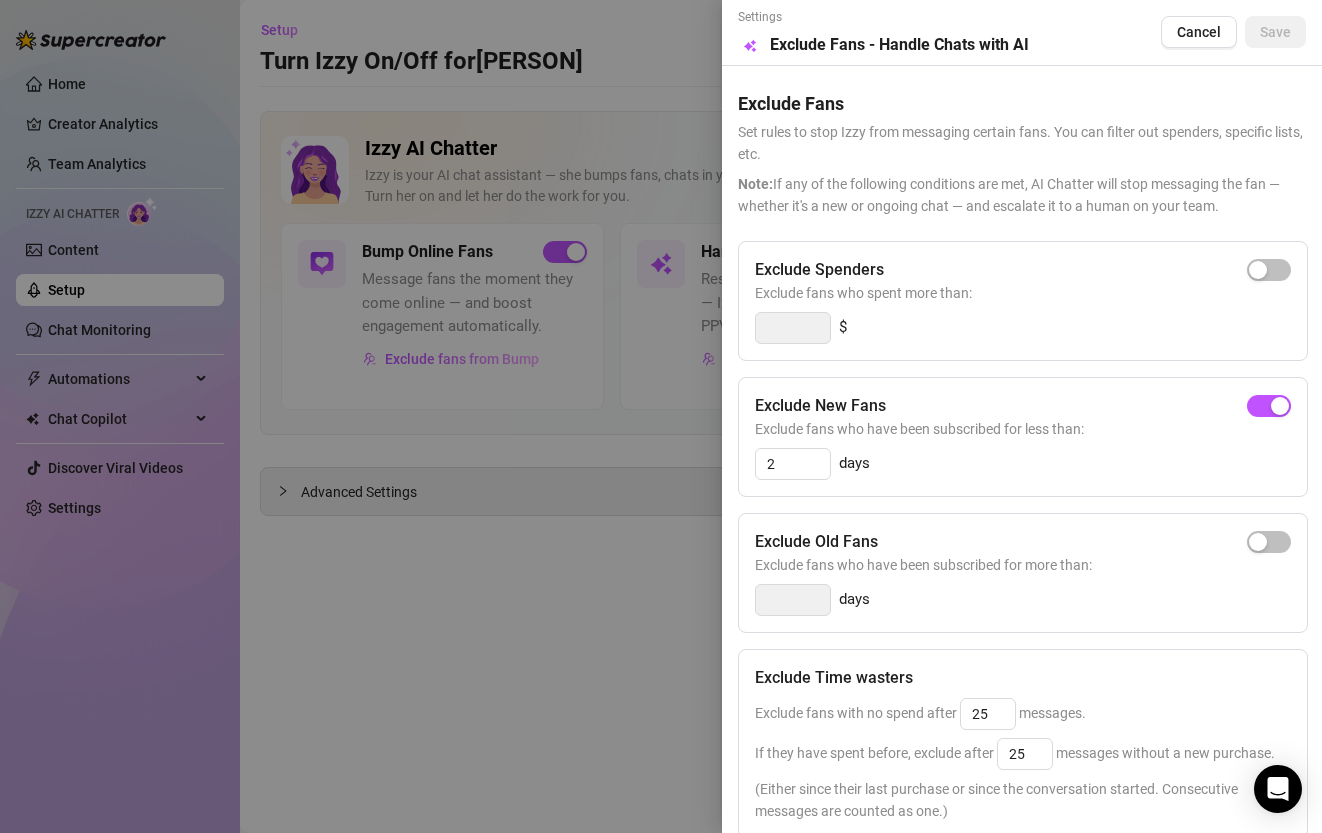 scroll, scrollTop: 224, scrollLeft: 0, axis: vertical 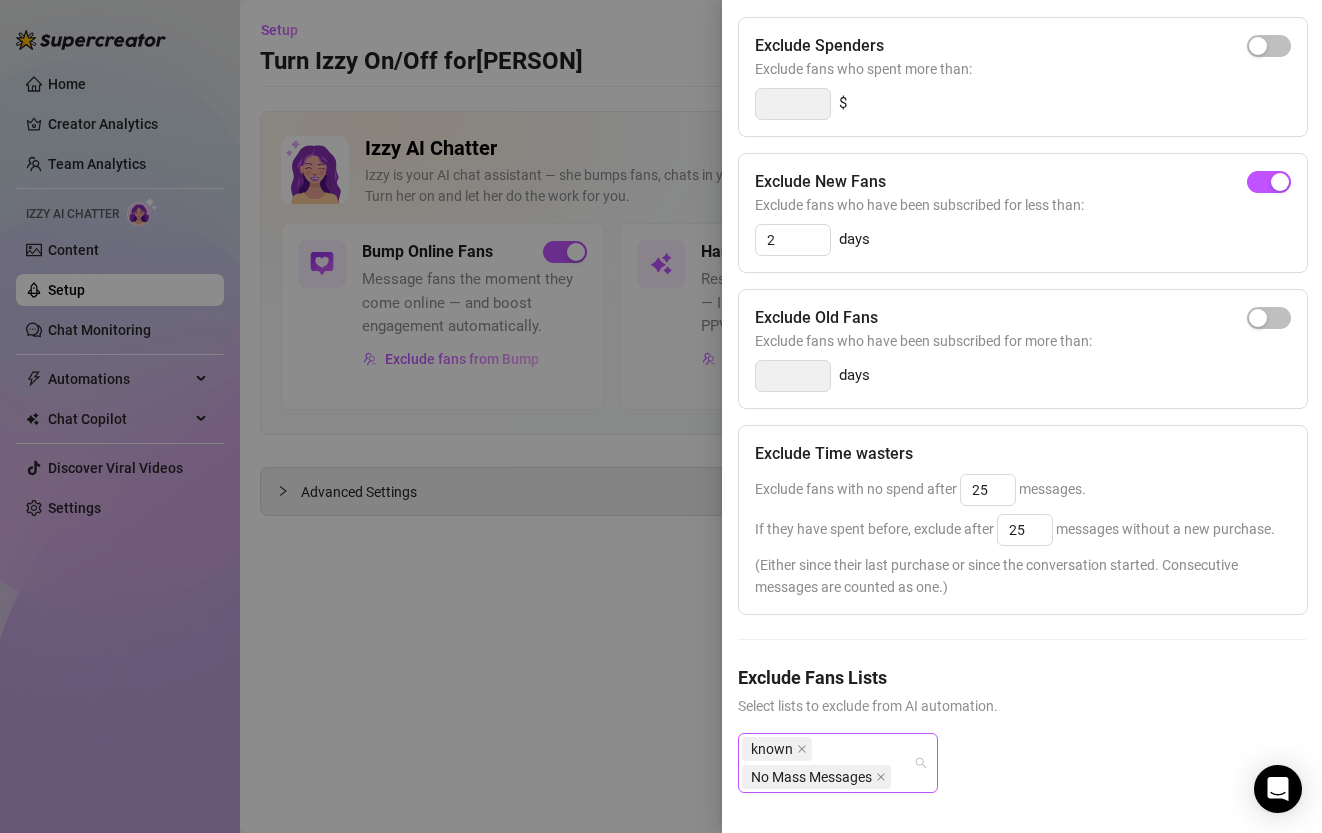 click on "known No Mass Messages" at bounding box center (827, 763) 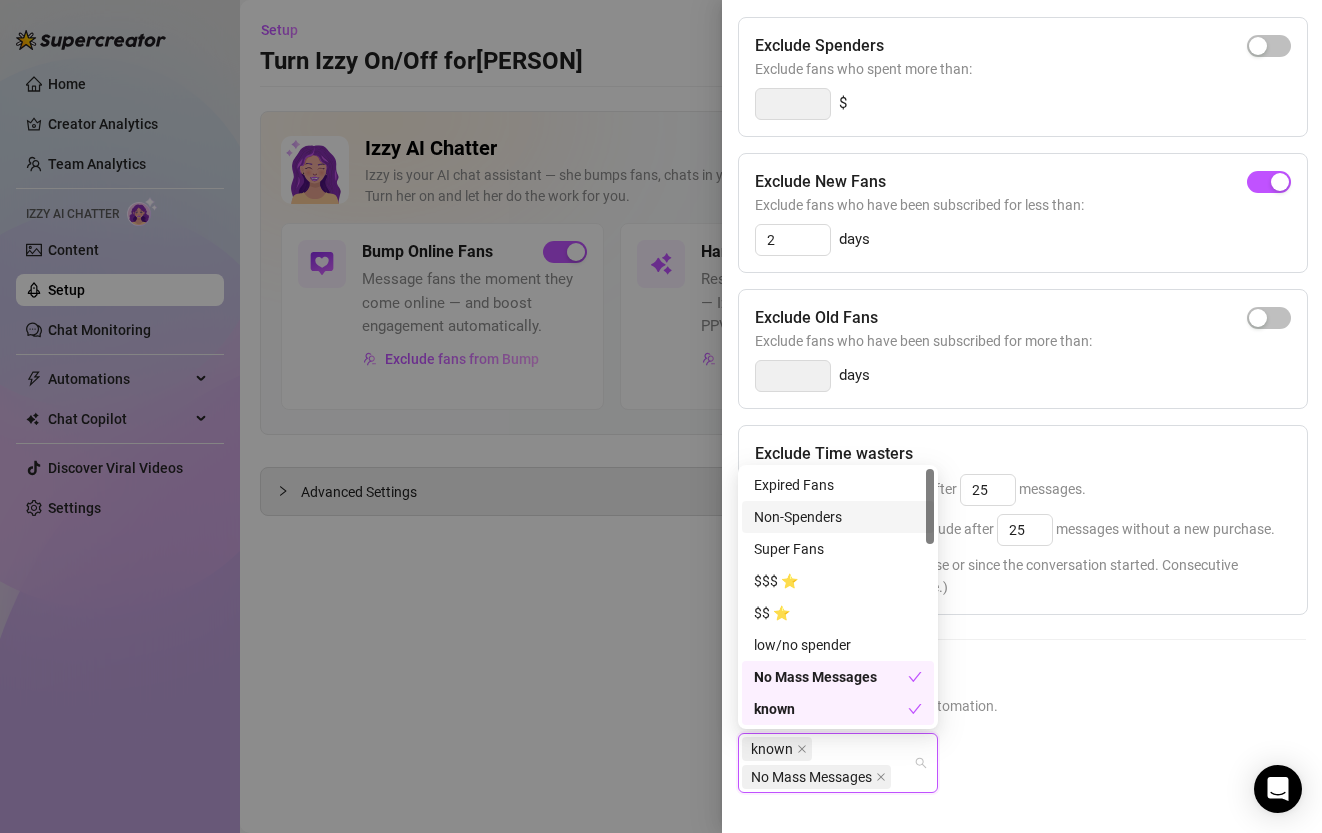 click on "Non-Spenders" at bounding box center [838, 517] 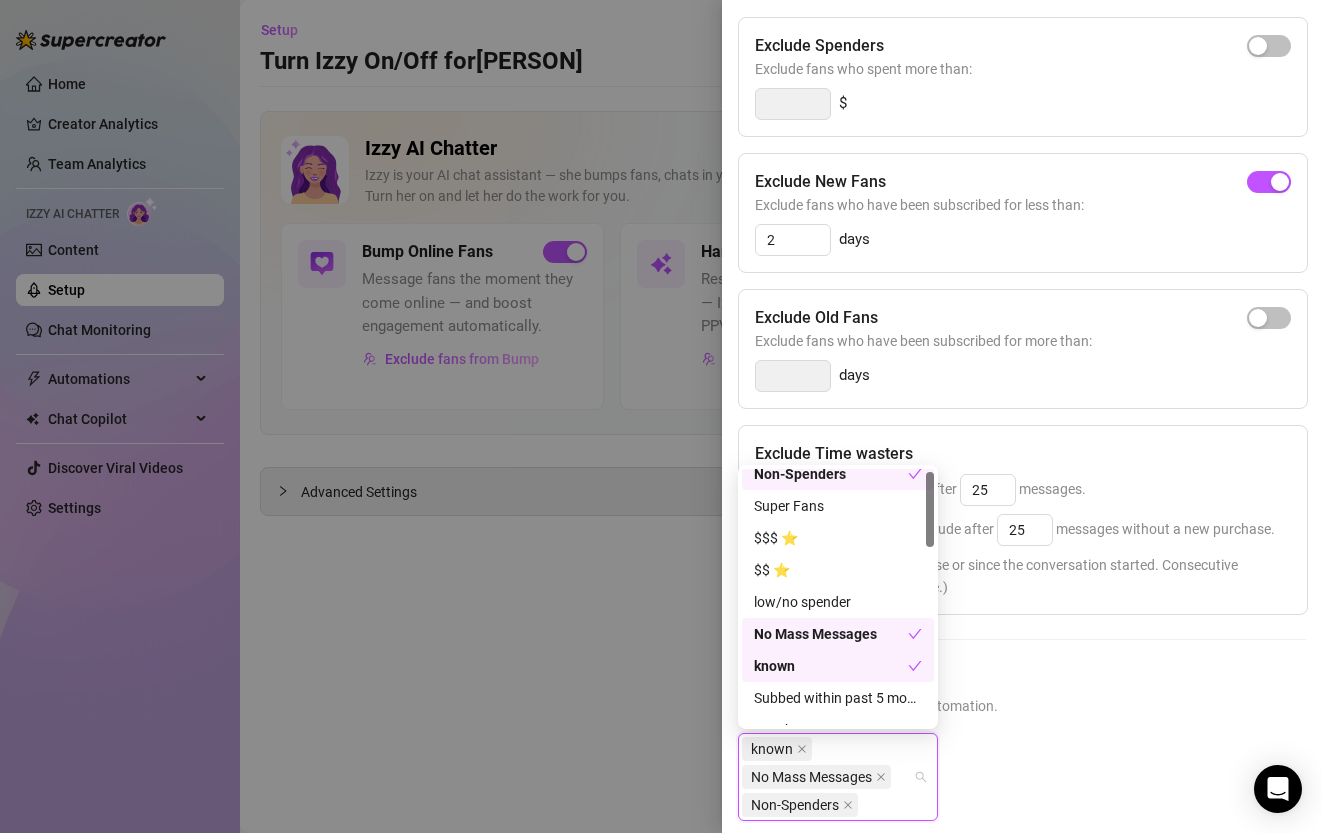 scroll, scrollTop: 0, scrollLeft: 0, axis: both 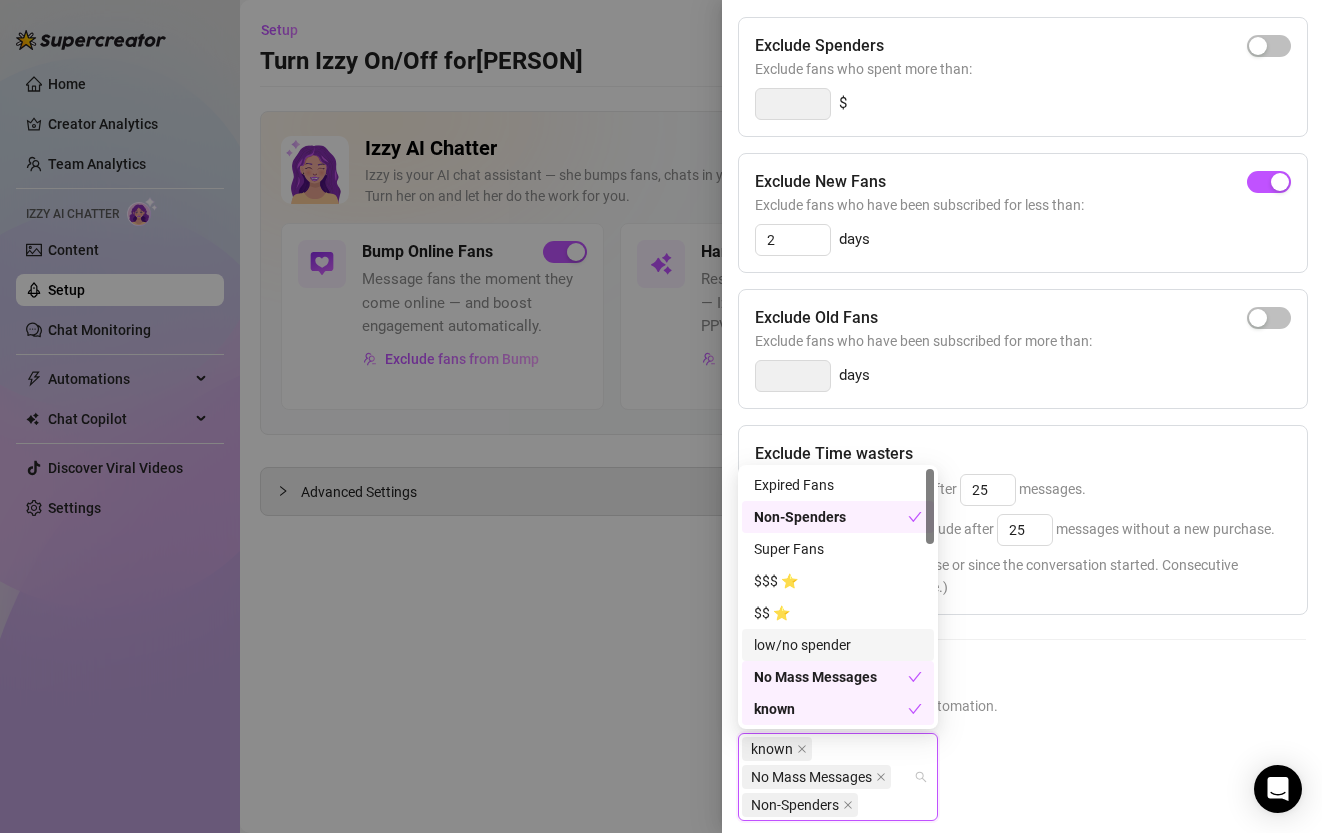 click on "low/no spender" at bounding box center [838, 645] 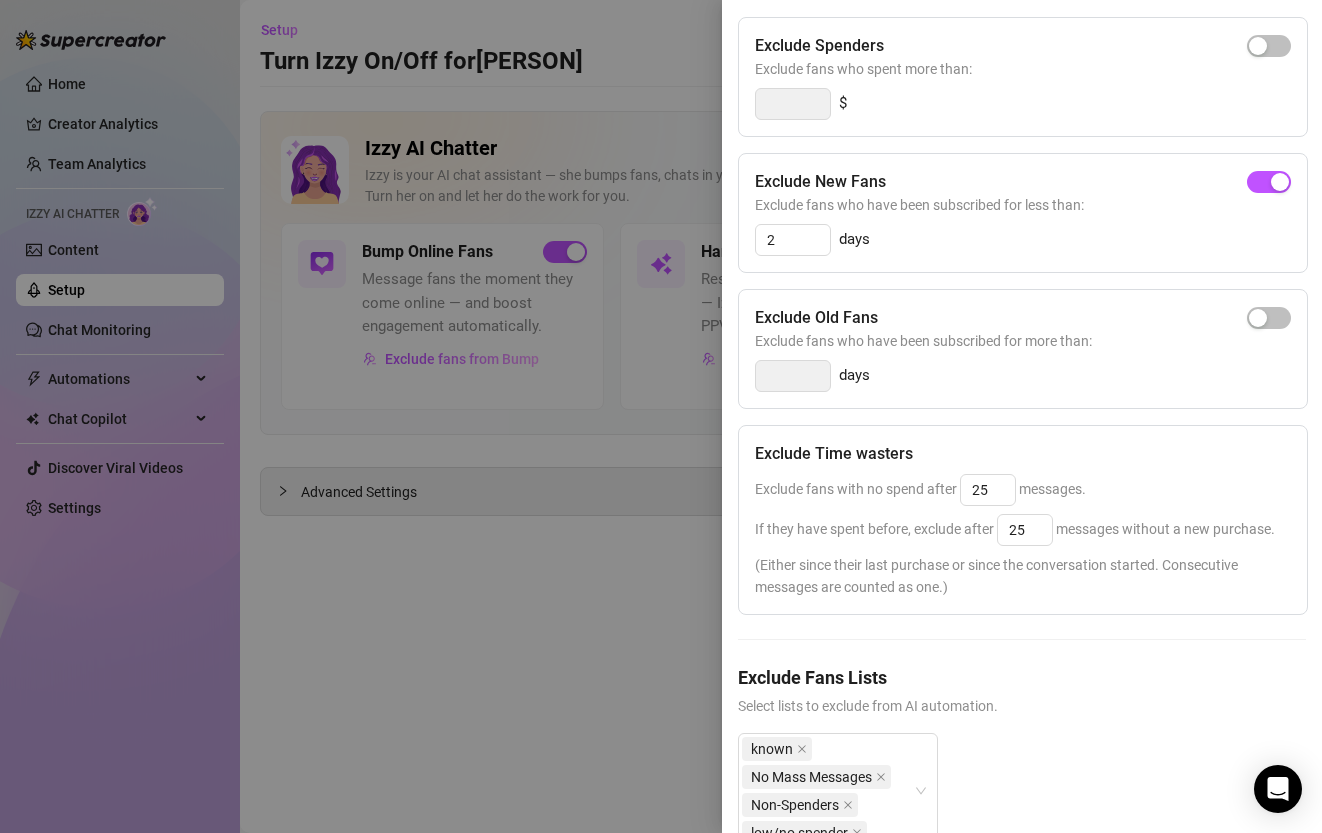 click on "Exclude Fans Lists Select lists to exclude from AI automation. known No Mass Messages Non-Spenders low/no spender" at bounding box center (1022, 772) 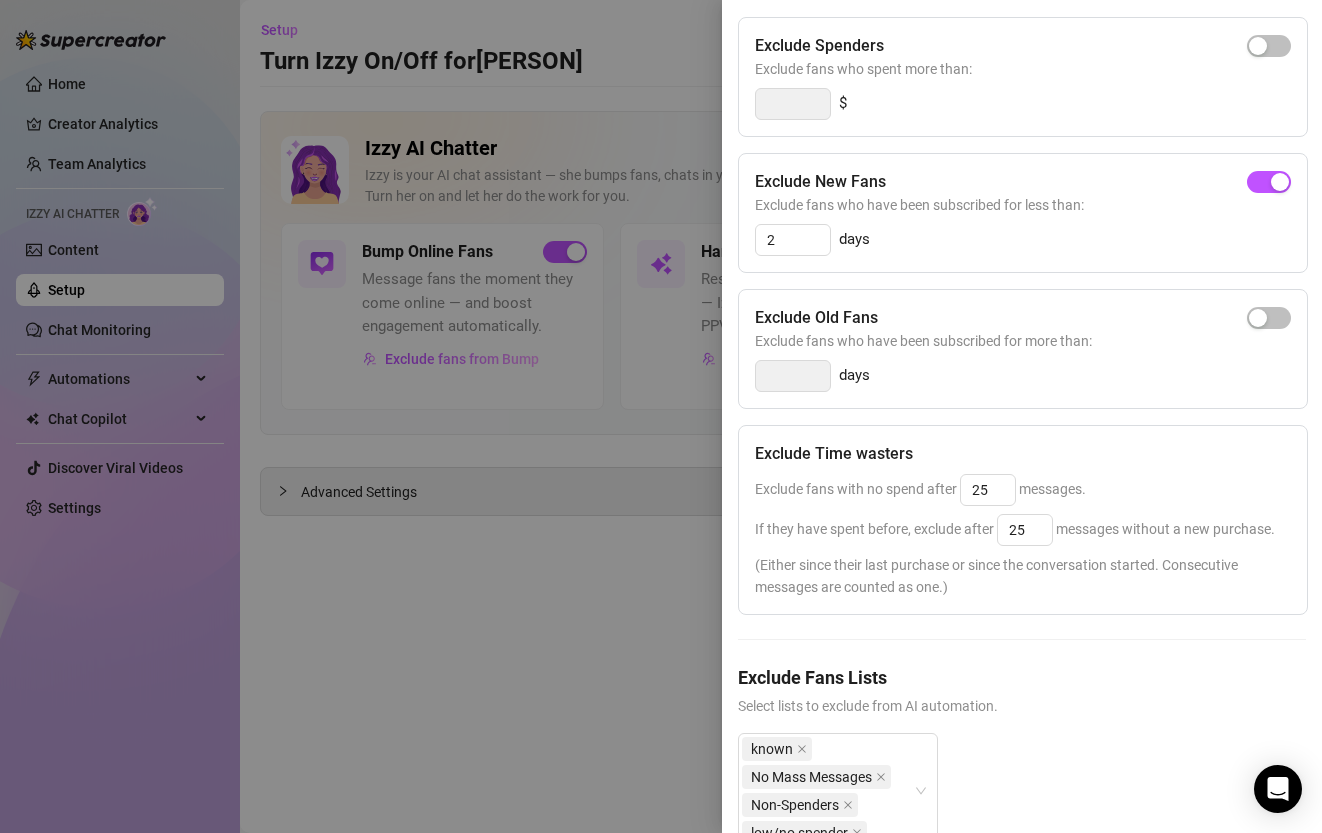 scroll, scrollTop: 0, scrollLeft: 0, axis: both 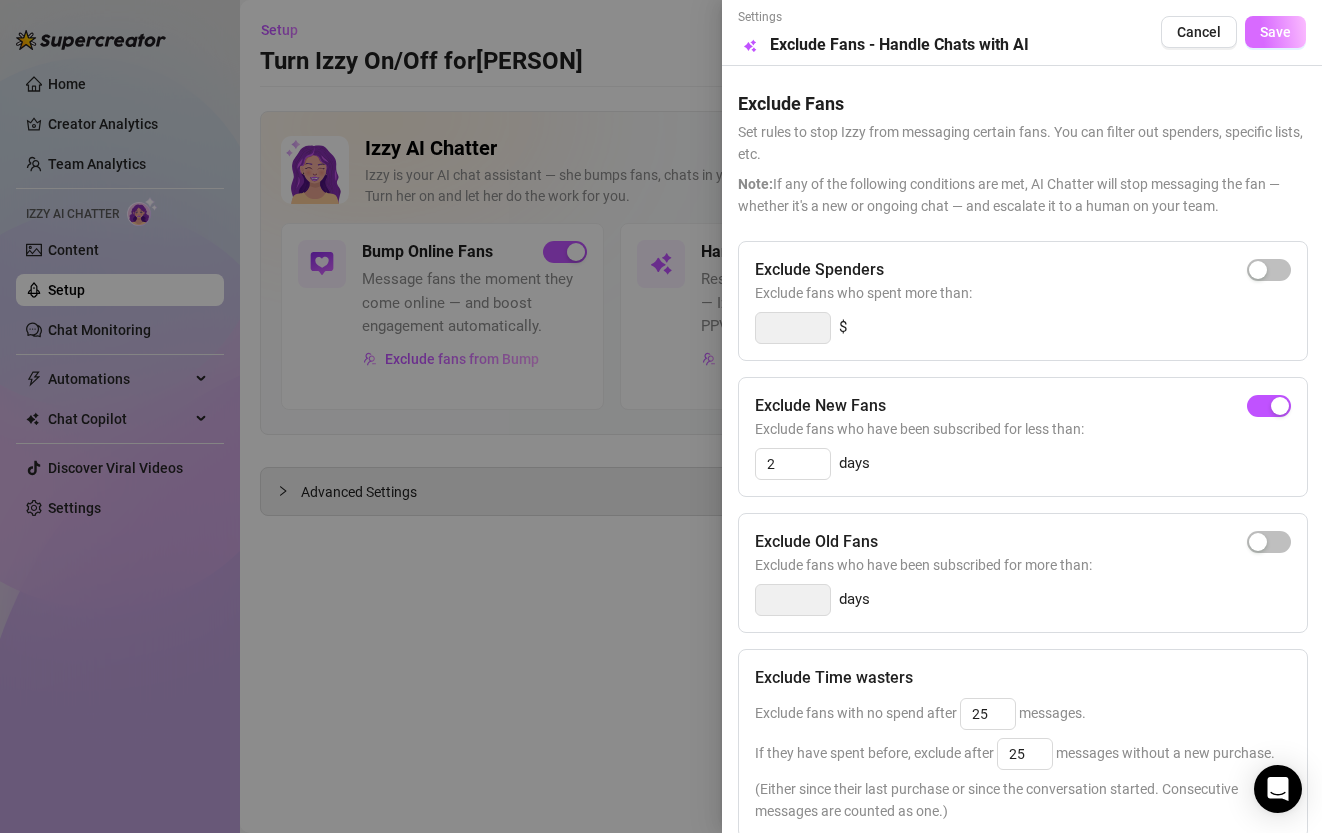 click on "Save" at bounding box center [1275, 32] 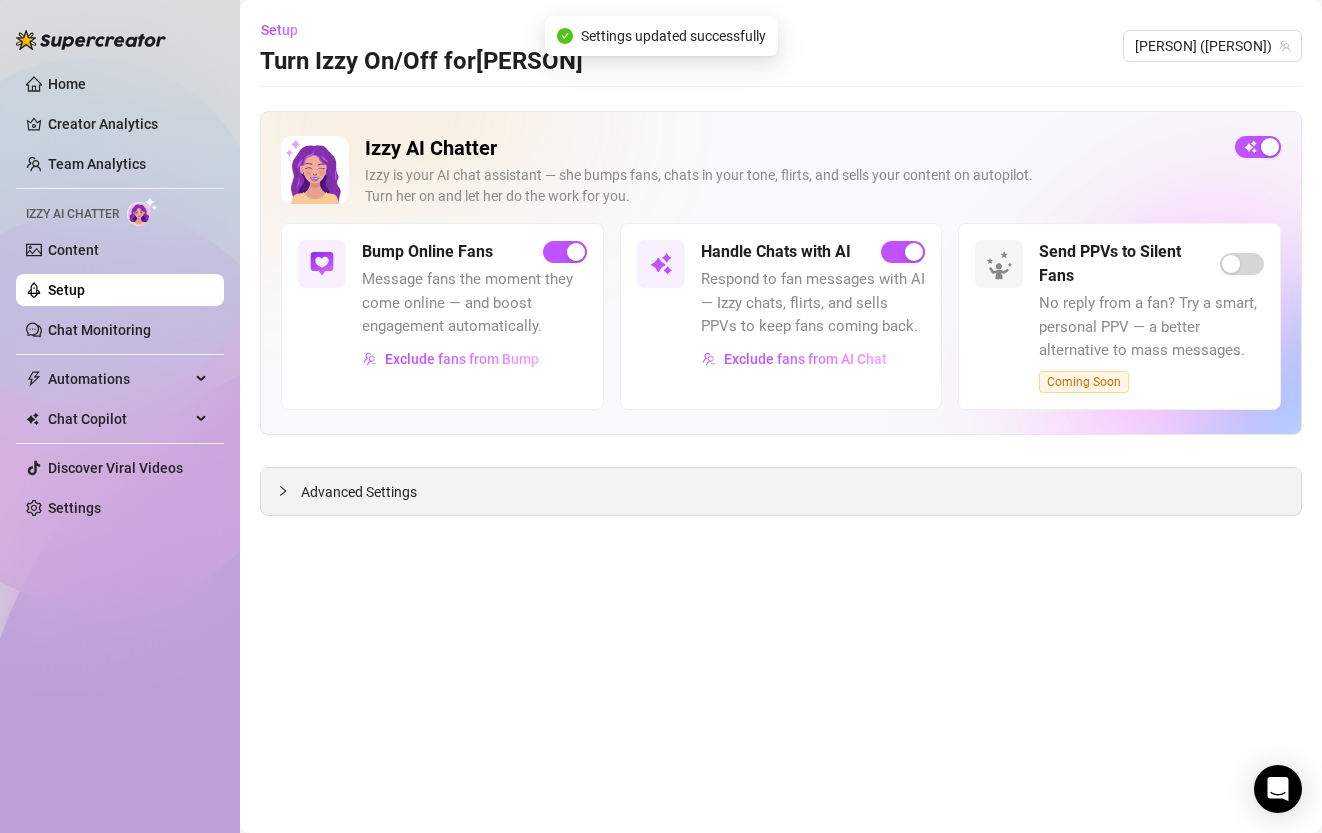 click on "Advanced Settings" at bounding box center [359, 492] 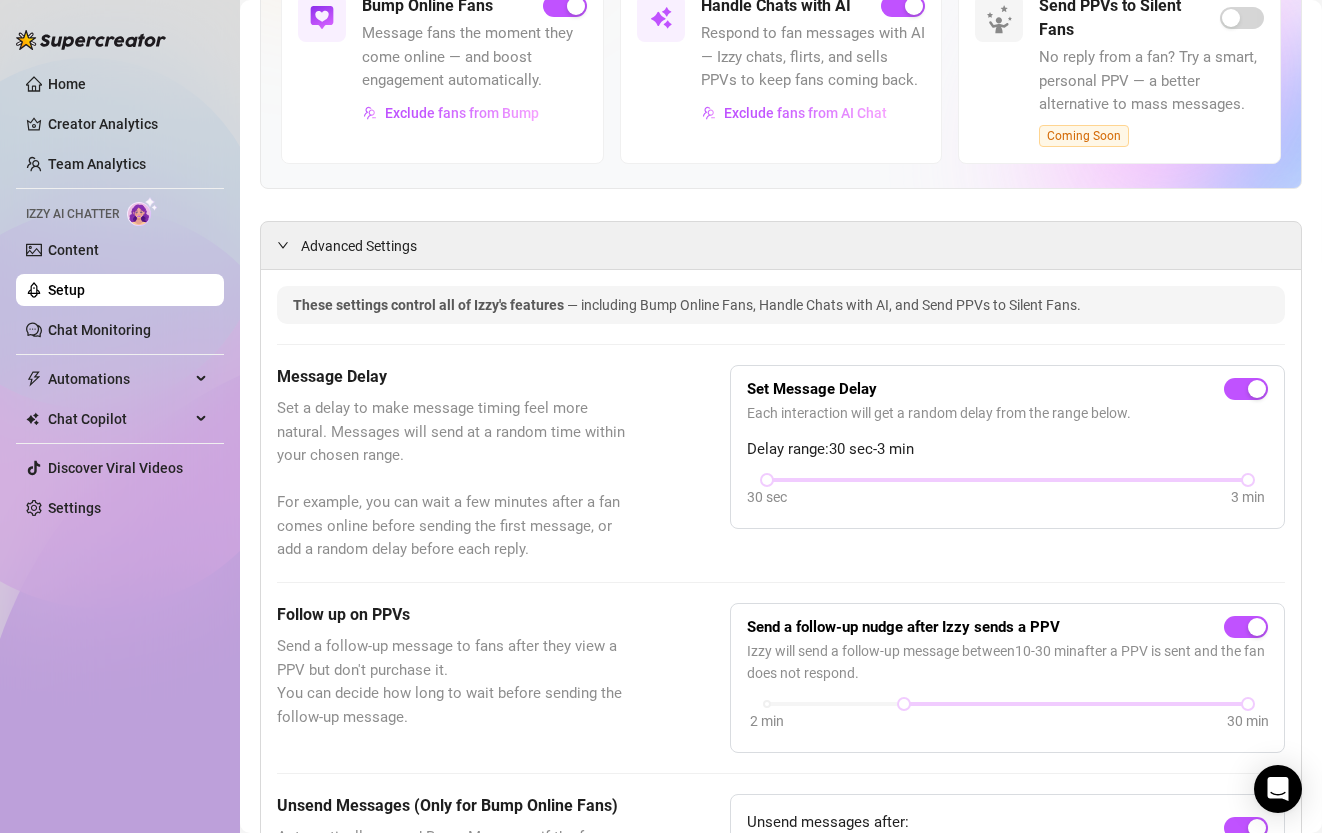 scroll, scrollTop: 153, scrollLeft: 0, axis: vertical 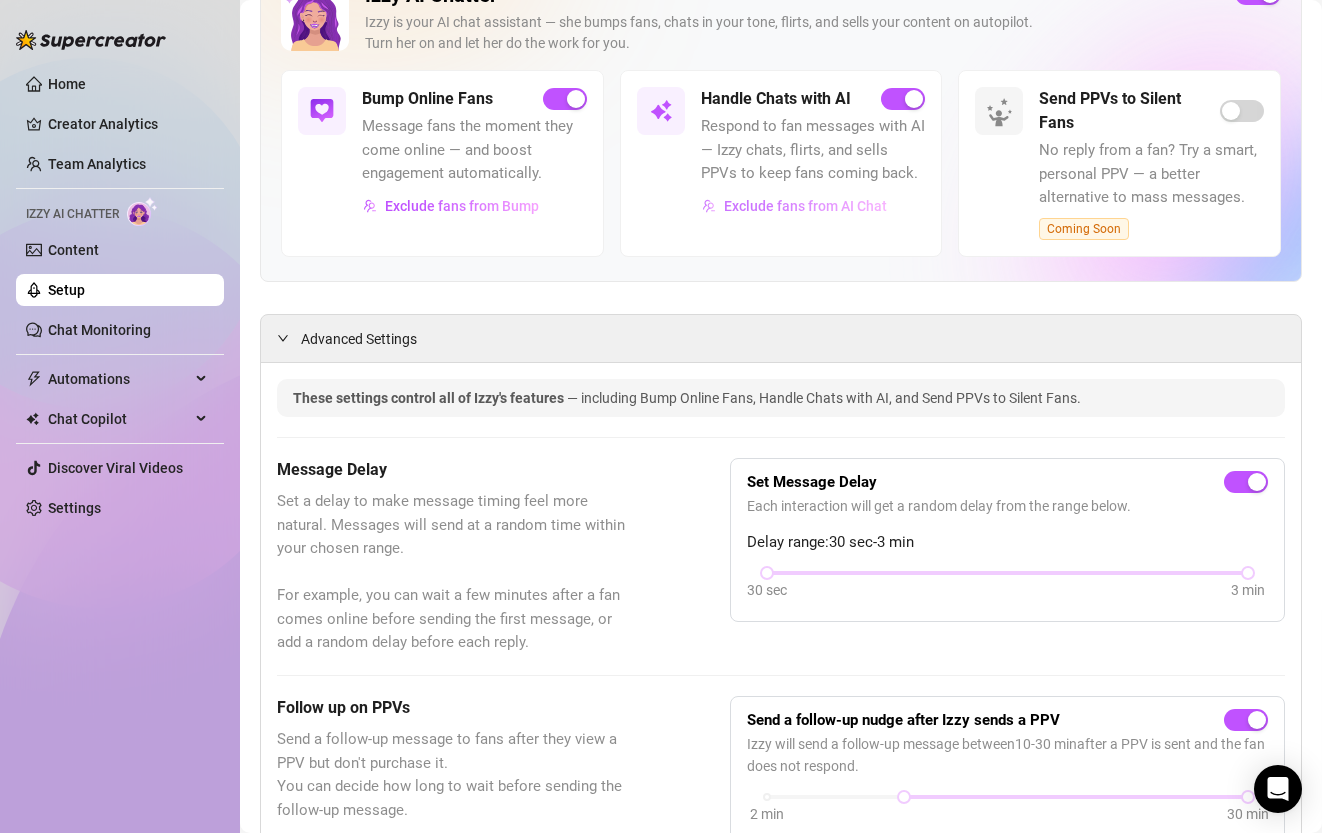 click on "Exclude fans from AI Chat" at bounding box center (805, 206) 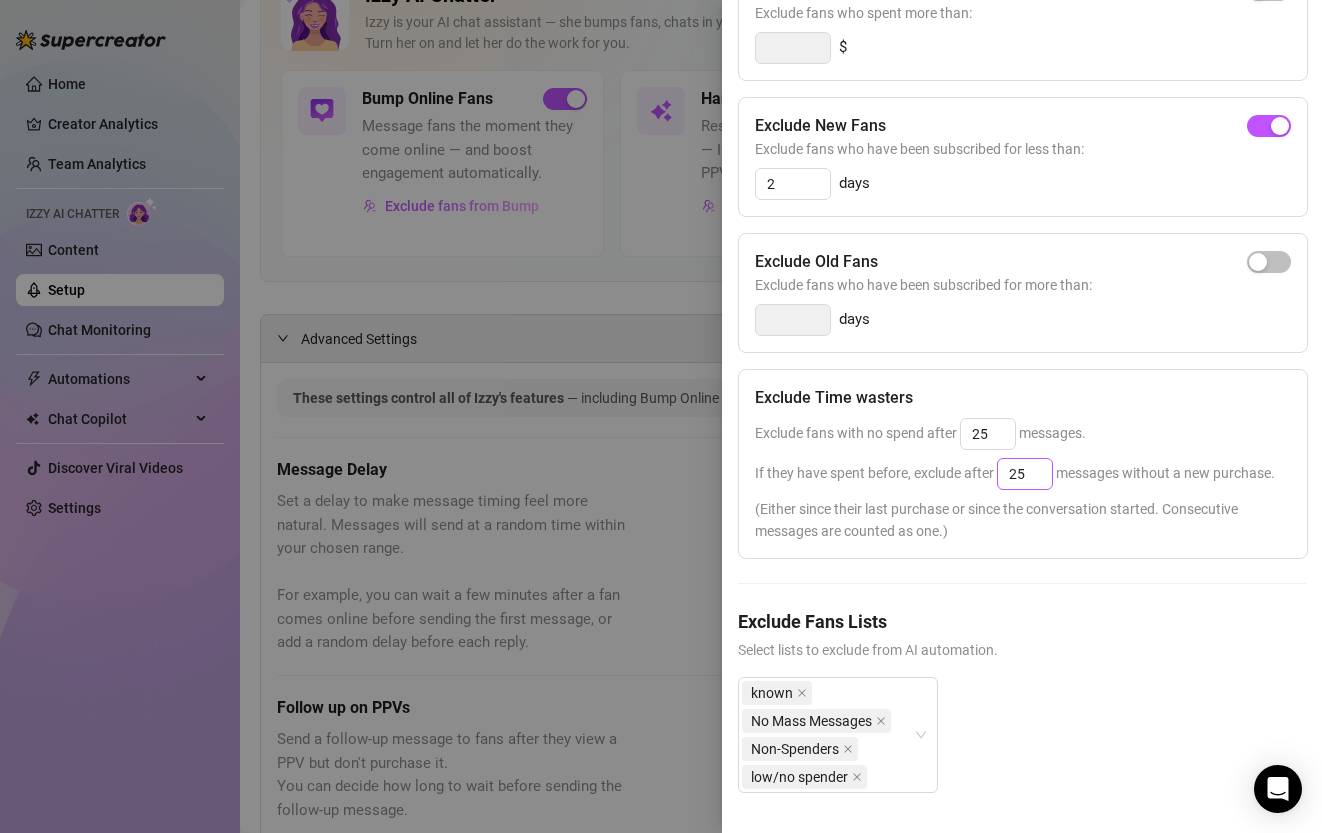 scroll, scrollTop: 280, scrollLeft: 1, axis: both 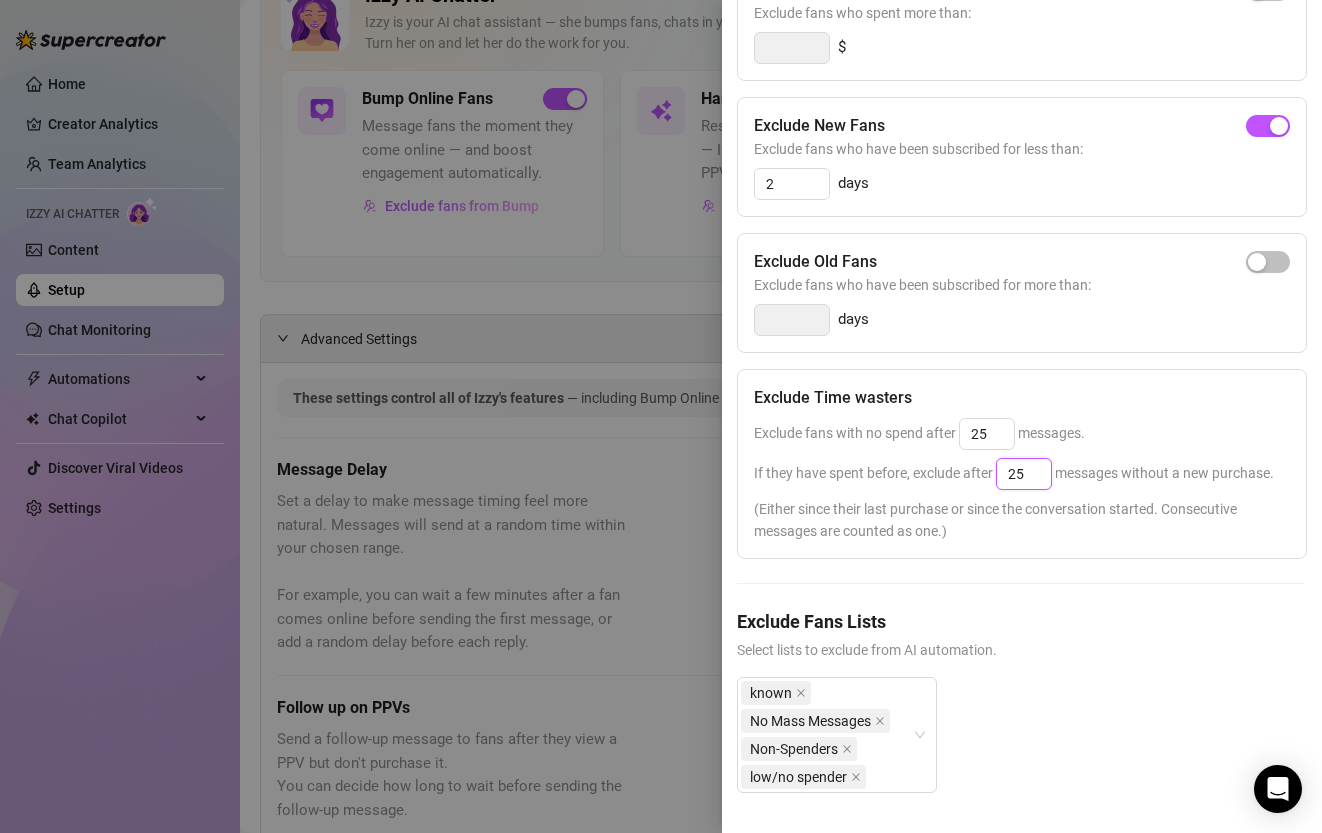 drag, startPoint x: 1033, startPoint y: 475, endPoint x: 958, endPoint y: 475, distance: 75 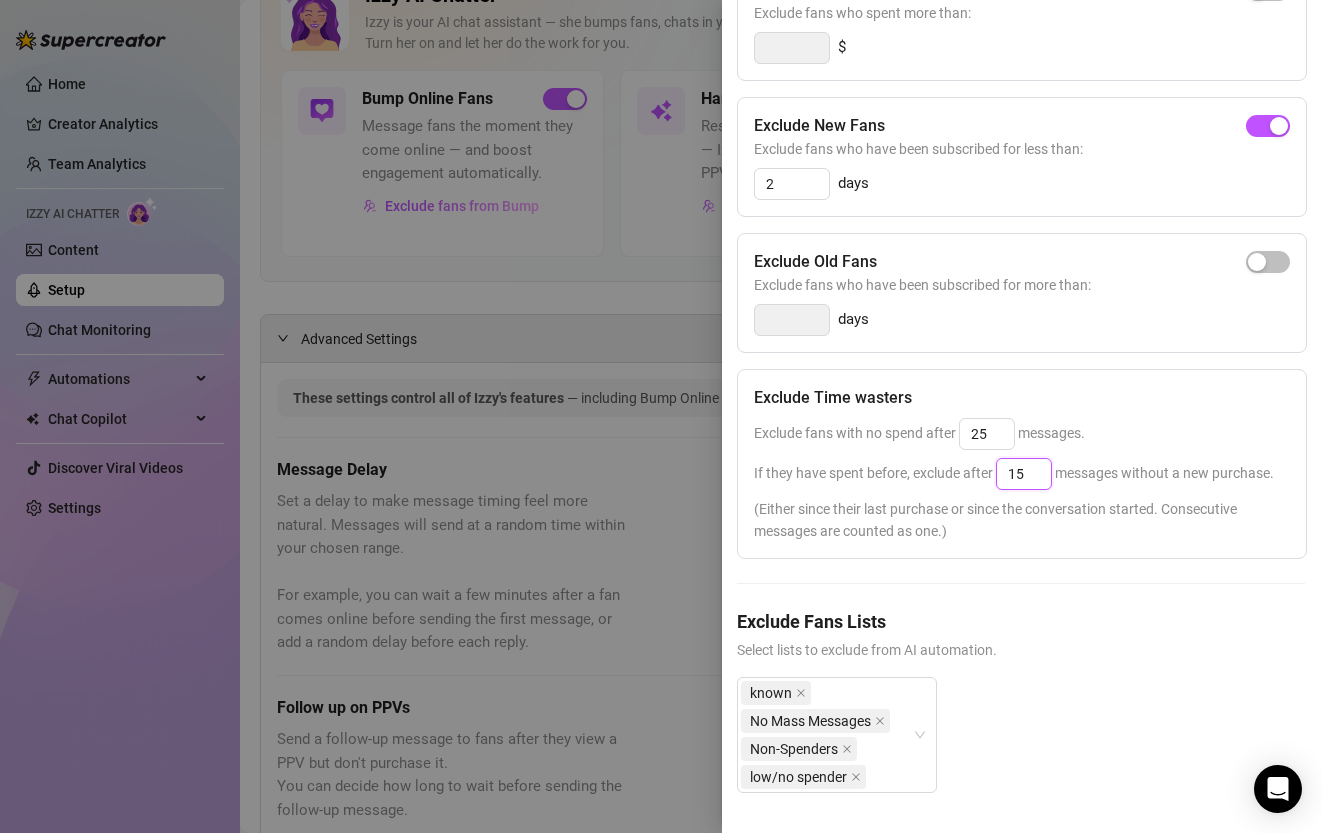 scroll, scrollTop: 280, scrollLeft: 0, axis: vertical 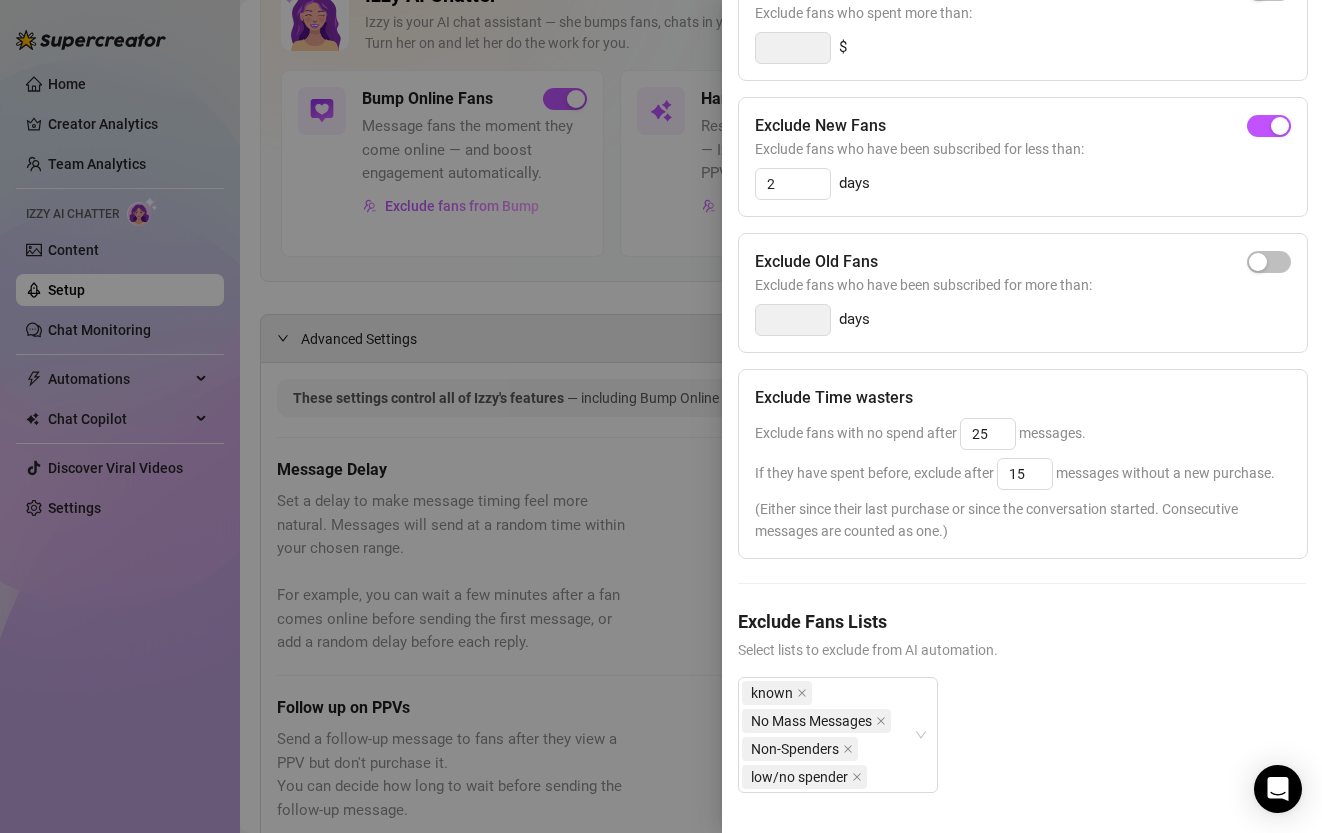 type on "25" 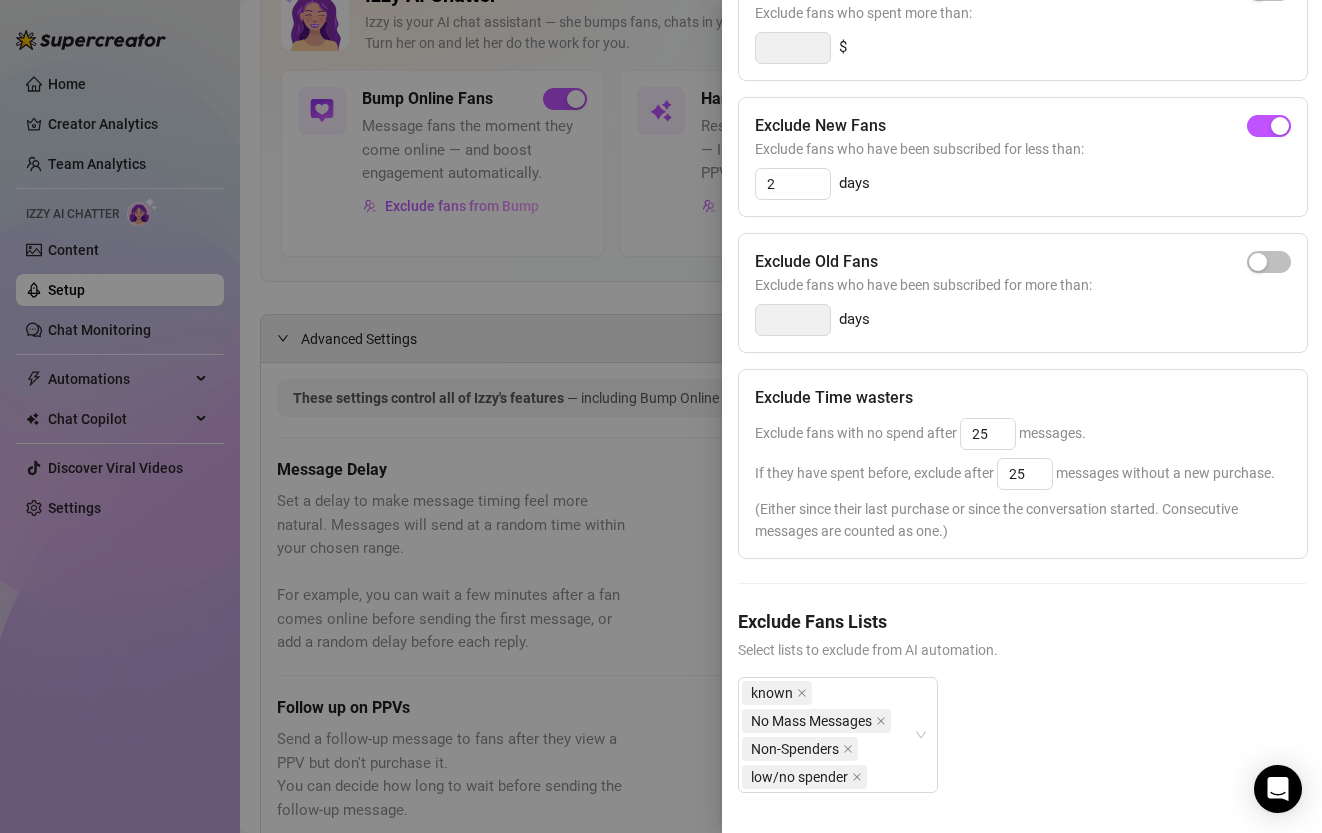 click on "Exclude Spenders Exclude fans who spent more than: $ Exclude New Fans Exclude fans who have been subscribed for less than: 2 days Exclude Old Fans Exclude fans who have been subscribed for more than: days Exclude Time wasters Exclude fans with no spend after   25   messages. If they have spent before, exclude after   25   messages without a new purchase. (Either since their last purchase or since the conversation started. Consecutive messages are counted as one.) Exclude Fans Lists Select lists to exclude from AI automation. known No Mass Messages Non-Spenders low/no spender" at bounding box center [1022, 393] 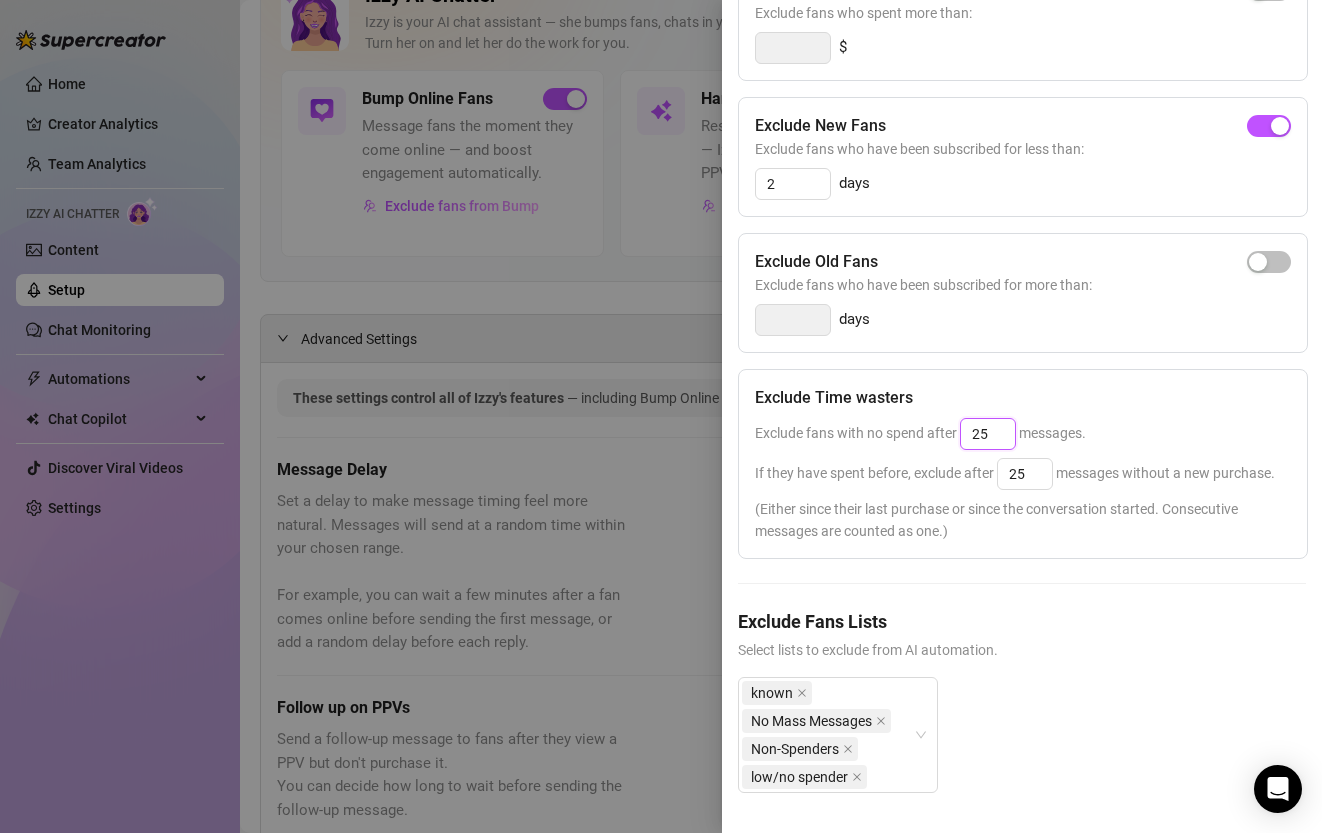 drag, startPoint x: 1004, startPoint y: 432, endPoint x: 914, endPoint y: 426, distance: 90.199776 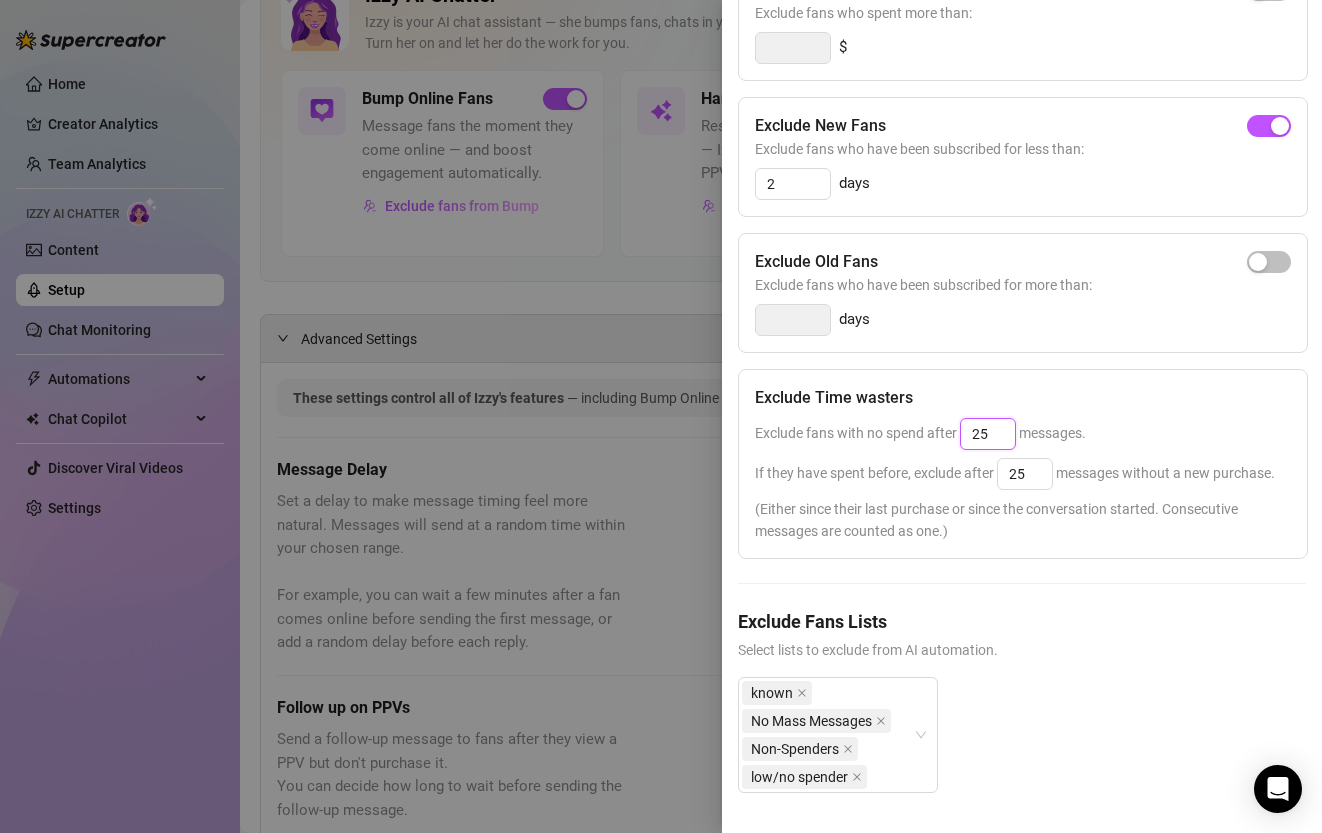 click on "Exclude fans with no spend after   25   messages." at bounding box center [920, 433] 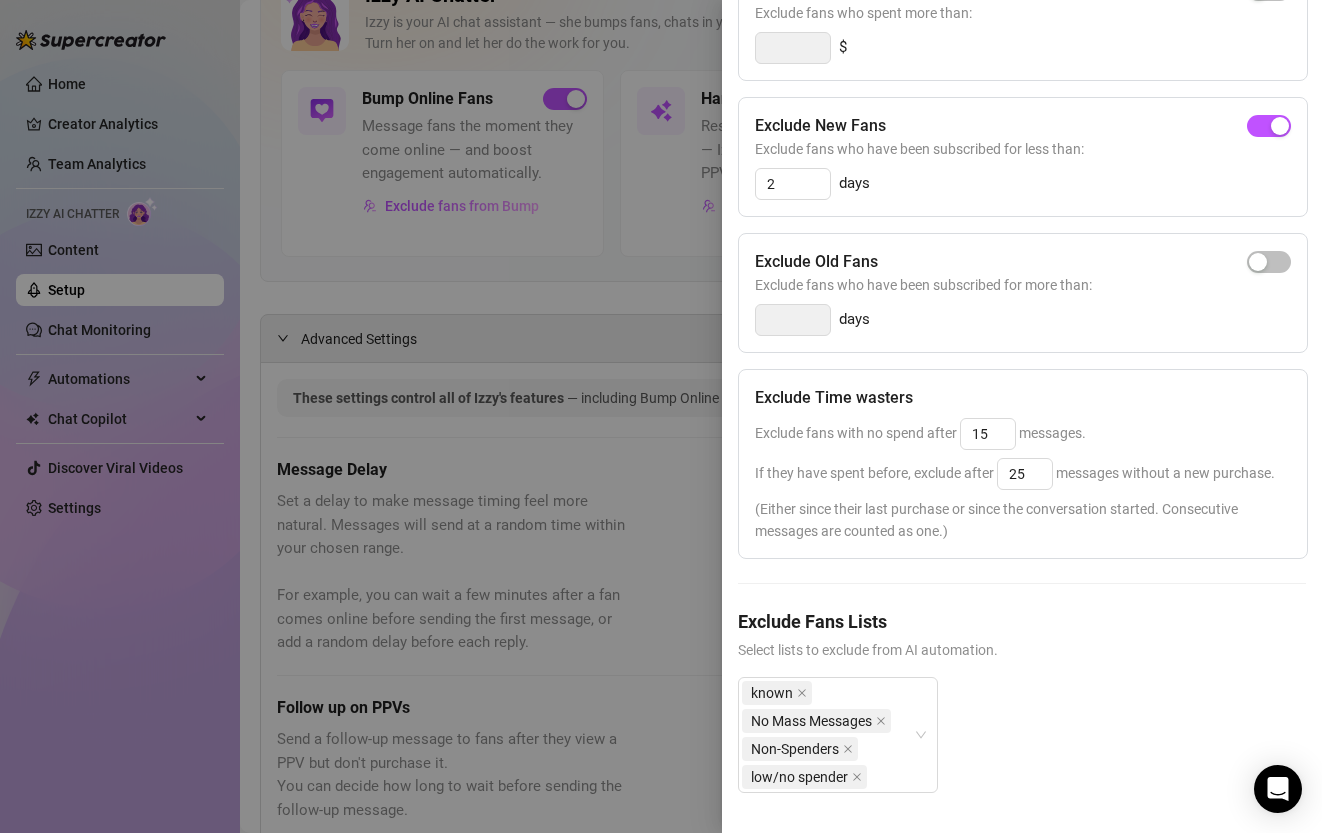 type on "25" 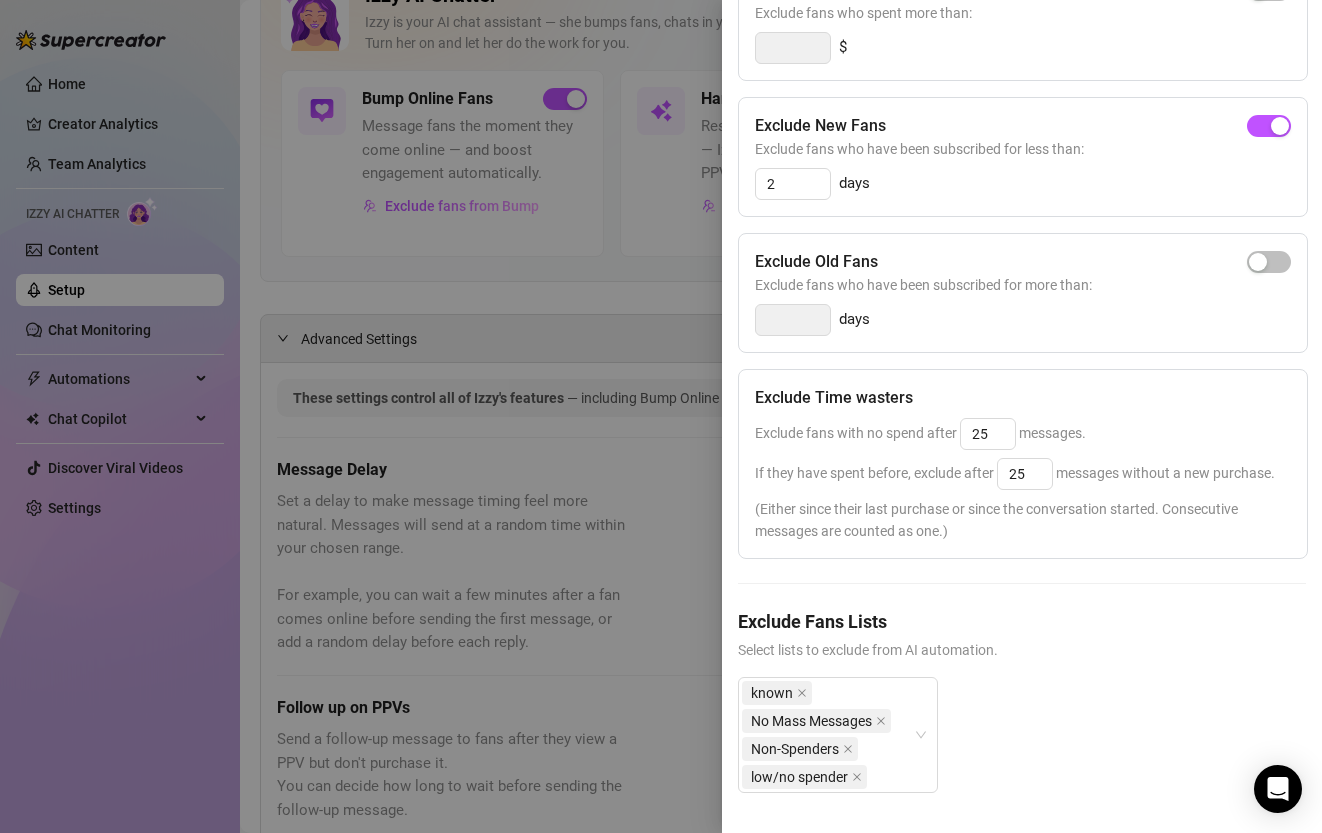 click on "Exclude Spenders Exclude fans who spent more than: $ Exclude New Fans Exclude fans who have been subscribed for less than: 2 days Exclude Old Fans Exclude fans who have been subscribed for more than: days Exclude Time wasters Exclude fans with no spend after   25   messages. If they have spent before, exclude after   25   messages without a new purchase. (Either since their last purchase or since the conversation started. Consecutive messages are counted as one.) Exclude Fans Lists Select lists to exclude from AI automation. known No Mass Messages Non-Spenders low/no spender" at bounding box center (1022, 393) 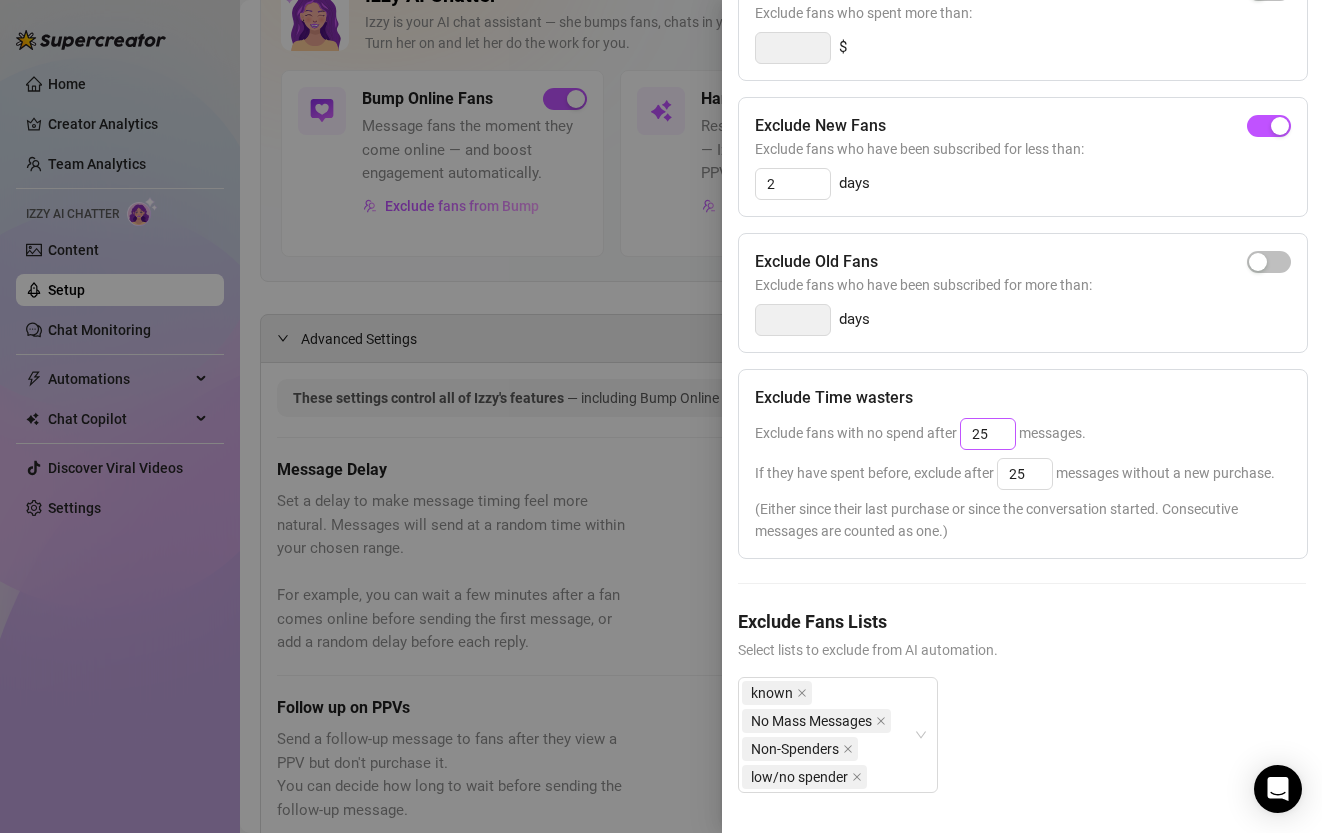 scroll, scrollTop: 0, scrollLeft: 0, axis: both 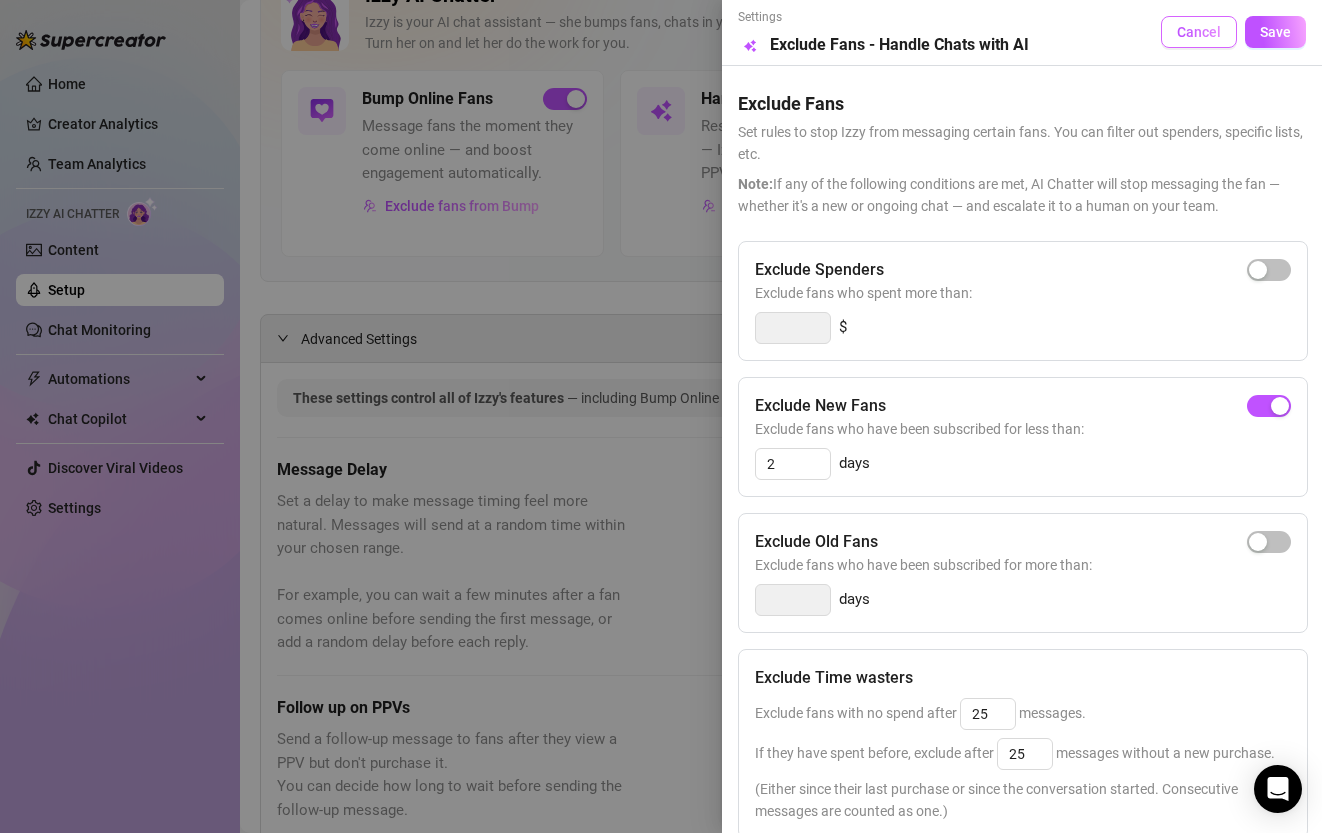 click on "Cancel" at bounding box center [1199, 32] 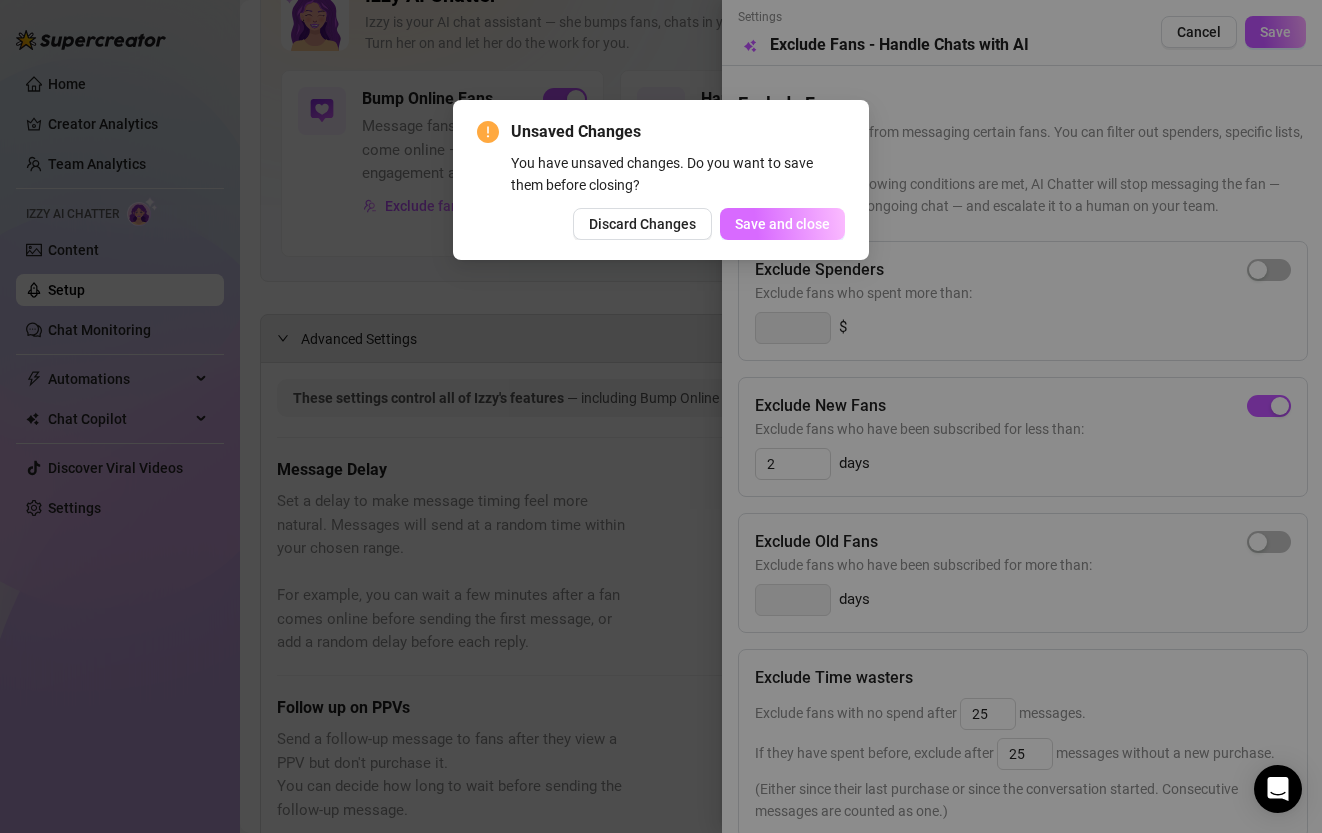 click on "Save and close" at bounding box center (782, 224) 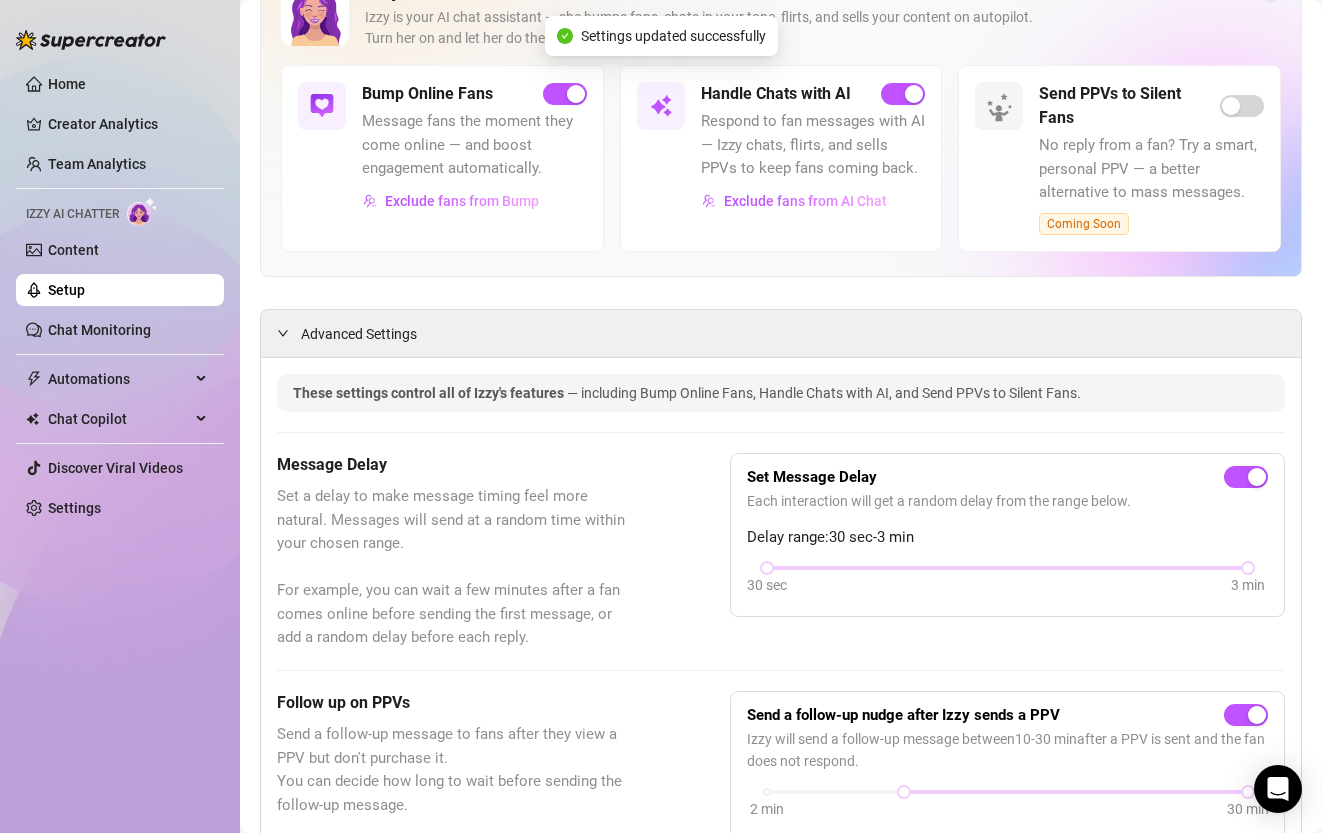 scroll, scrollTop: 159, scrollLeft: 0, axis: vertical 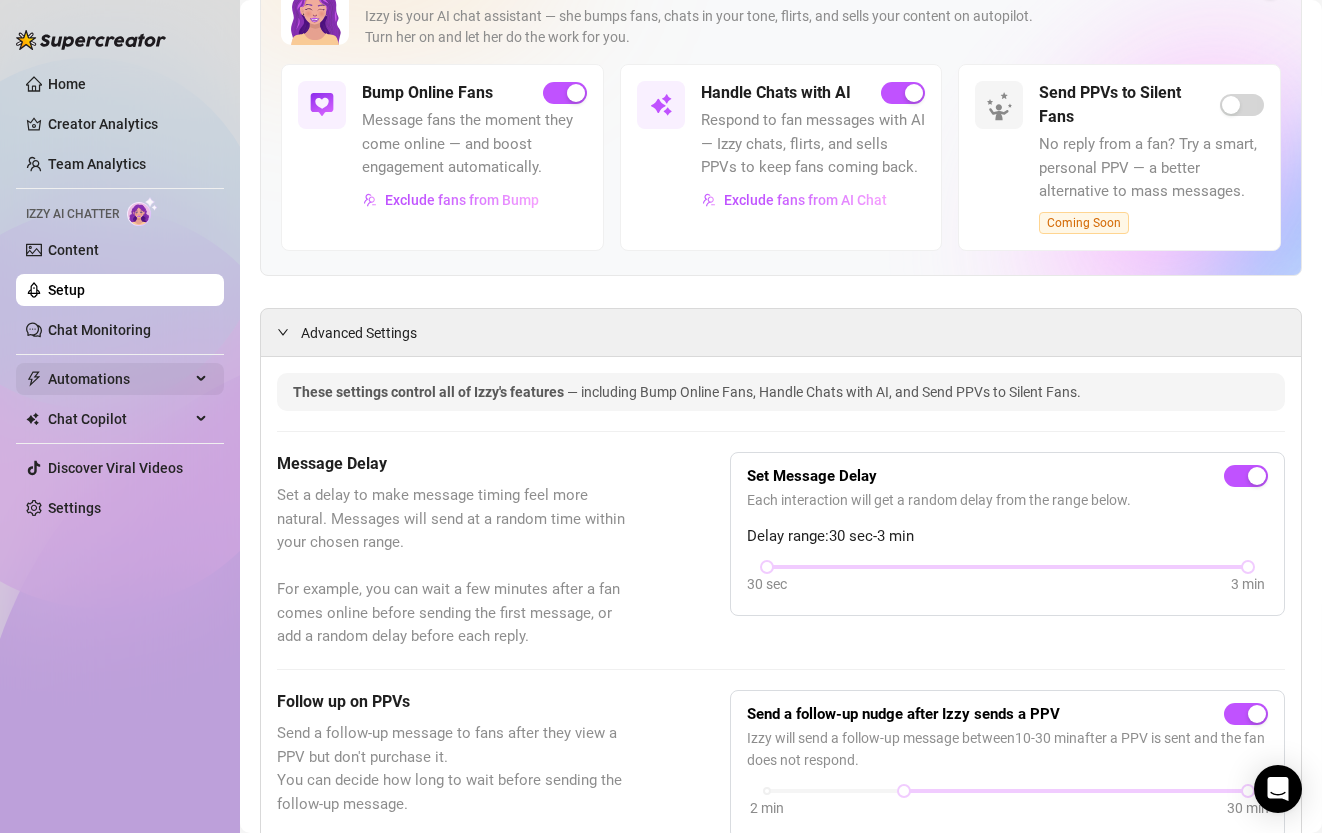 click on "Automations" at bounding box center [119, 379] 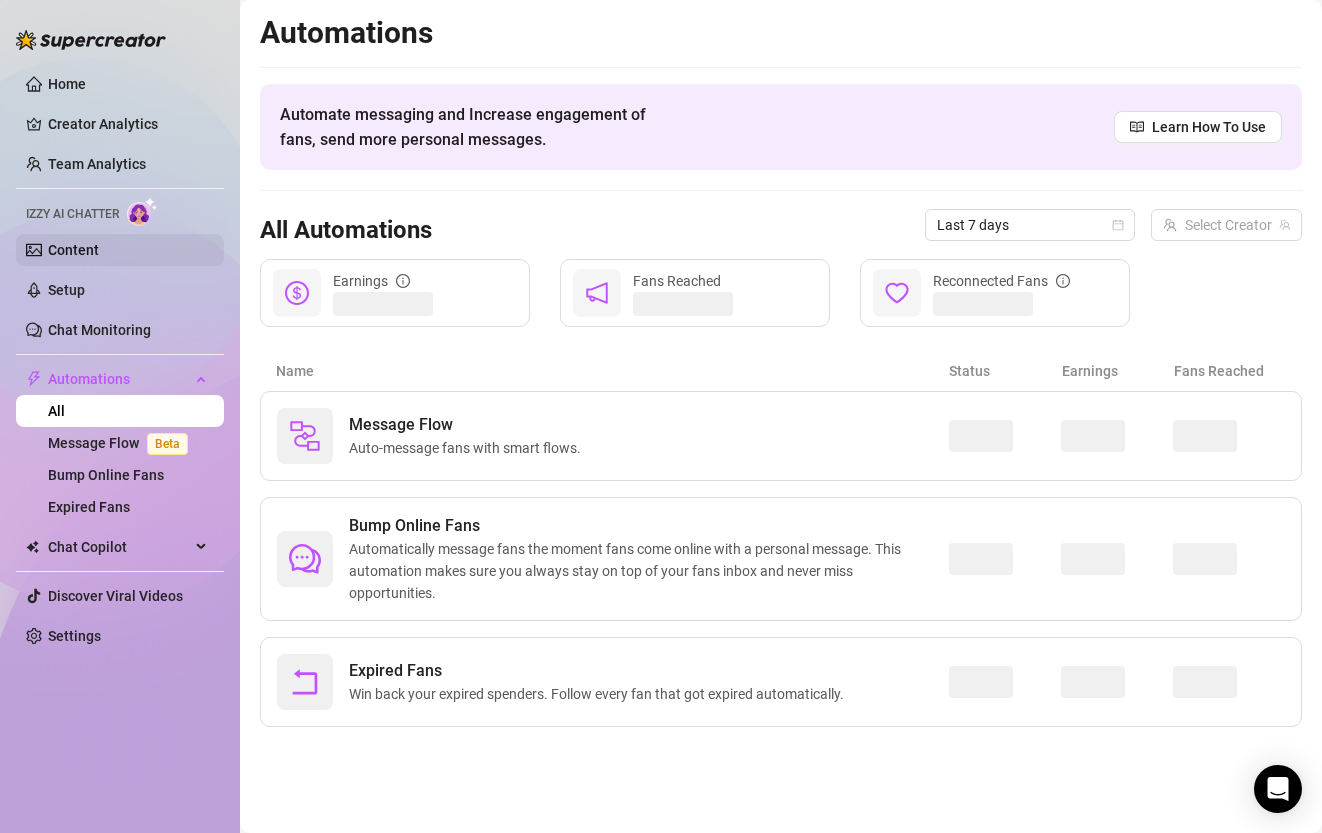 scroll, scrollTop: 0, scrollLeft: 0, axis: both 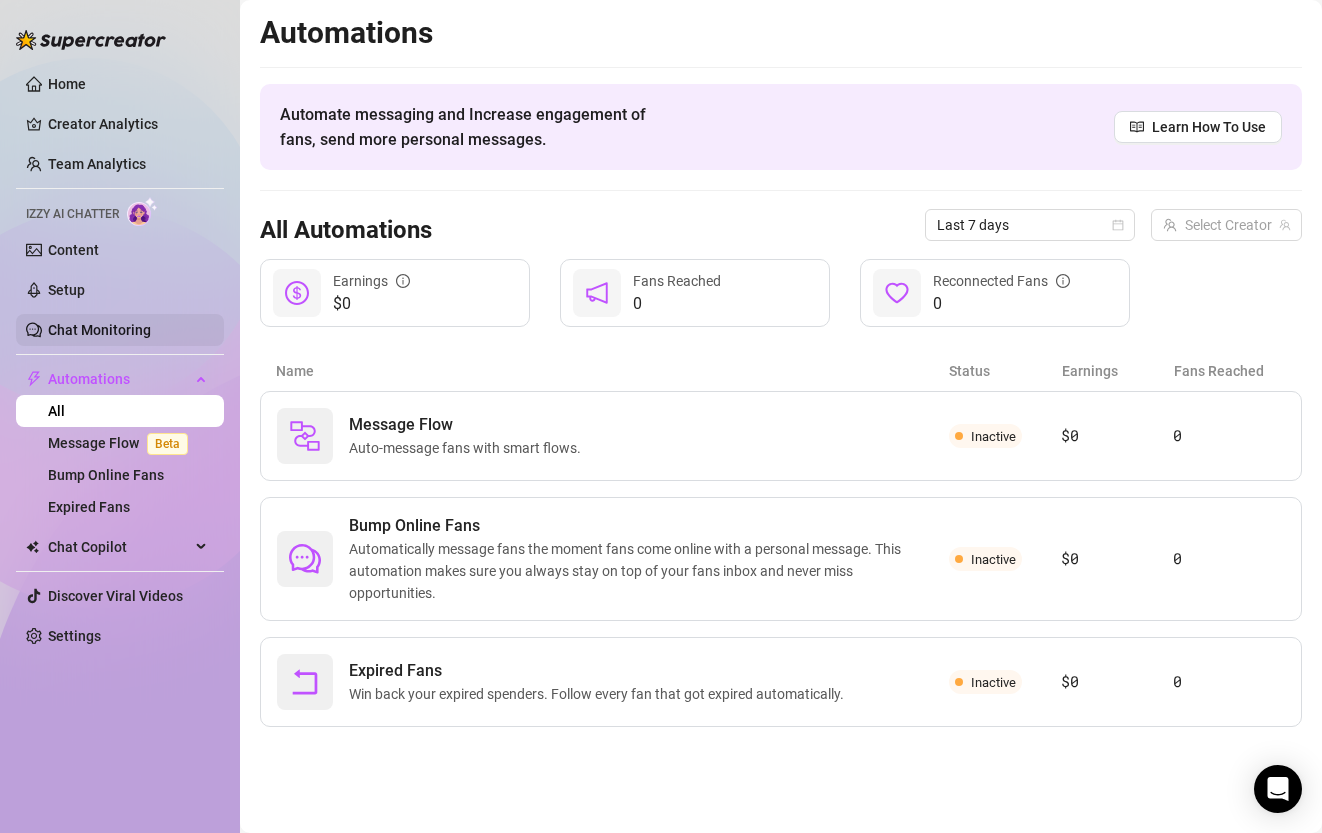 click on "Chat Monitoring" at bounding box center (99, 330) 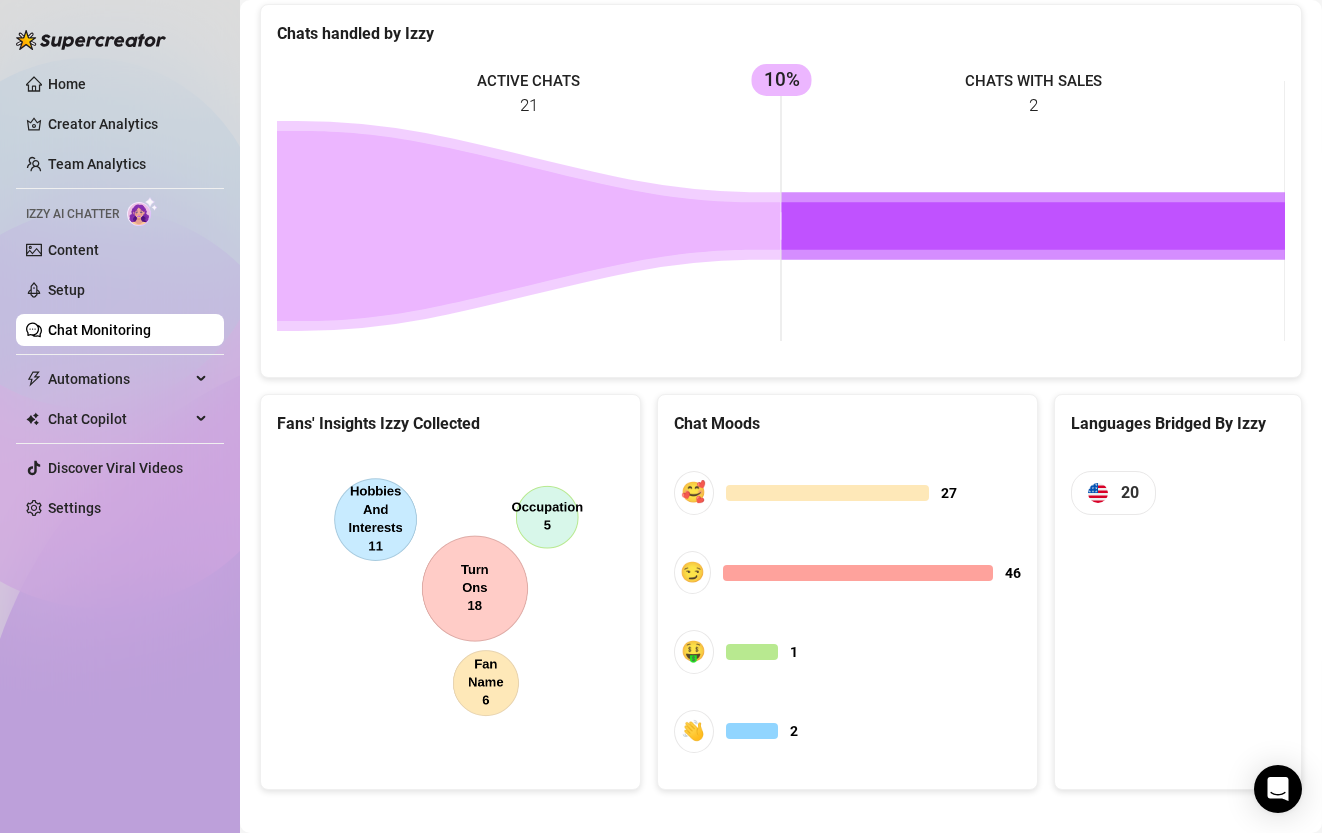 scroll, scrollTop: 881, scrollLeft: 0, axis: vertical 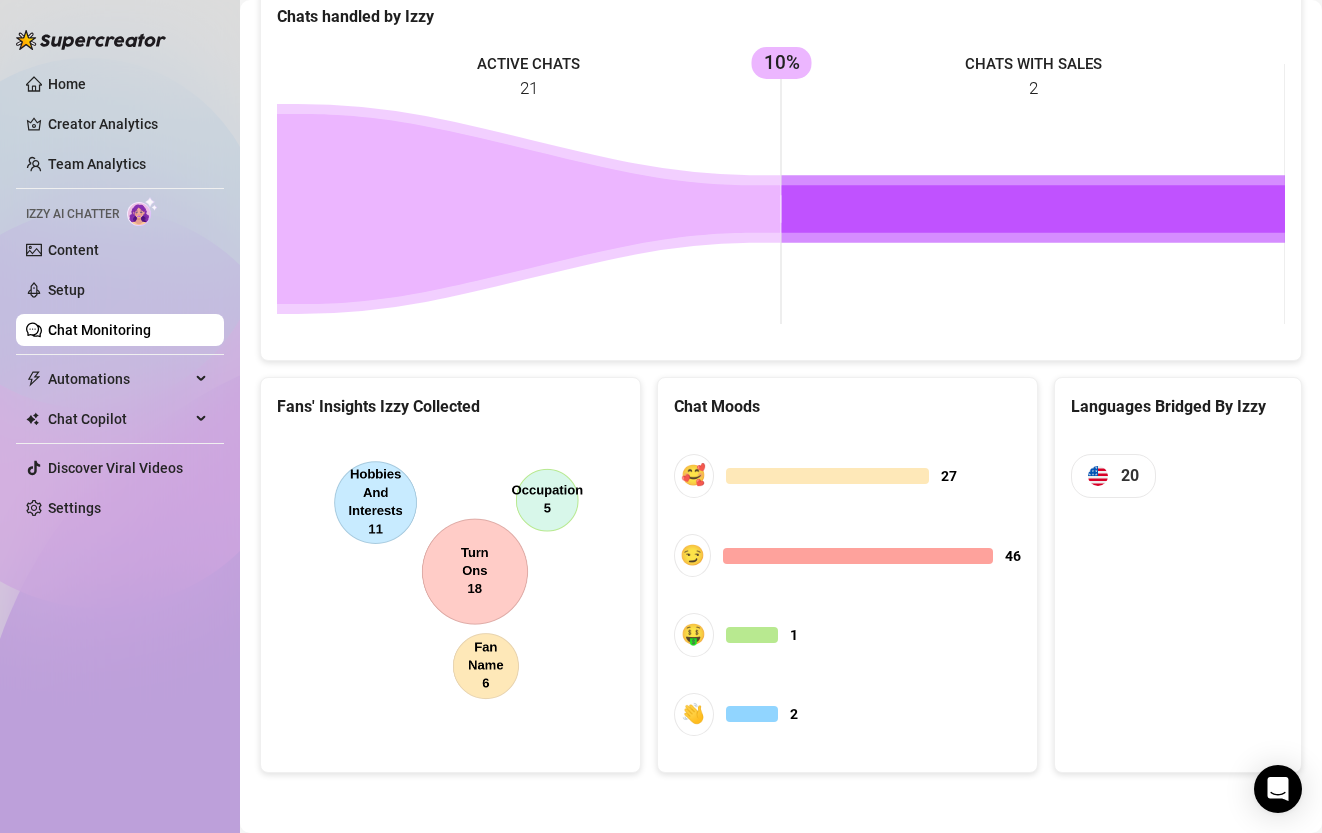 click on "🥰 27 😏 46 🤑 1 👋 2" at bounding box center (847, 595) 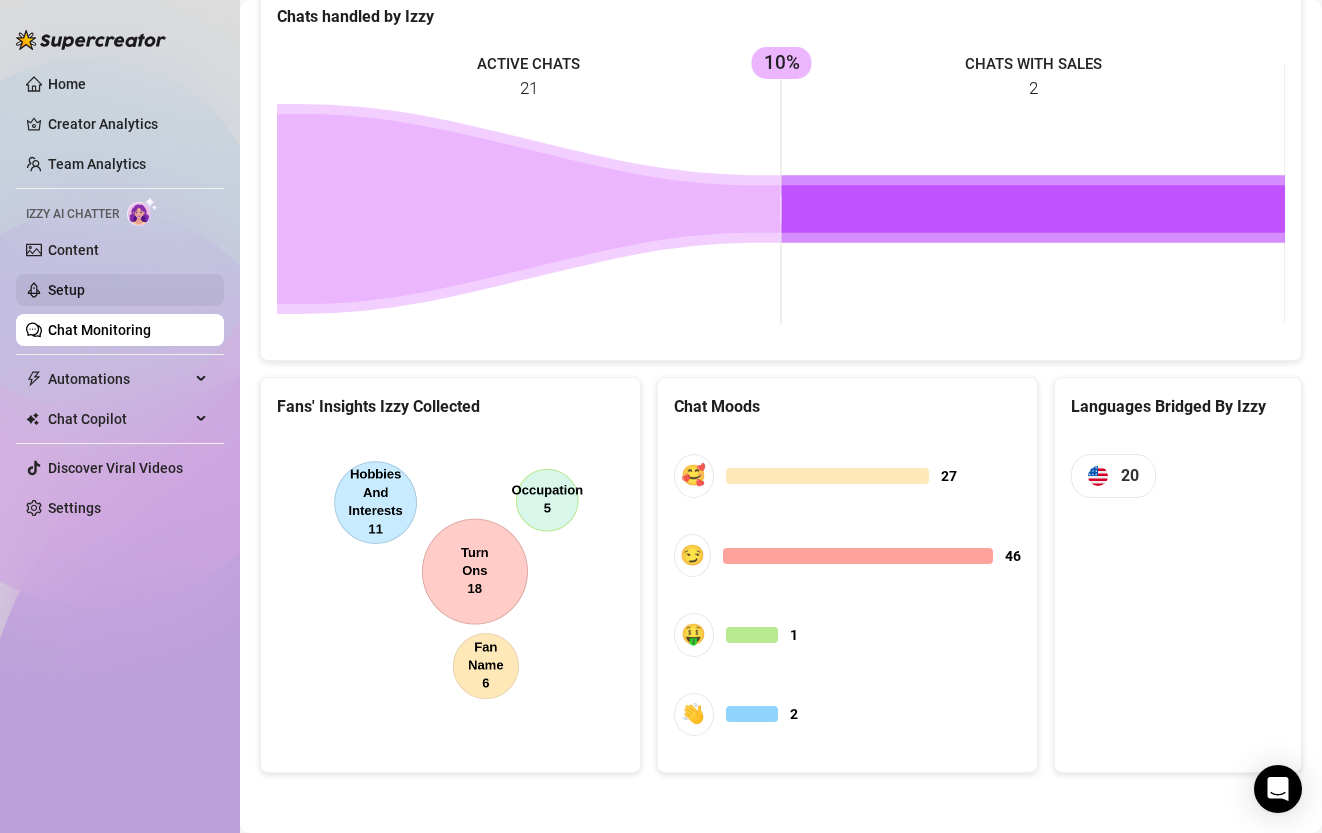 click on "Setup" at bounding box center (66, 290) 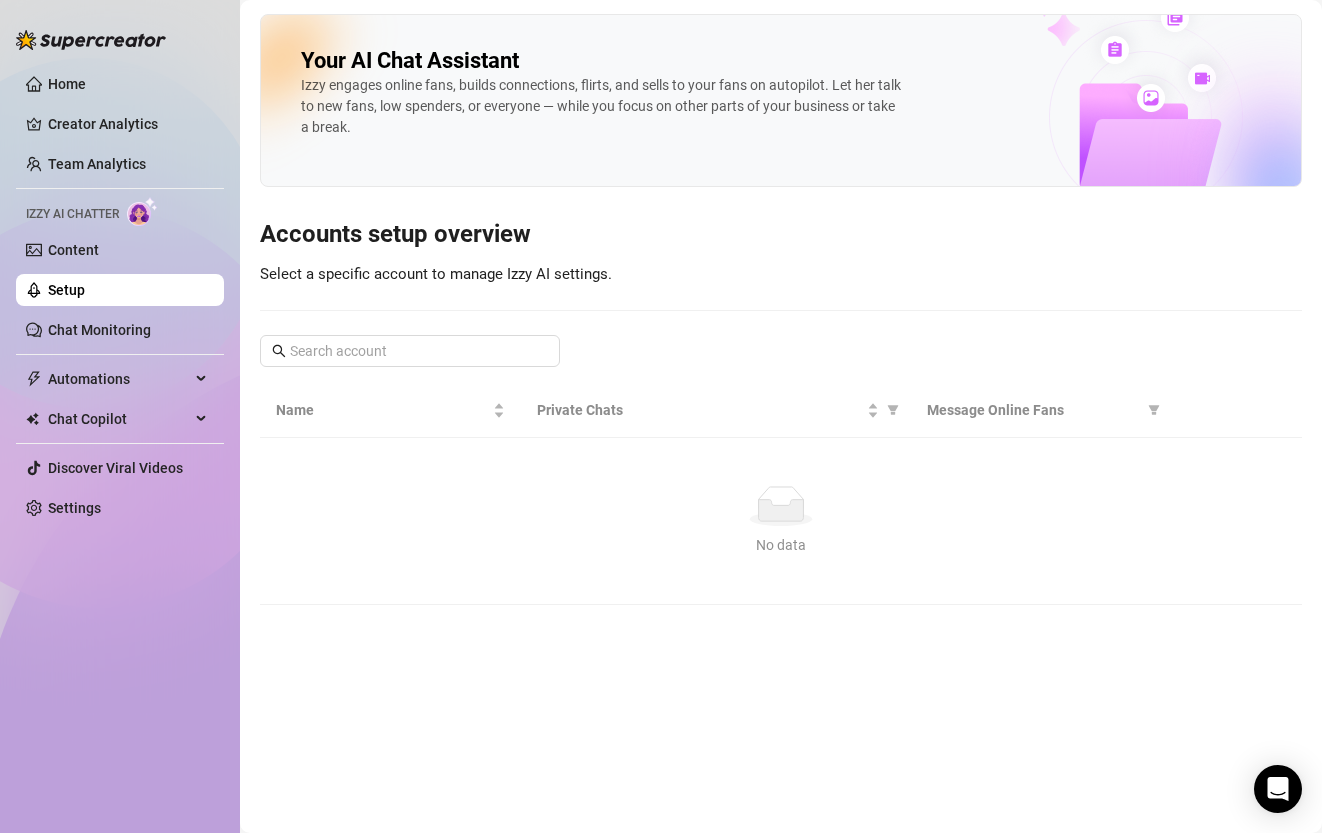 scroll, scrollTop: 0, scrollLeft: 0, axis: both 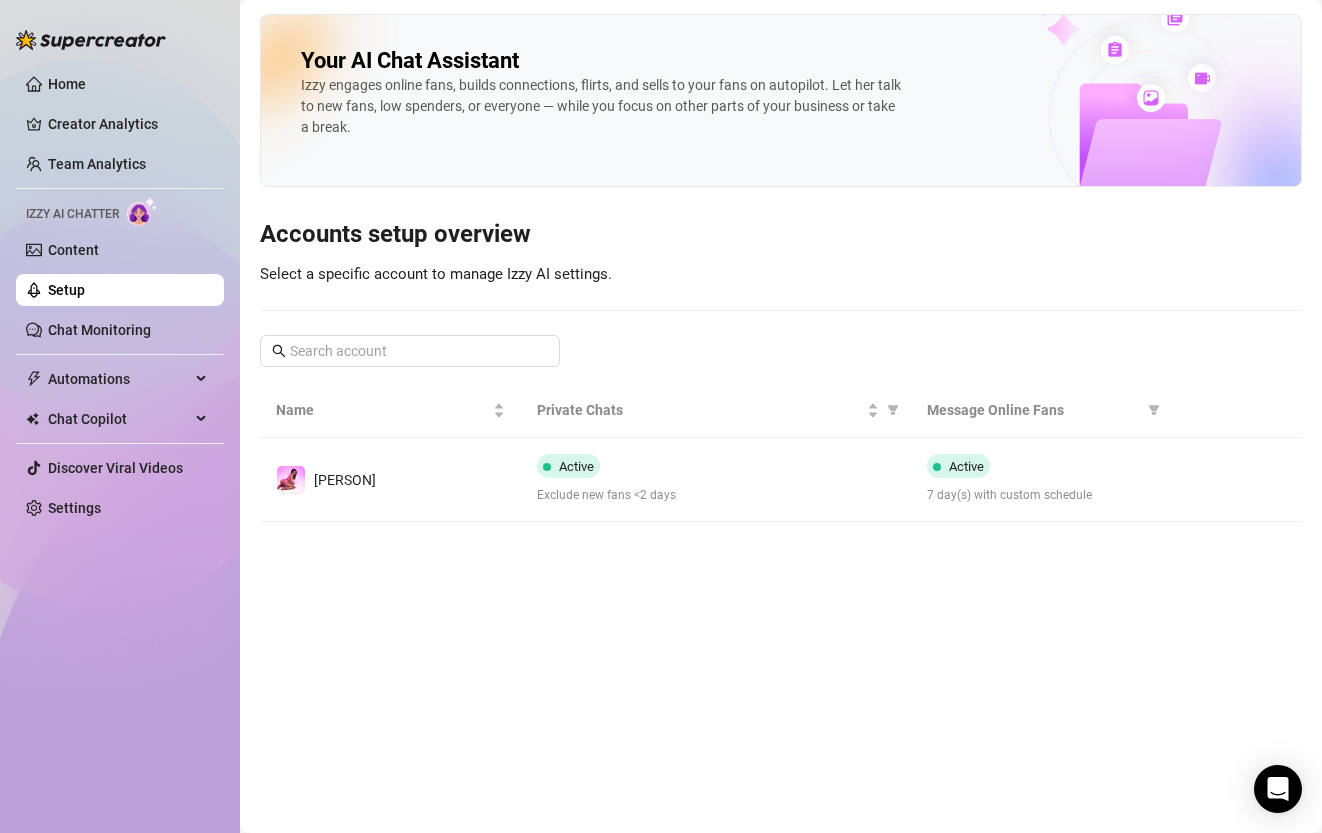 click on "Exclude new fans <2 days" at bounding box center (716, 495) 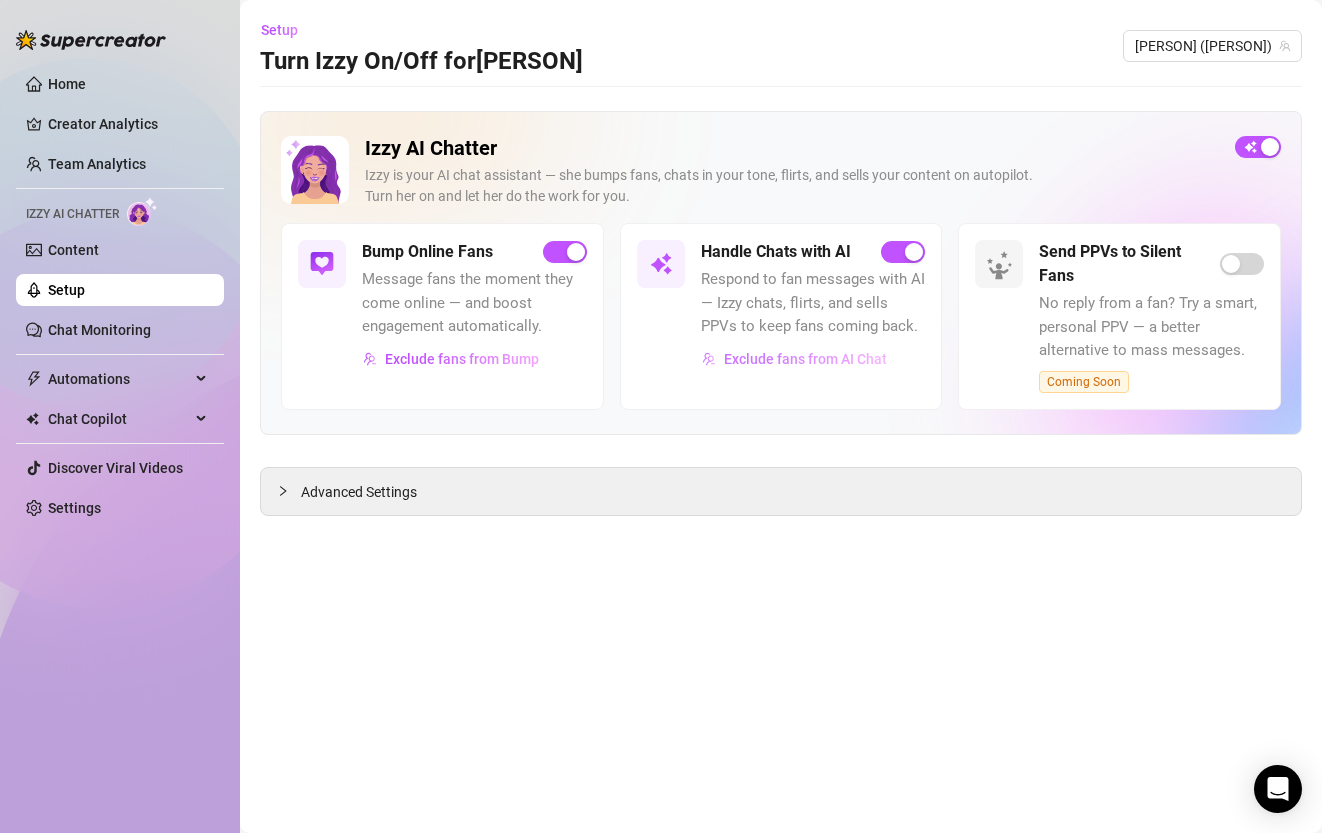 click on "Exclude fans from AI Chat" at bounding box center (805, 359) 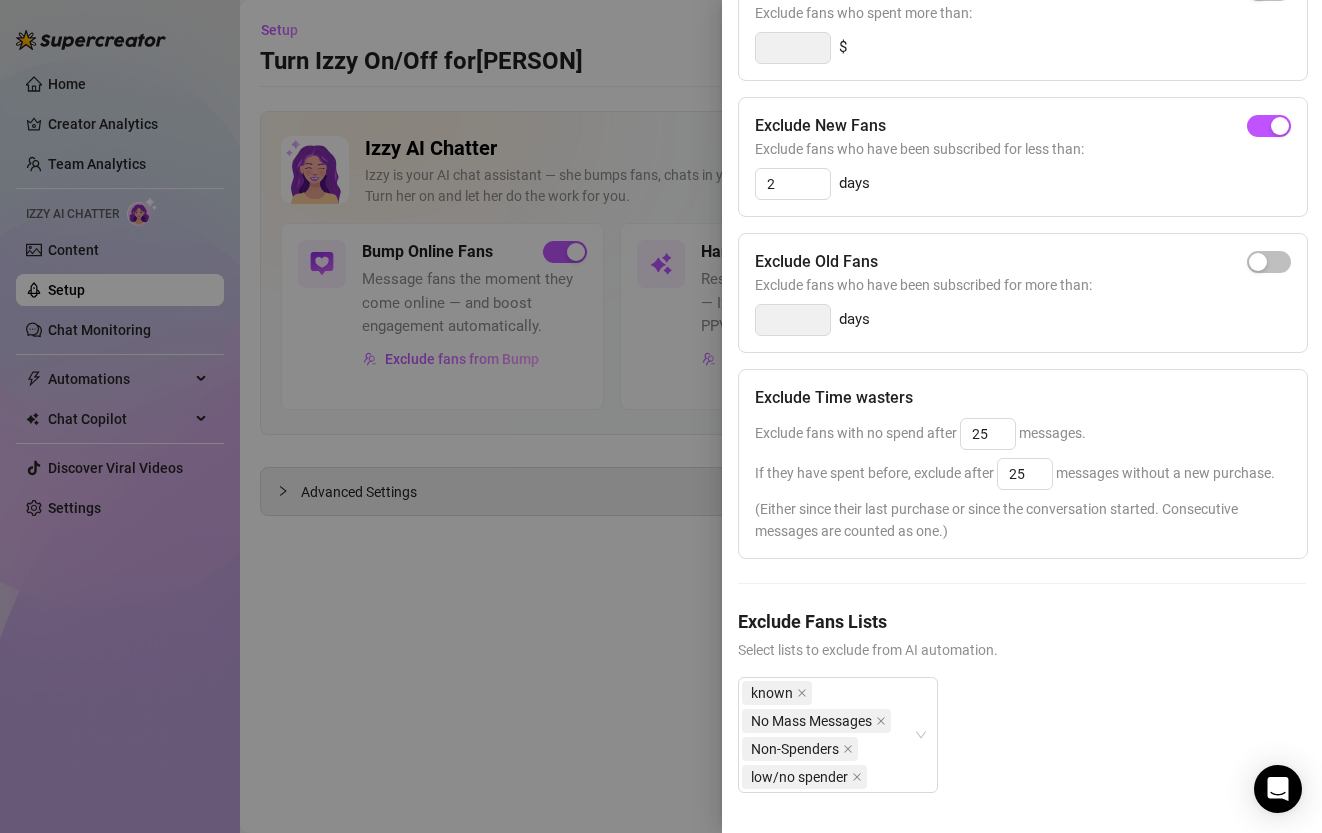 scroll, scrollTop: 276, scrollLeft: 1, axis: both 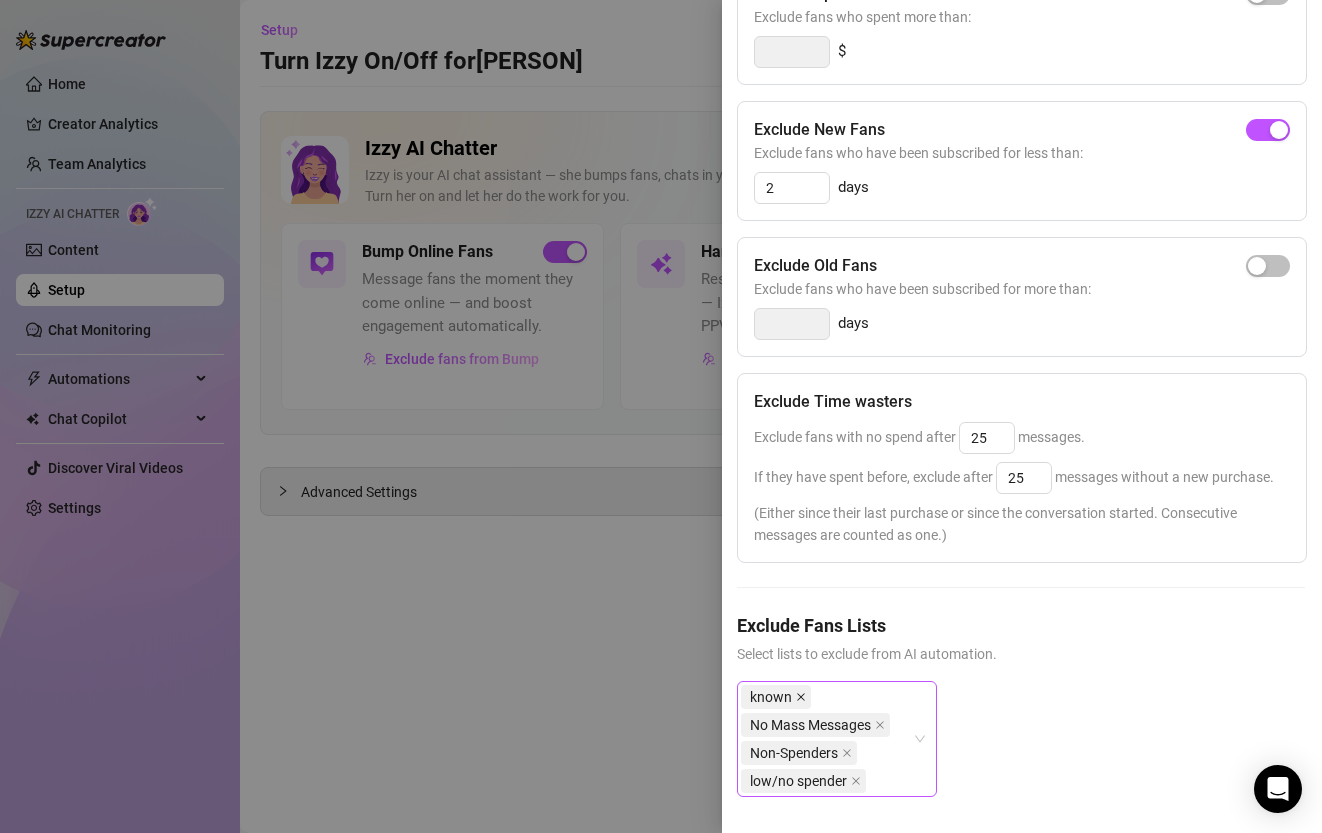 click 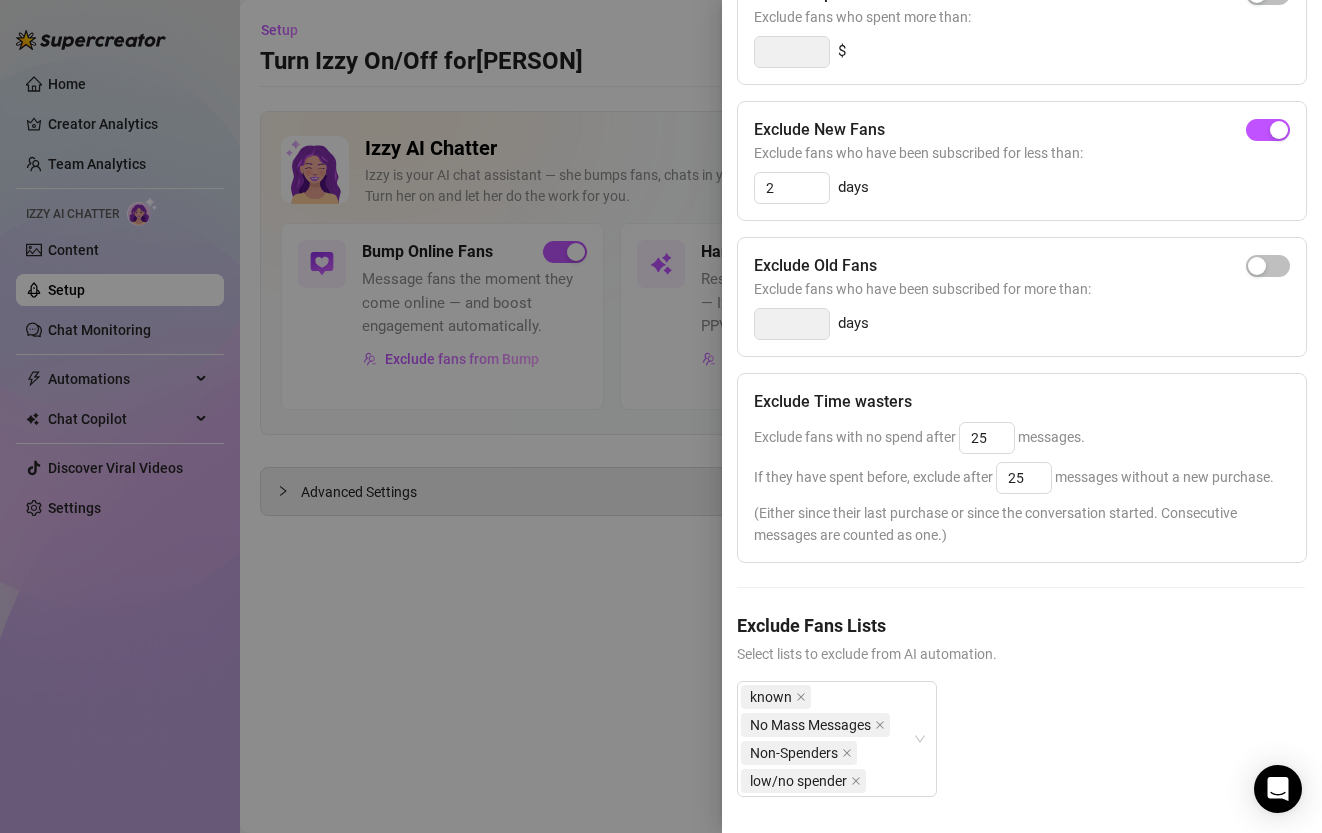 scroll, scrollTop: 252, scrollLeft: 1, axis: both 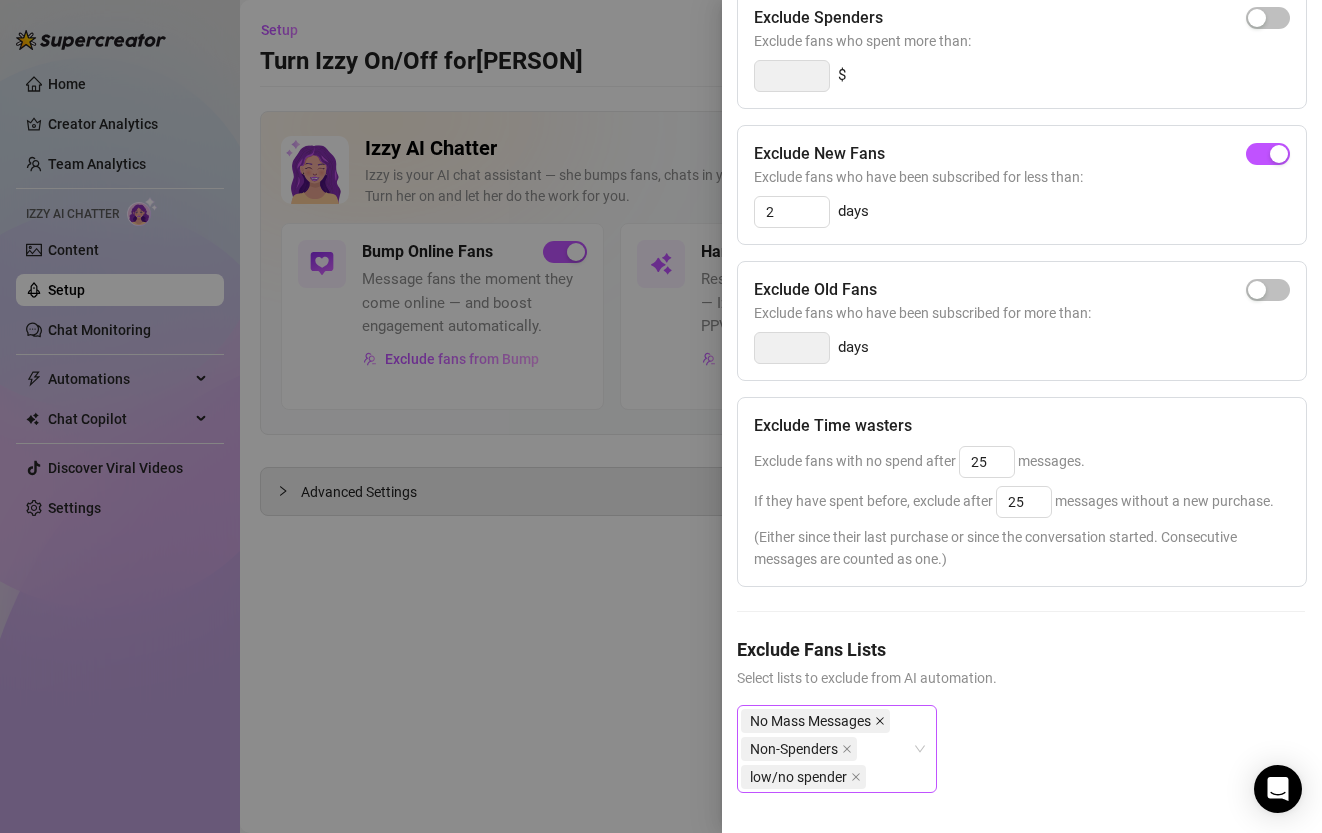 click 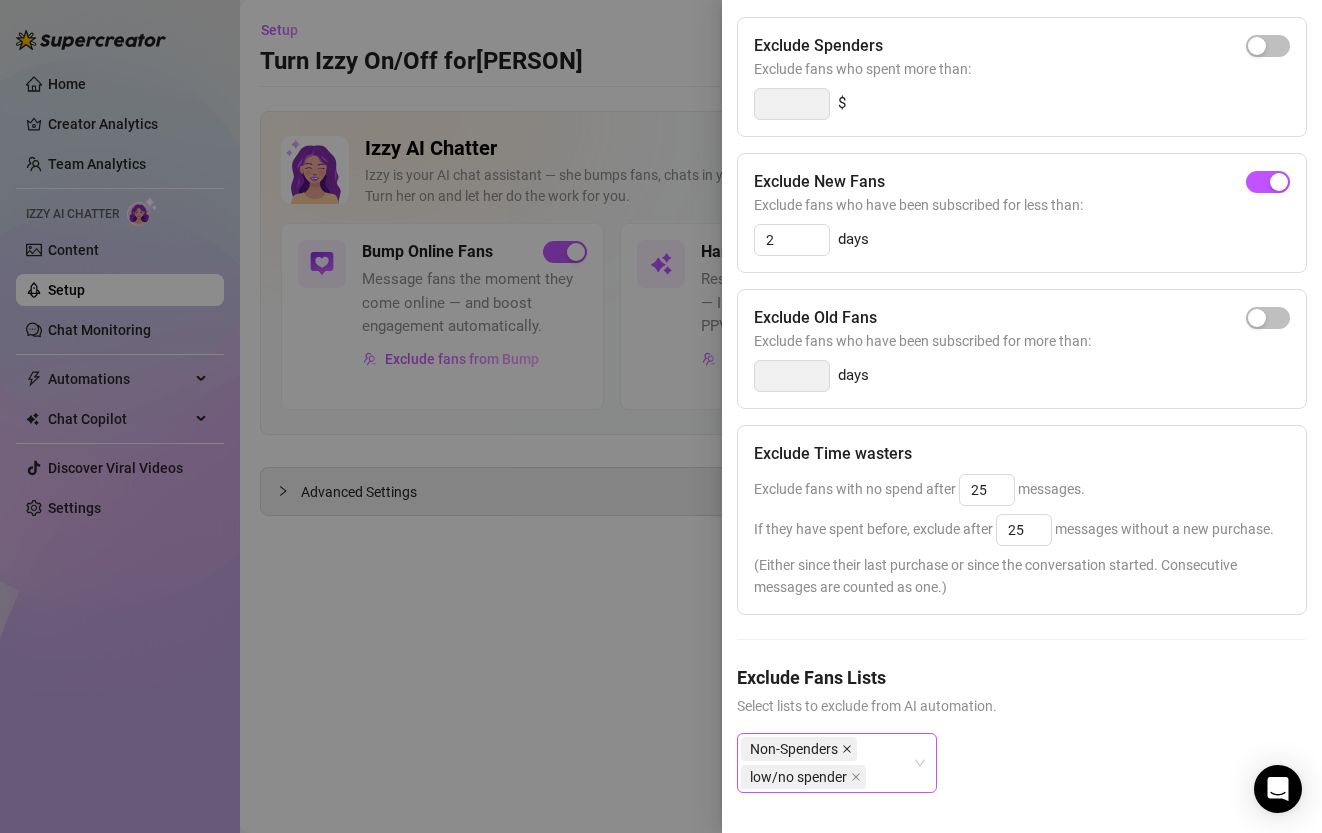click 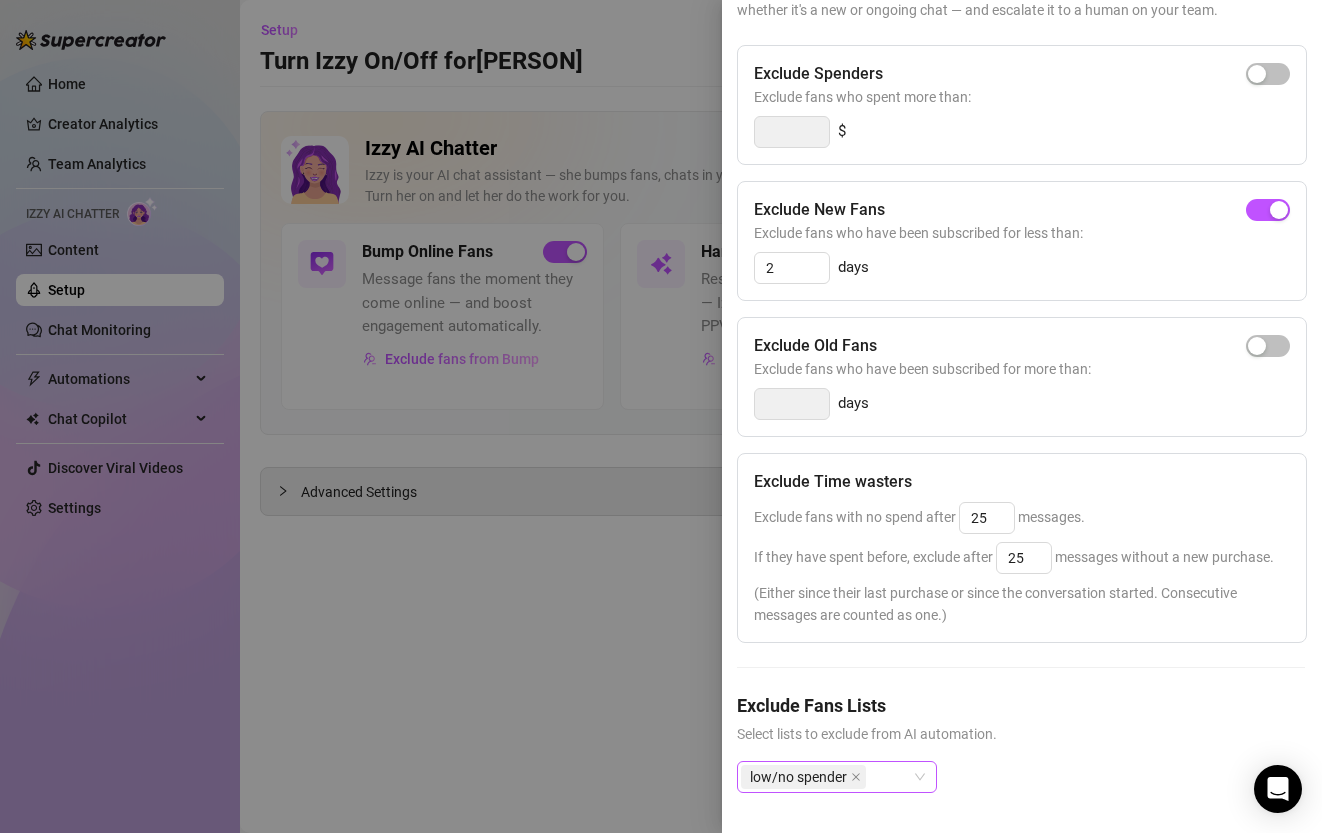 scroll, scrollTop: 196, scrollLeft: 1, axis: both 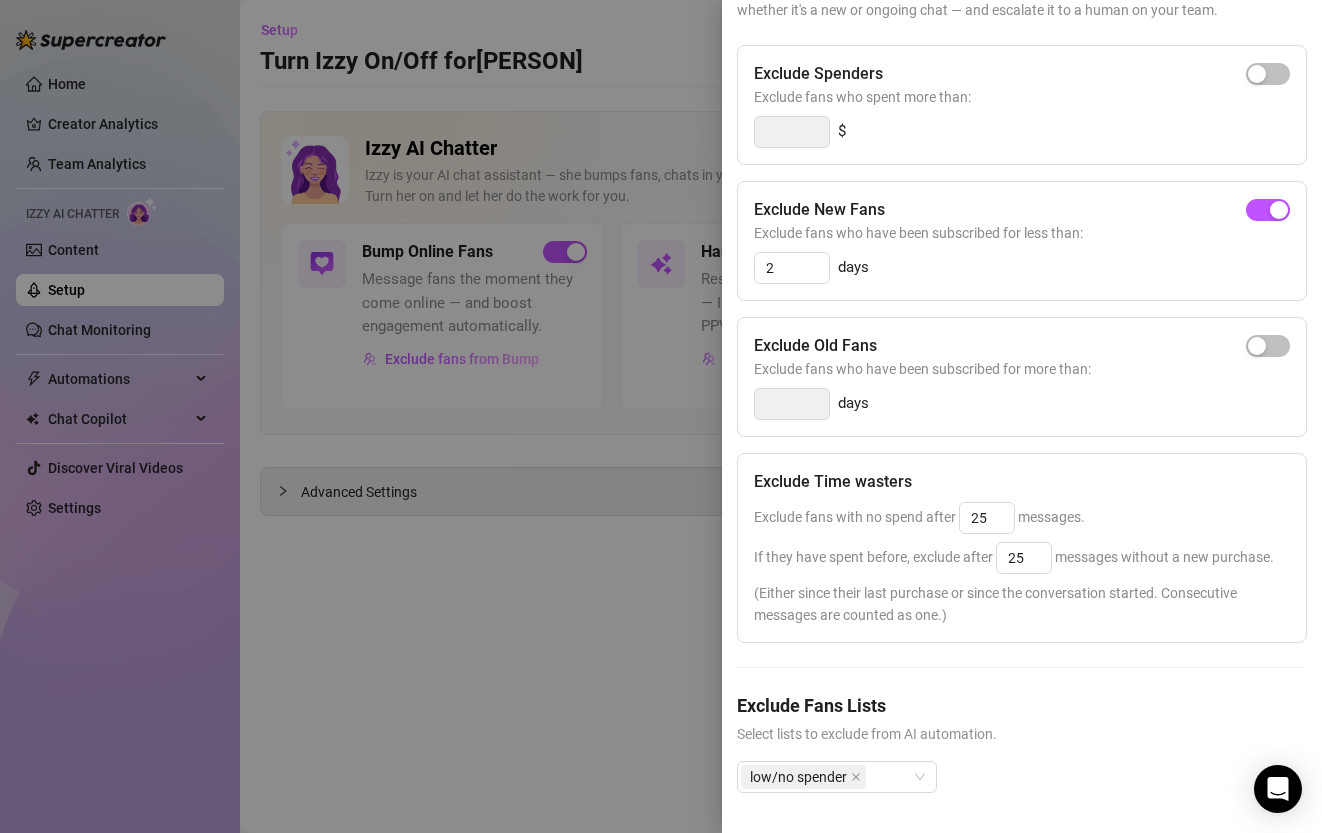 click 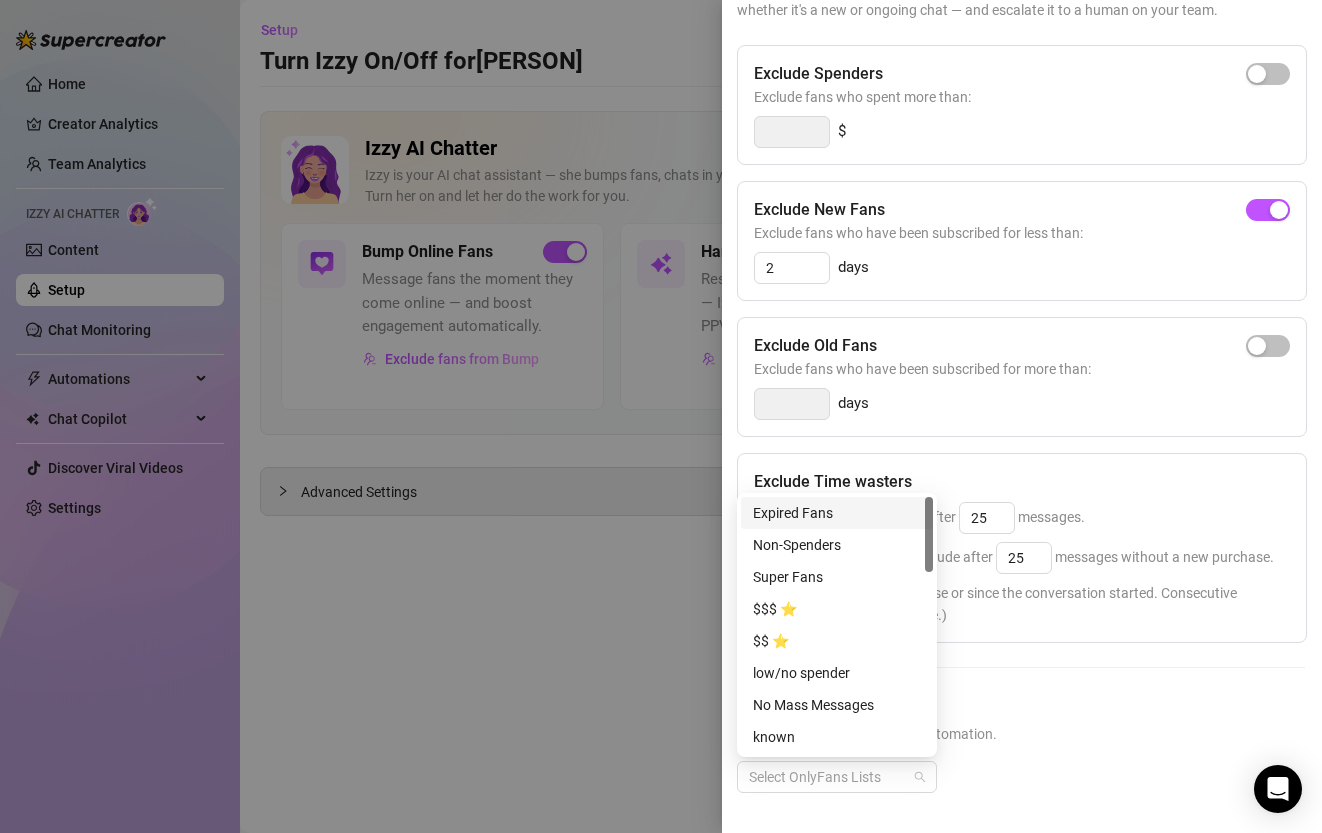 click on "Select OnlyFans Lists" at bounding box center (837, 777) 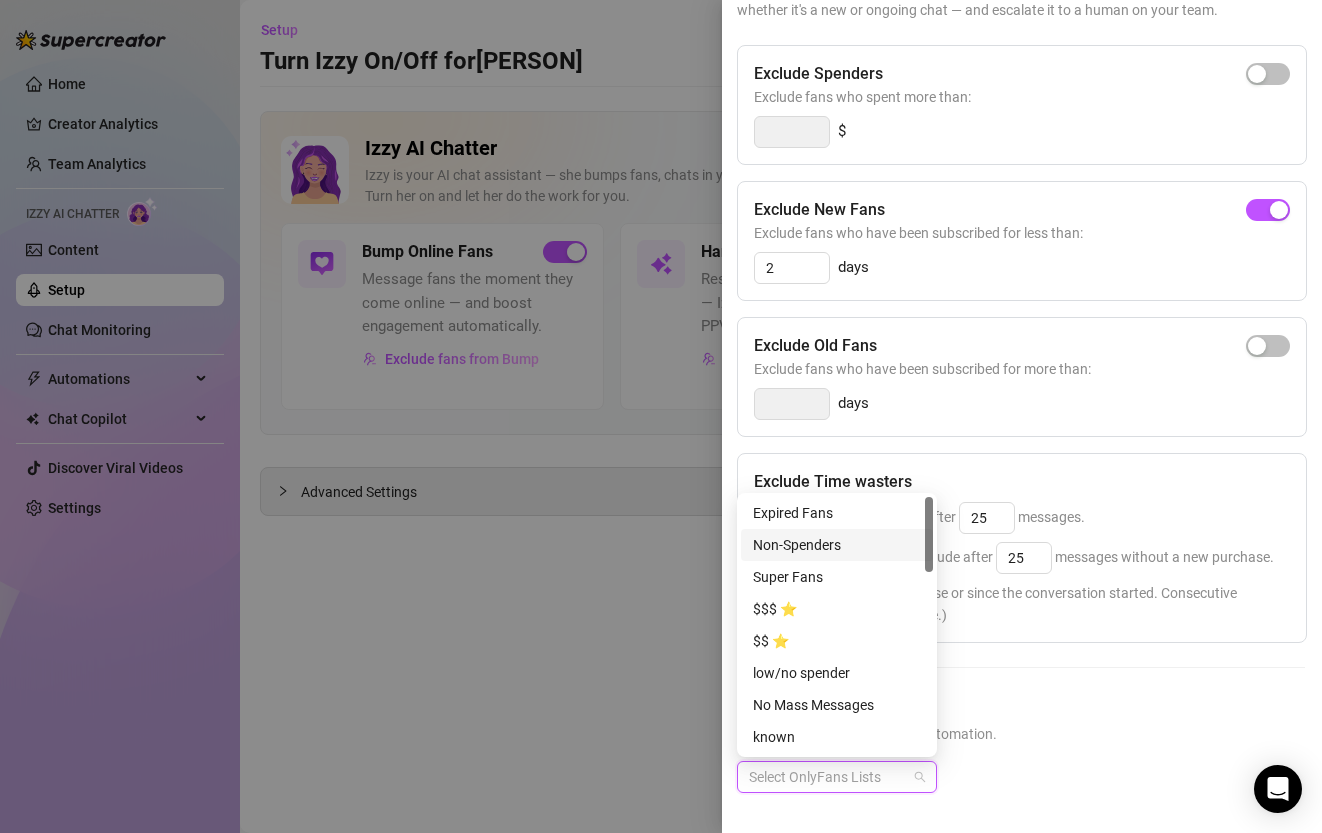 click on "Non-Spenders" at bounding box center (837, 545) 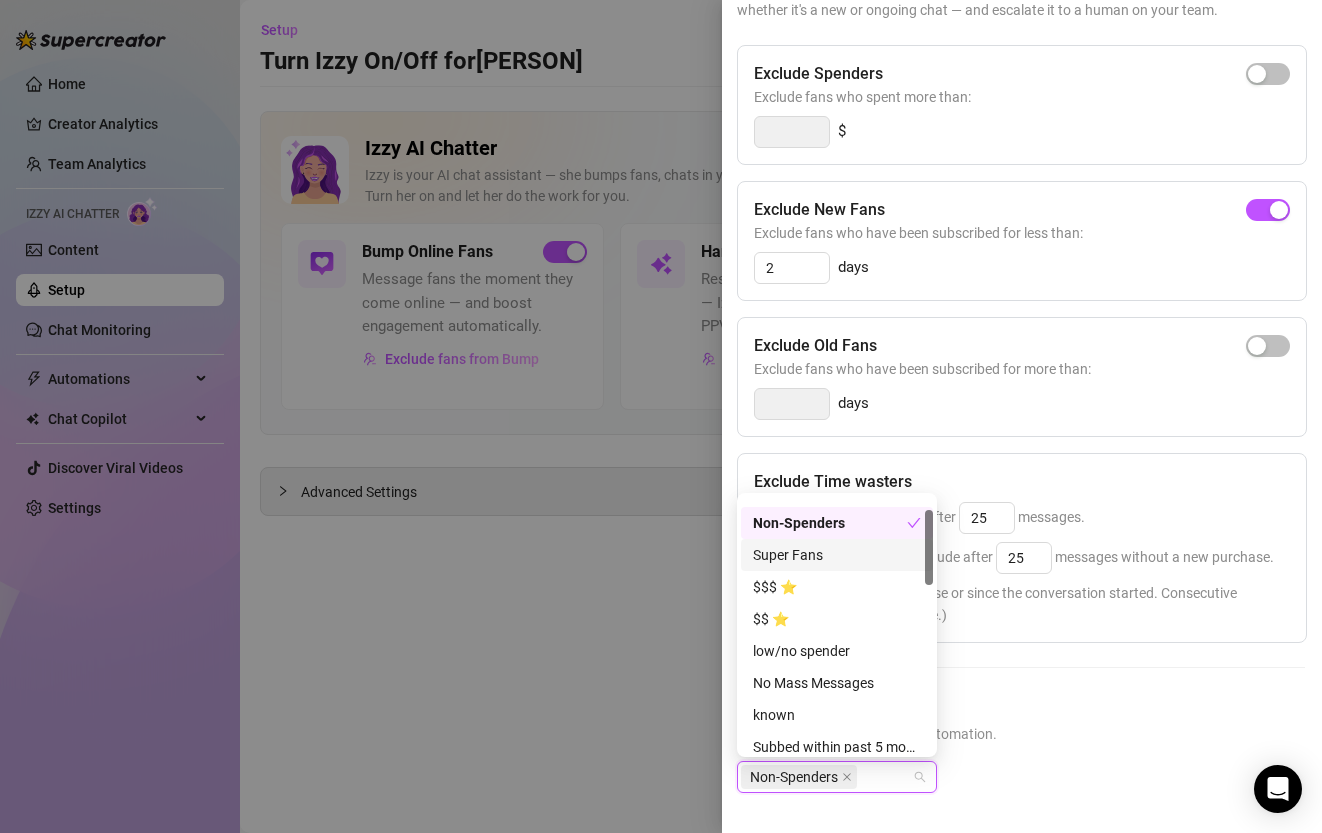 scroll, scrollTop: 43, scrollLeft: 0, axis: vertical 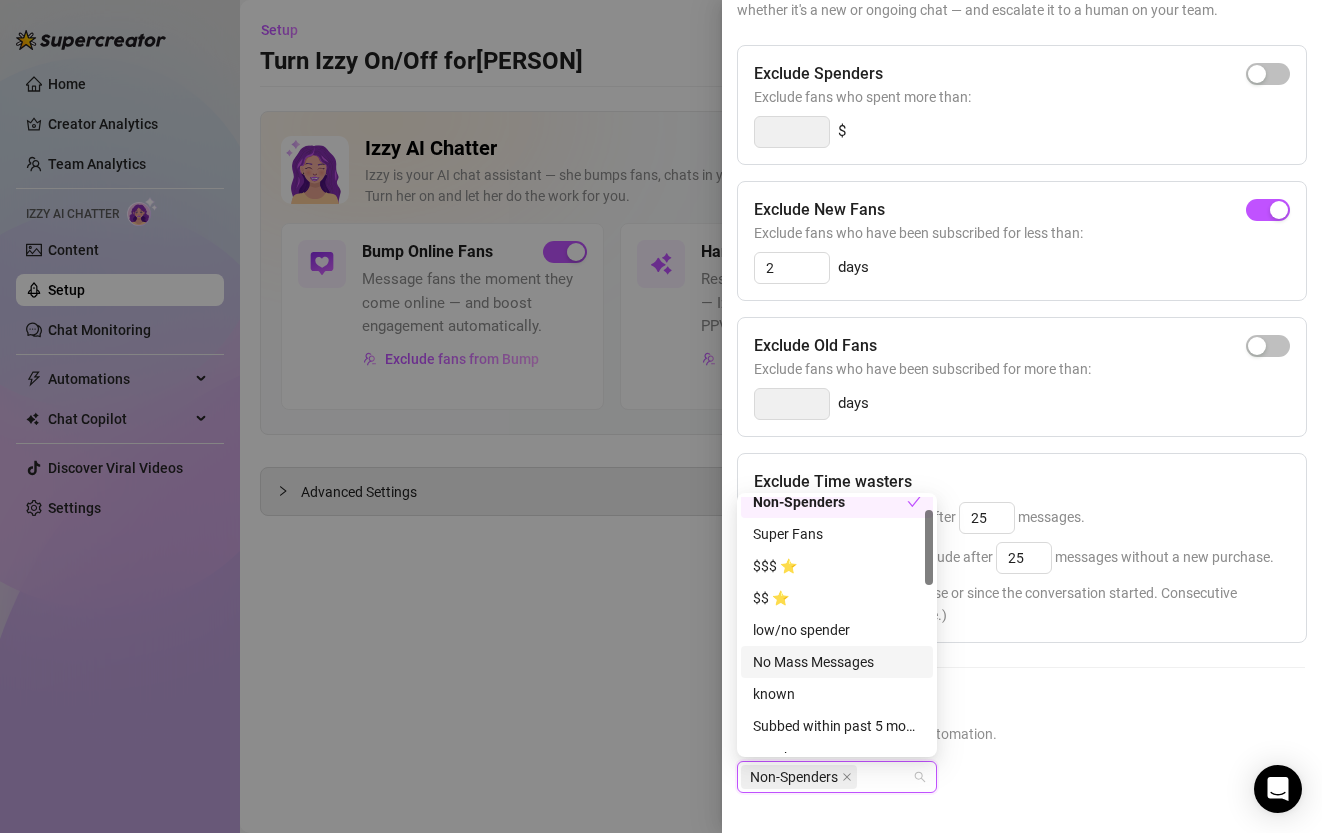 click on "Exclude Fans Lists Select lists to exclude from AI automation." at bounding box center (1021, 718) 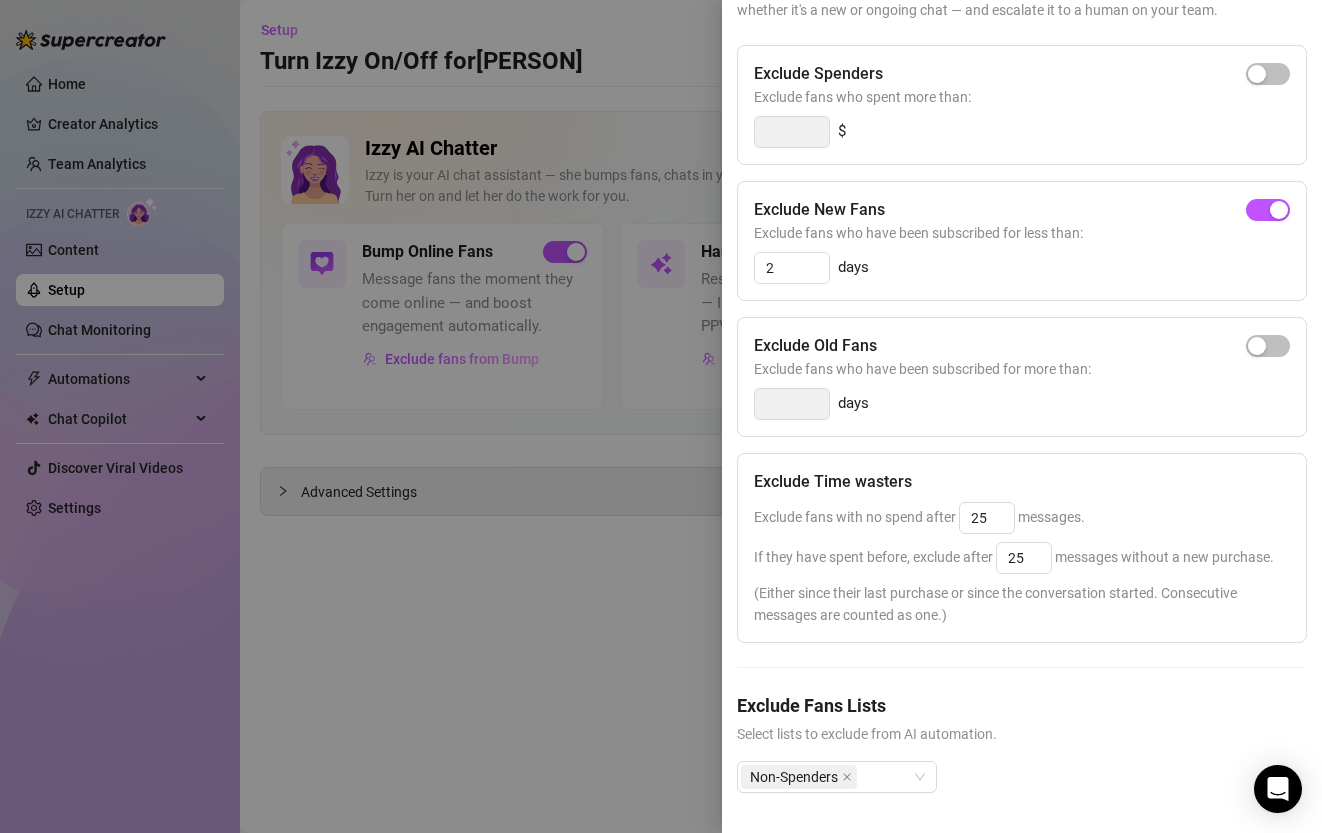 scroll, scrollTop: 0, scrollLeft: 1, axis: horizontal 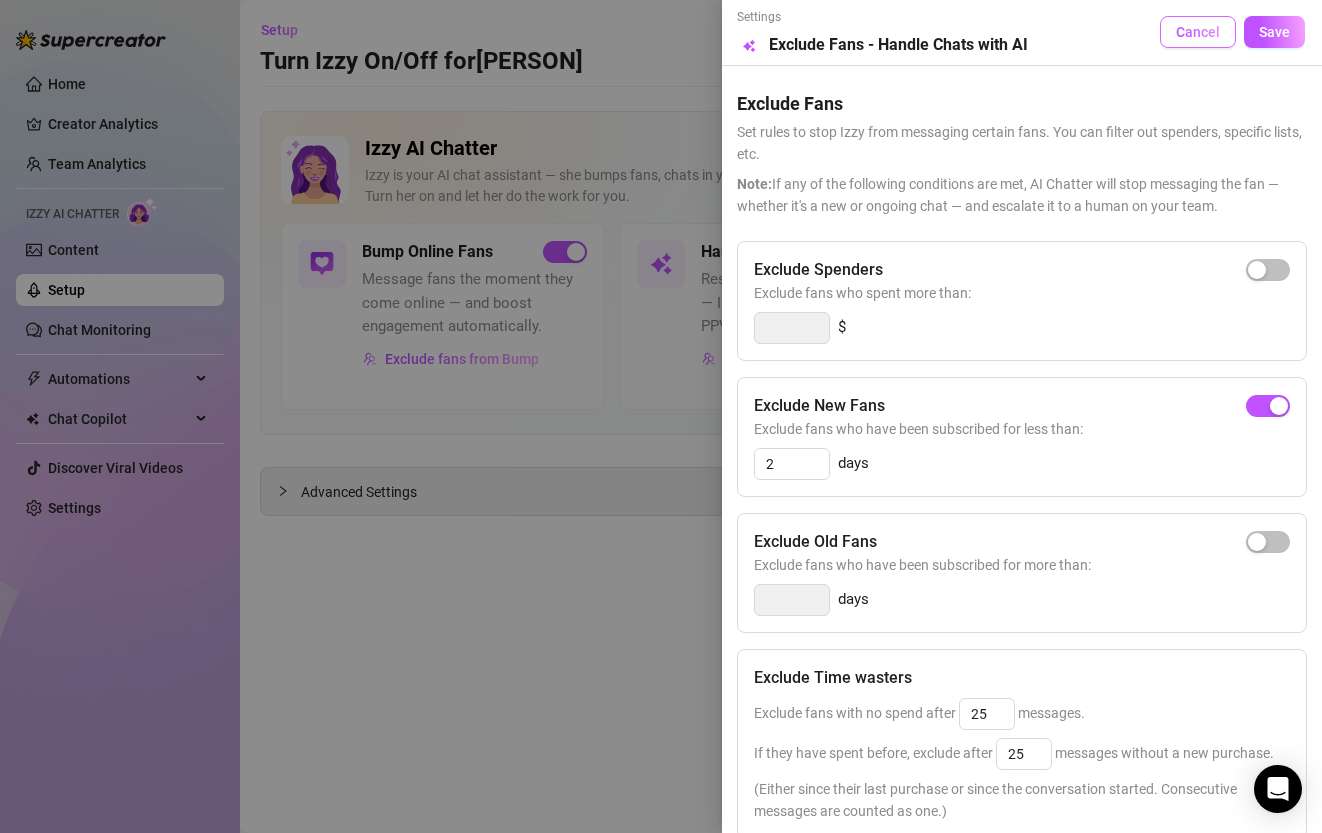 click on "Cancel" at bounding box center (1198, 32) 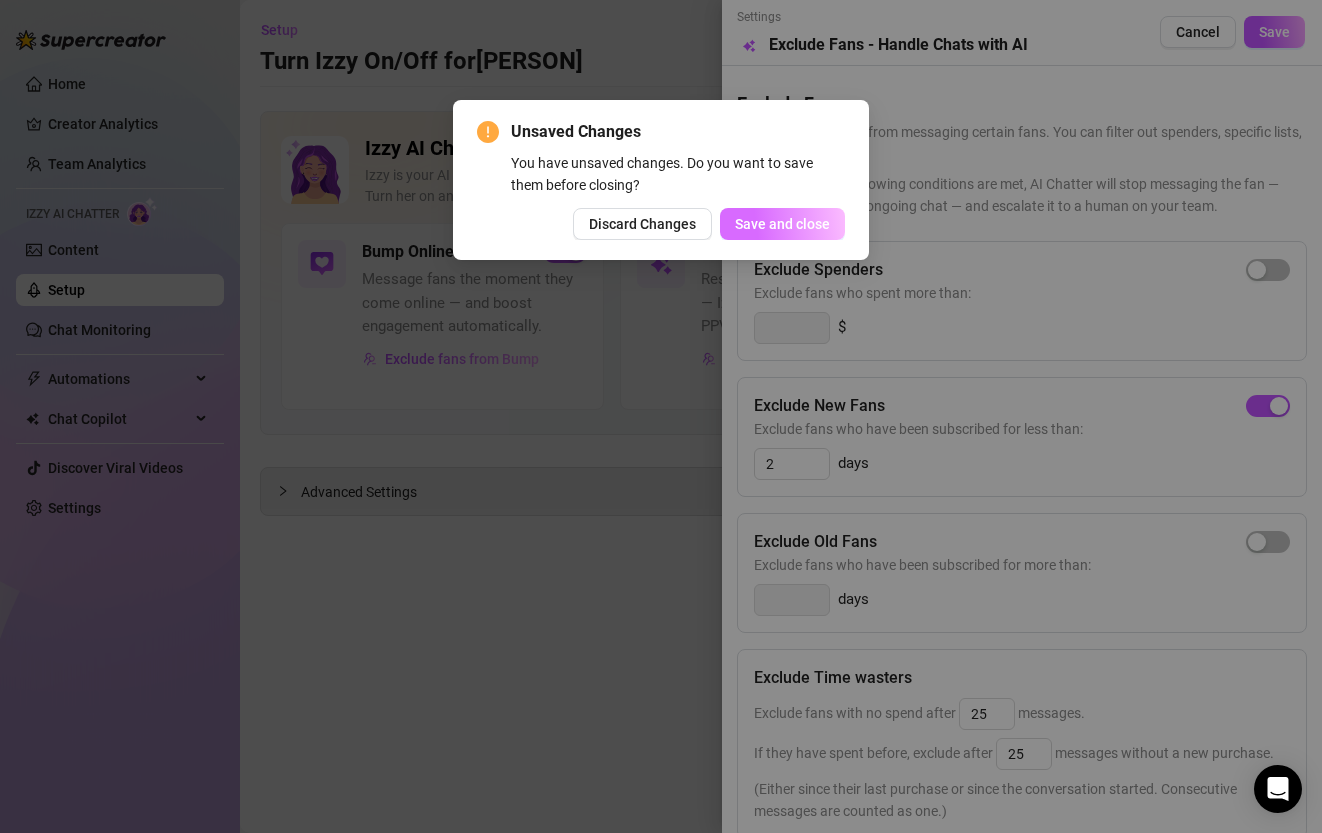 click on "Save and close" at bounding box center [782, 224] 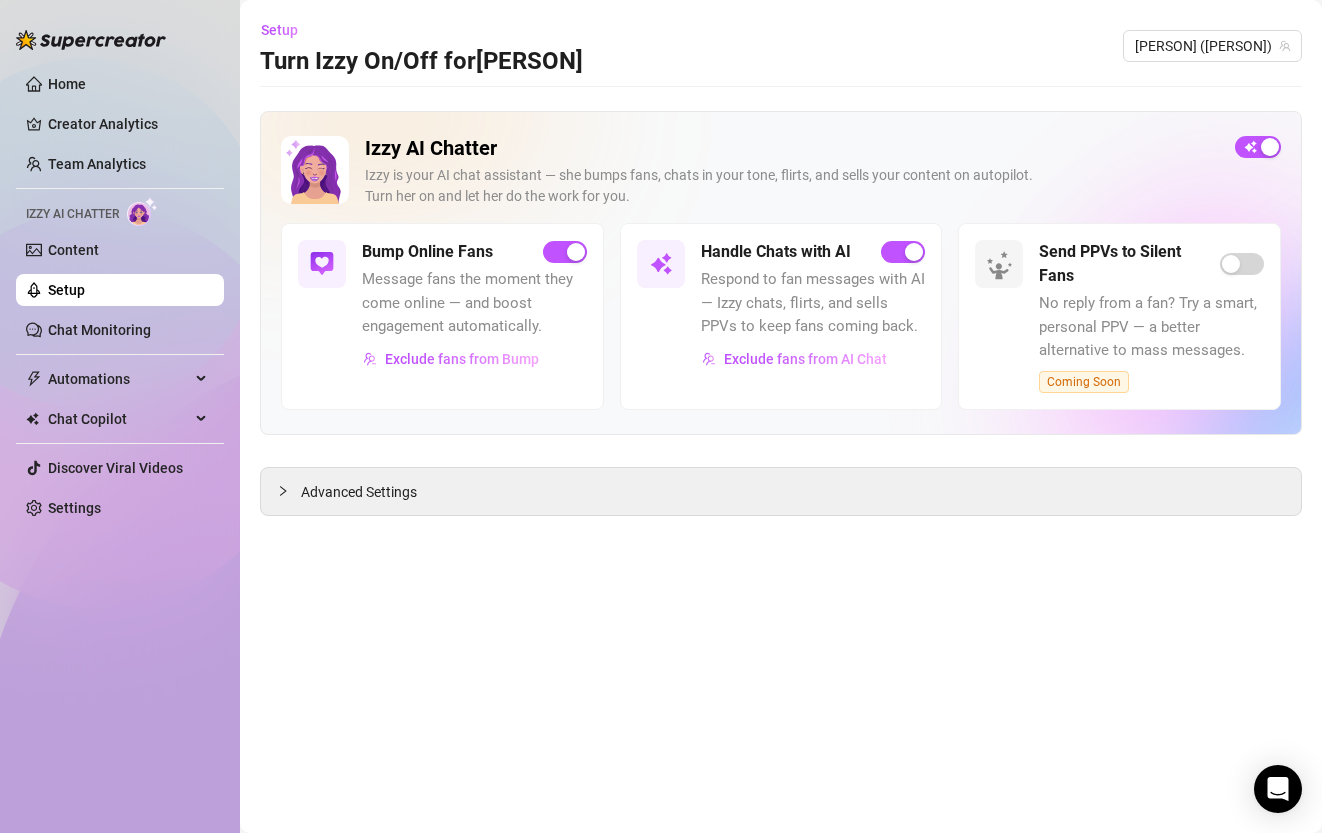 click on "Setup Turn Izzy On/Off for  Priya Priya (priyarainelle) Izzy AI Chatter Izzy is your AI chat assistant — she bumps fans, chats in your tone, flirts, and sells your content on autopilot. Turn her on and let her do the work for you. Bump Online Fans Message fans the moment they come online — and boost engagement automatically. Exclude fans from Bump Handle Chats with AI Respond to fan messages with AI — Izzy chats, flirts, and sells PPVs to keep fans coming back. Exclude fans from AI Chat Send PPVs to Silent Fans No reply from a fan? Try a smart, personal PPV — a better alternative to mass messages. Coming Soon Advanced Settings" at bounding box center (781, 416) 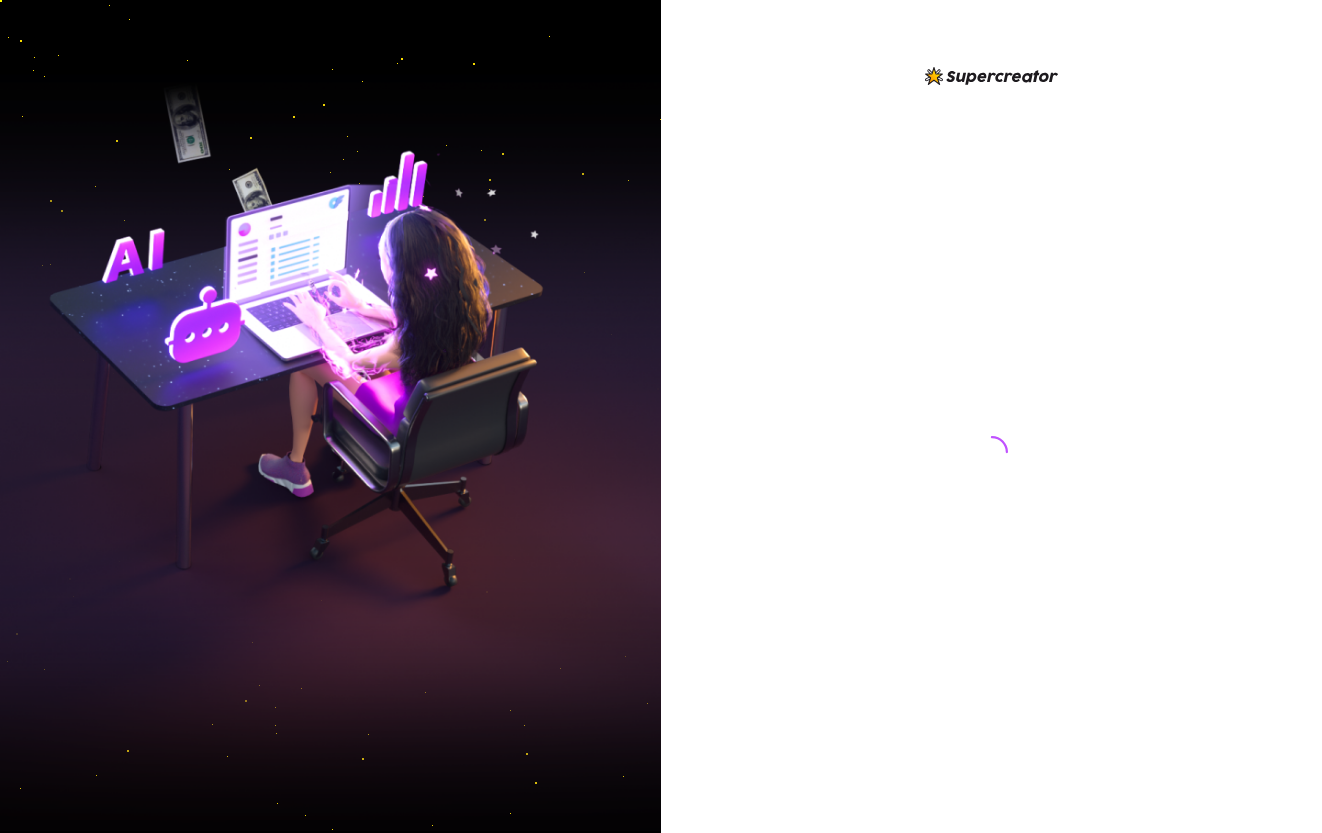 scroll, scrollTop: 0, scrollLeft: 0, axis: both 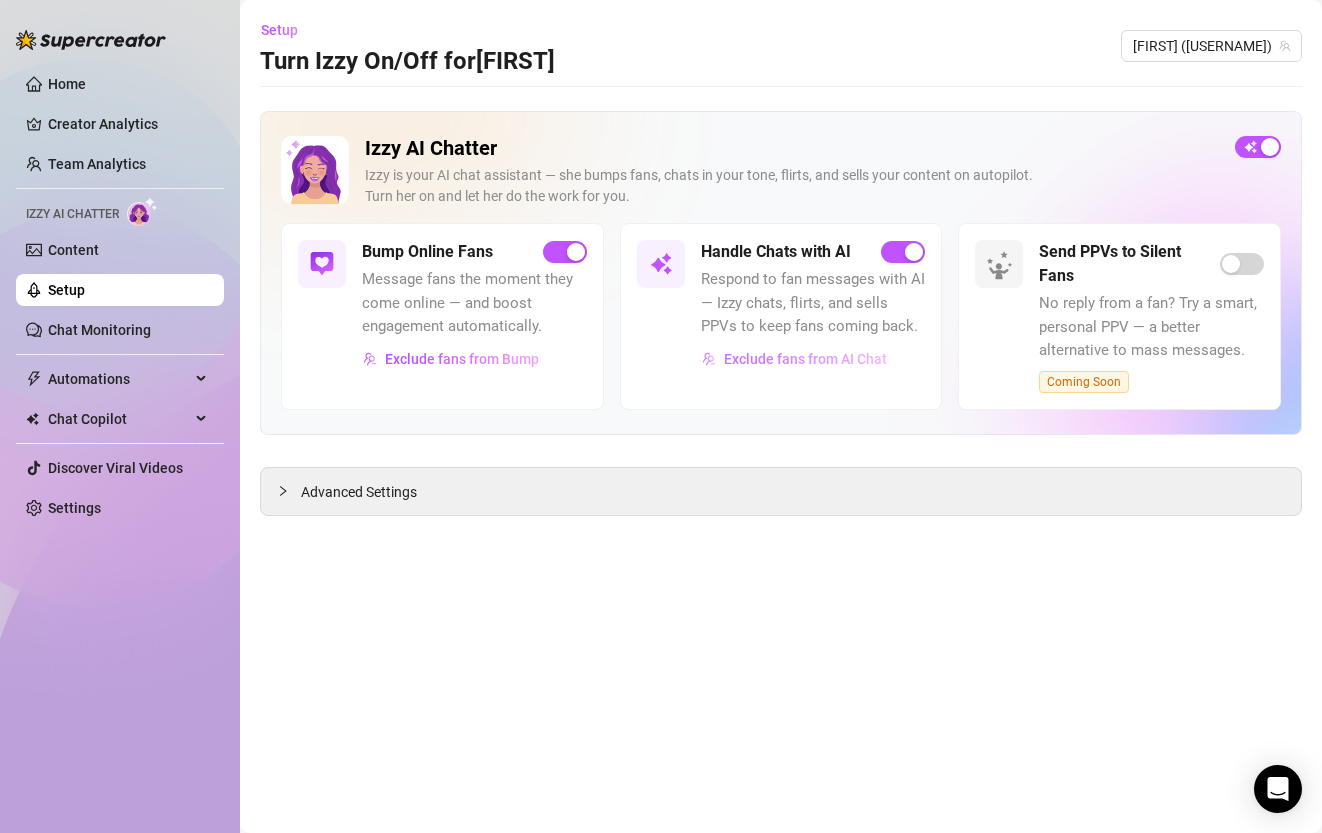 click on "Exclude fans from AI Chat" at bounding box center [805, 359] 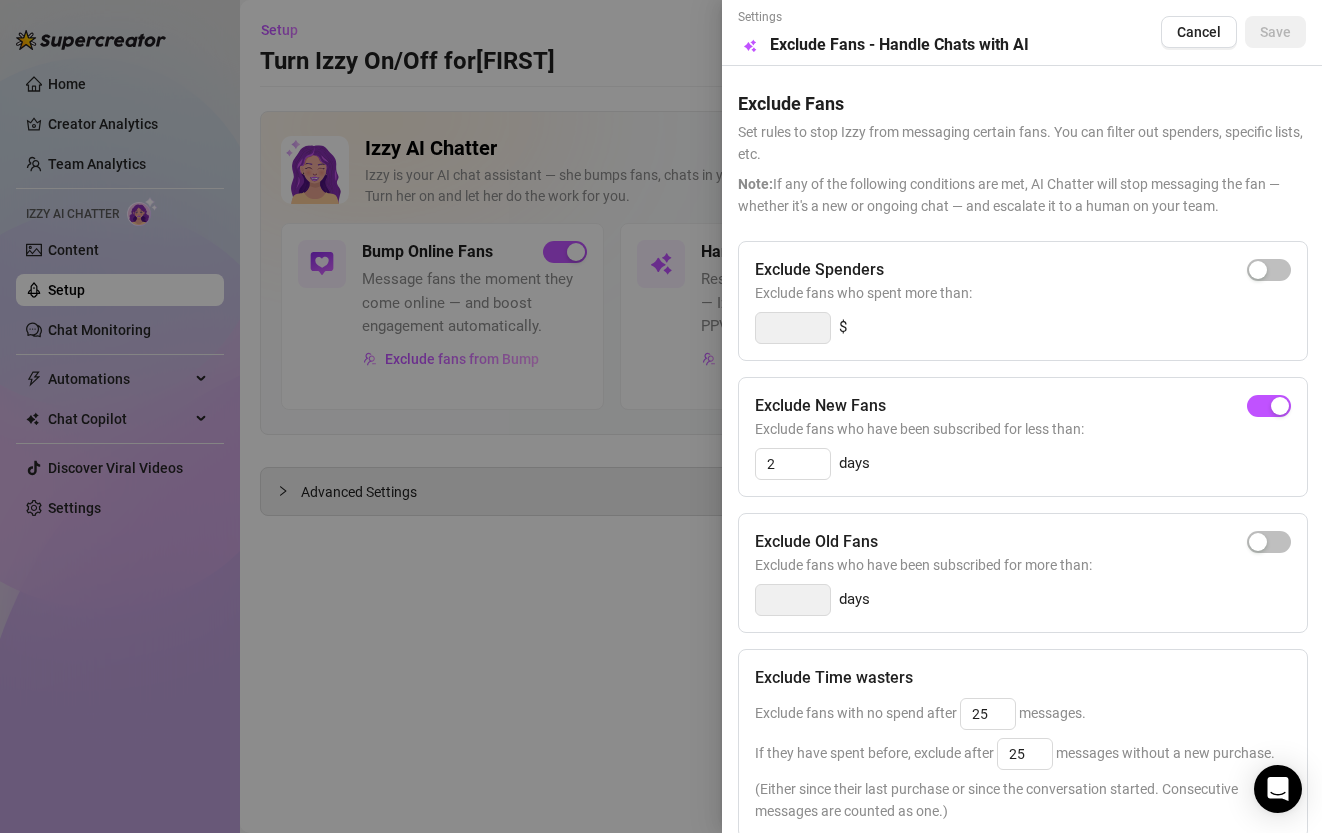 scroll, scrollTop: 196, scrollLeft: 0, axis: vertical 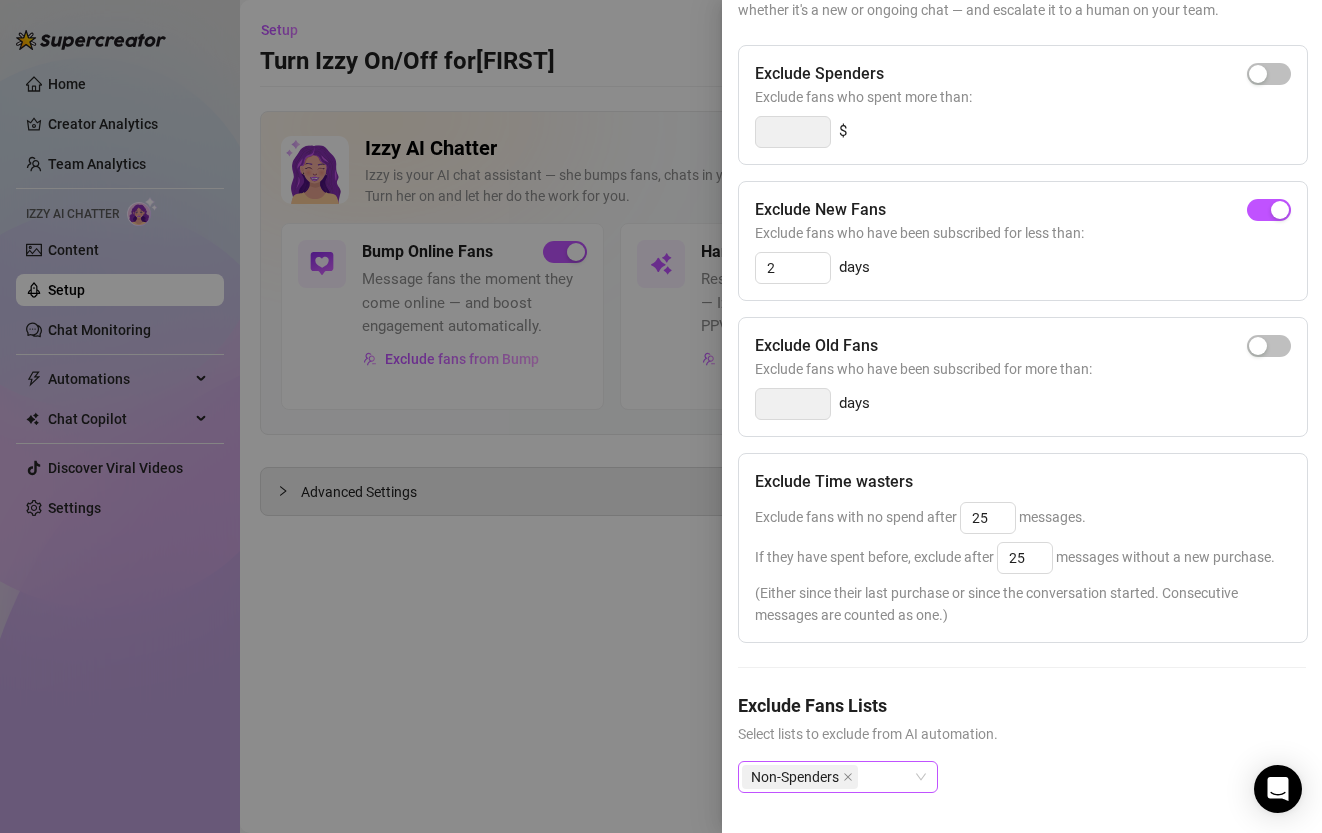 click on "Non-Spenders" at bounding box center (827, 777) 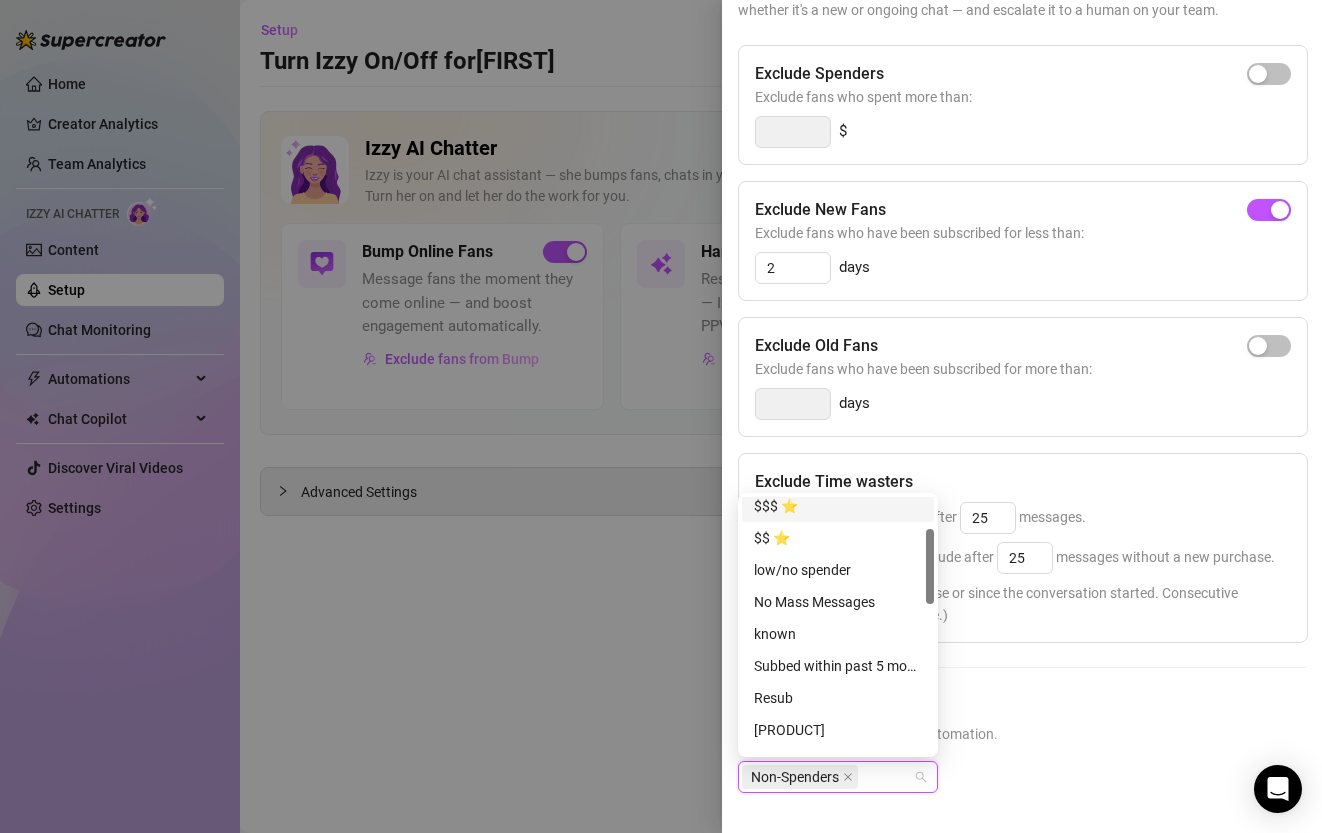scroll, scrollTop: 110, scrollLeft: 0, axis: vertical 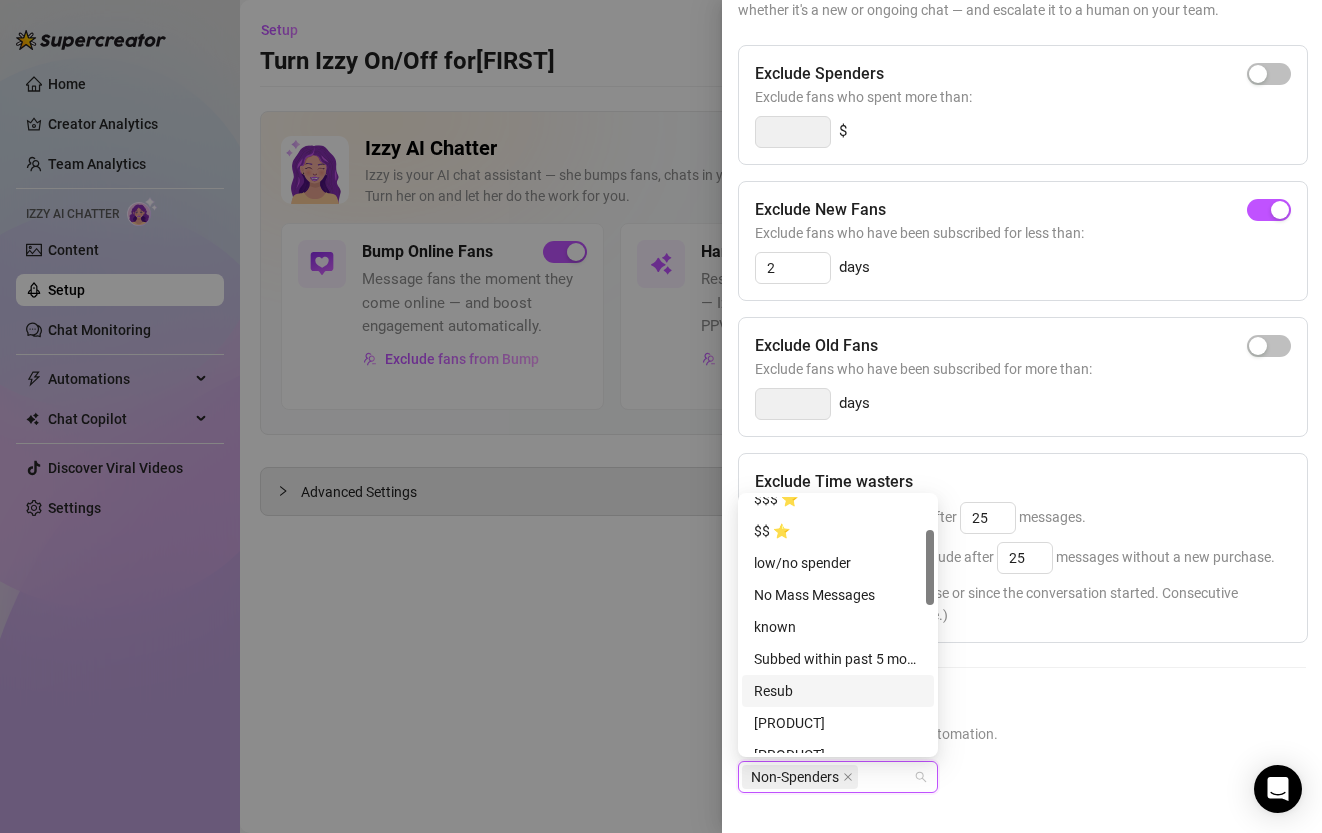 drag, startPoint x: 1172, startPoint y: 748, endPoint x: 1153, endPoint y: 743, distance: 19.646883 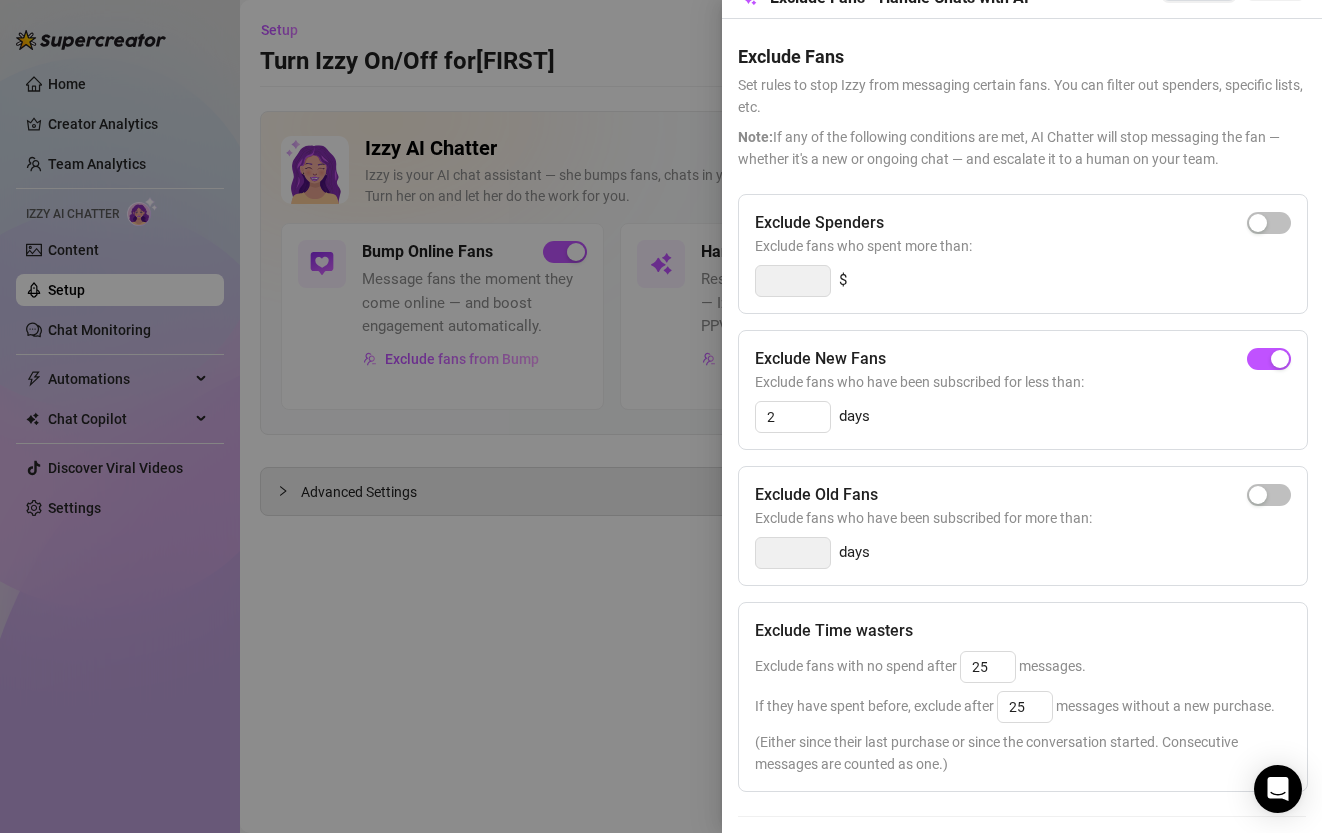 scroll, scrollTop: 0, scrollLeft: 0, axis: both 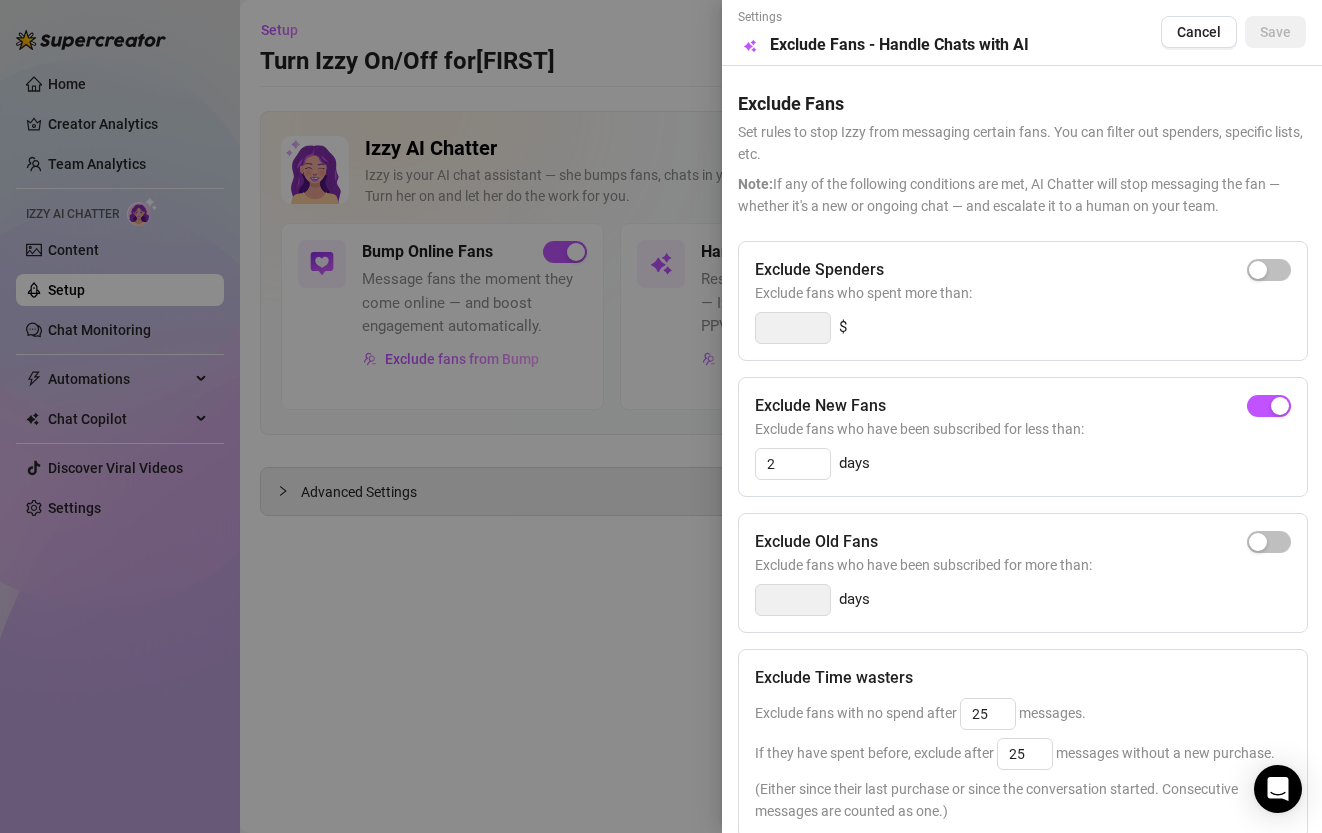 drag, startPoint x: 1206, startPoint y: 33, endPoint x: 1187, endPoint y: 29, distance: 19.416489 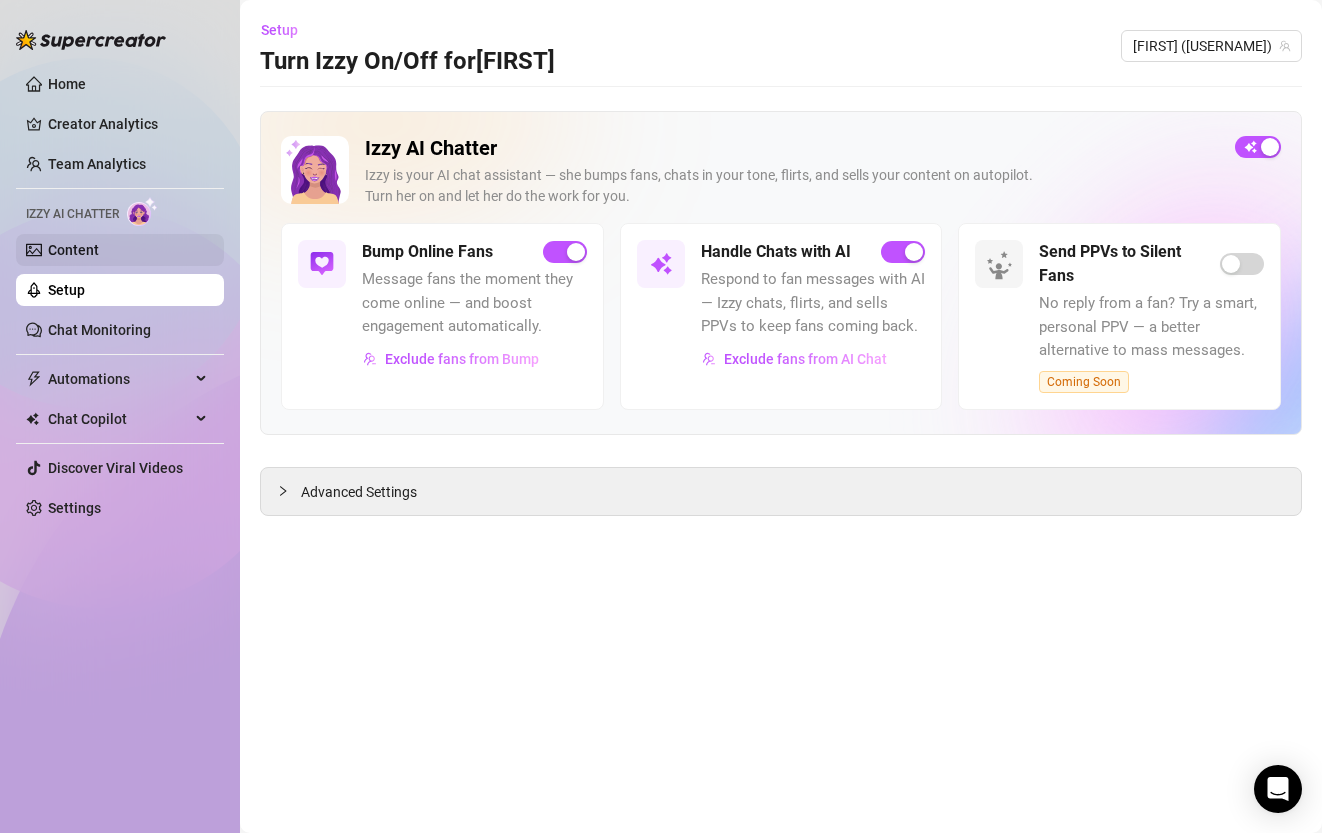 click on "Content" at bounding box center (73, 250) 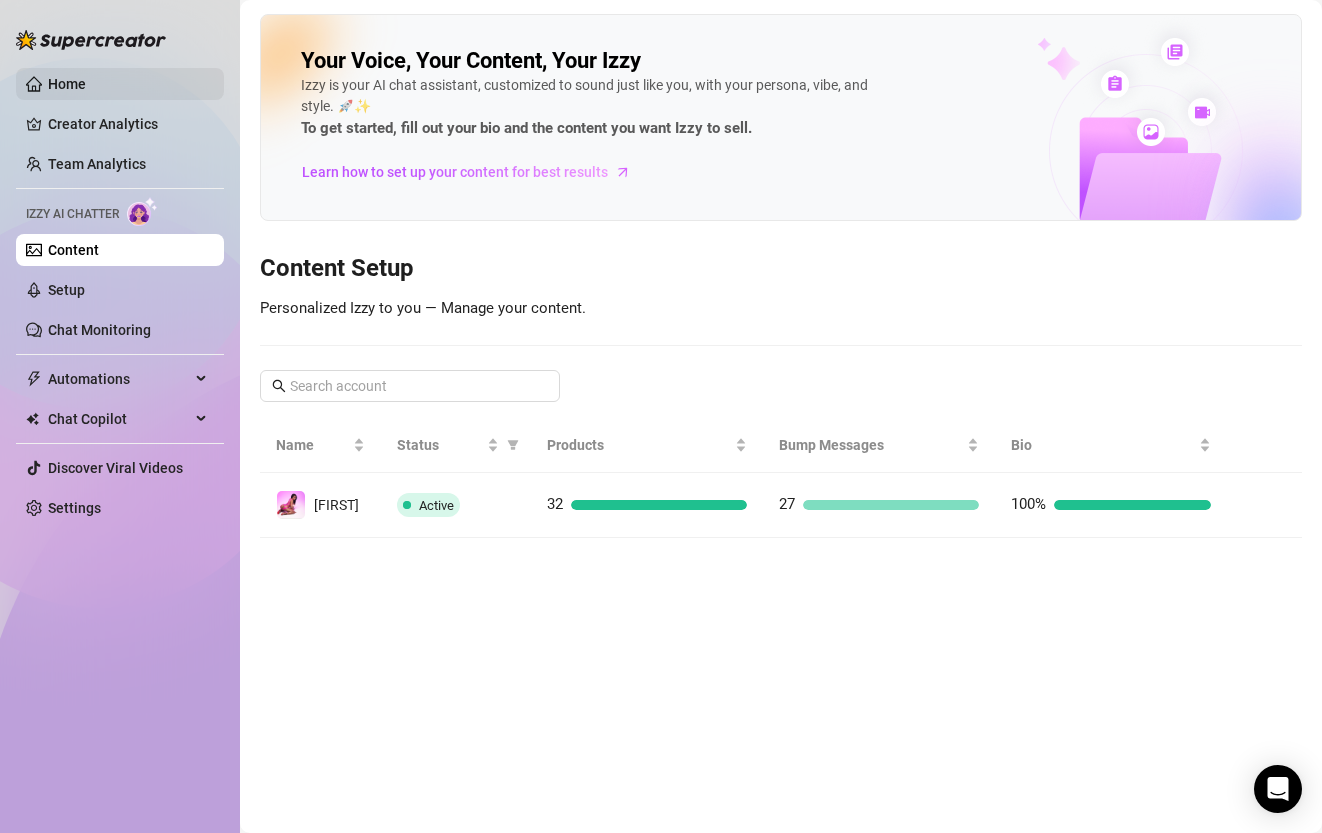 click on "Home" at bounding box center [67, 84] 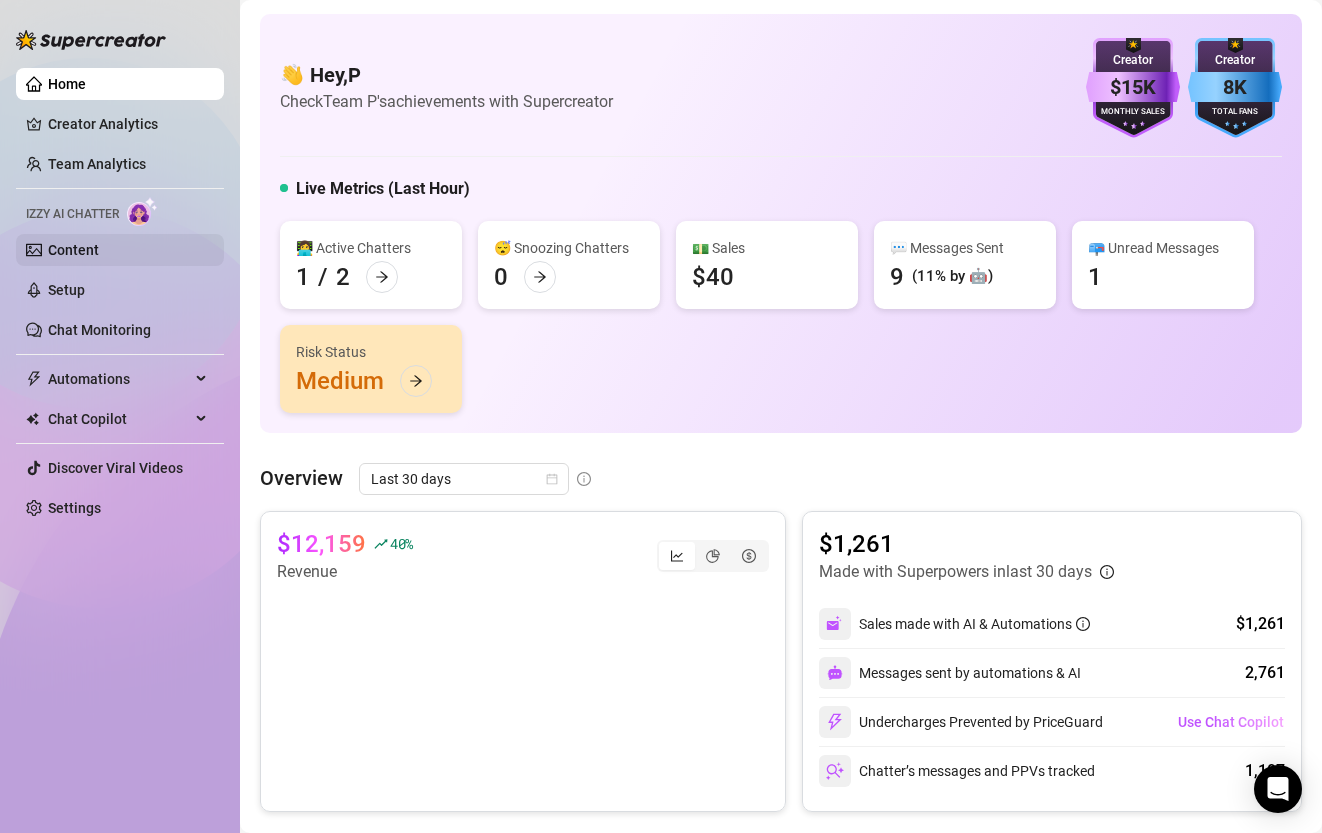 click on "Content" at bounding box center [73, 250] 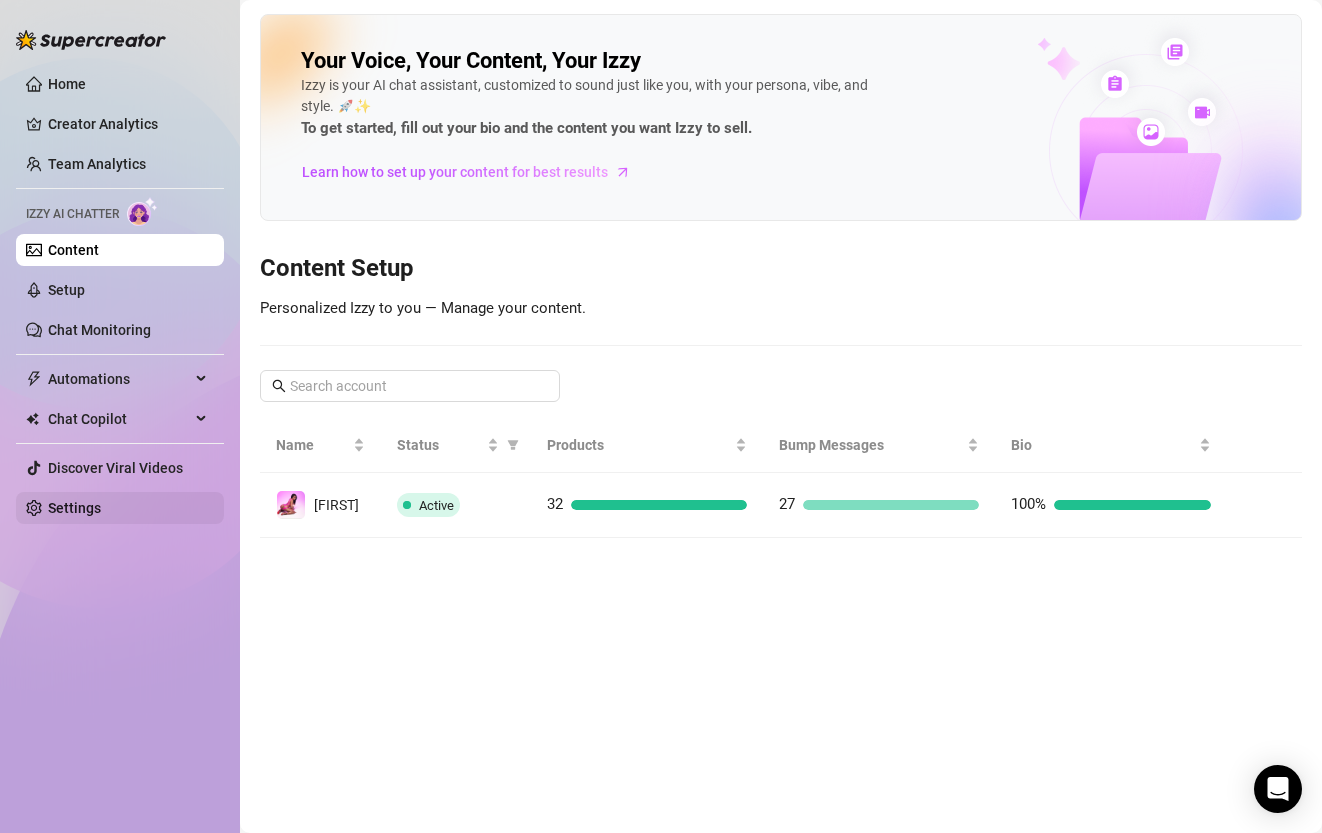 click on "Settings" at bounding box center [74, 508] 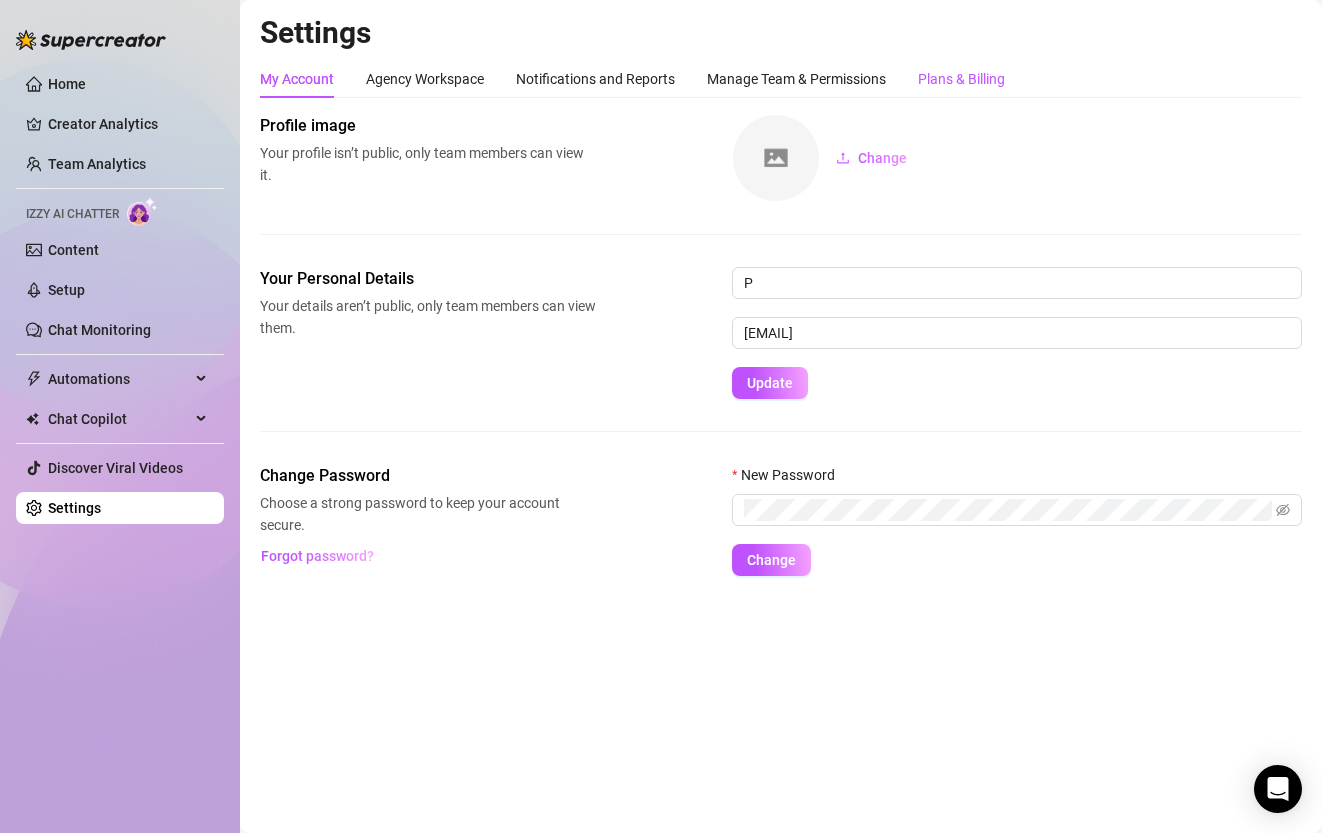 click on "Plans & Billing" at bounding box center (961, 79) 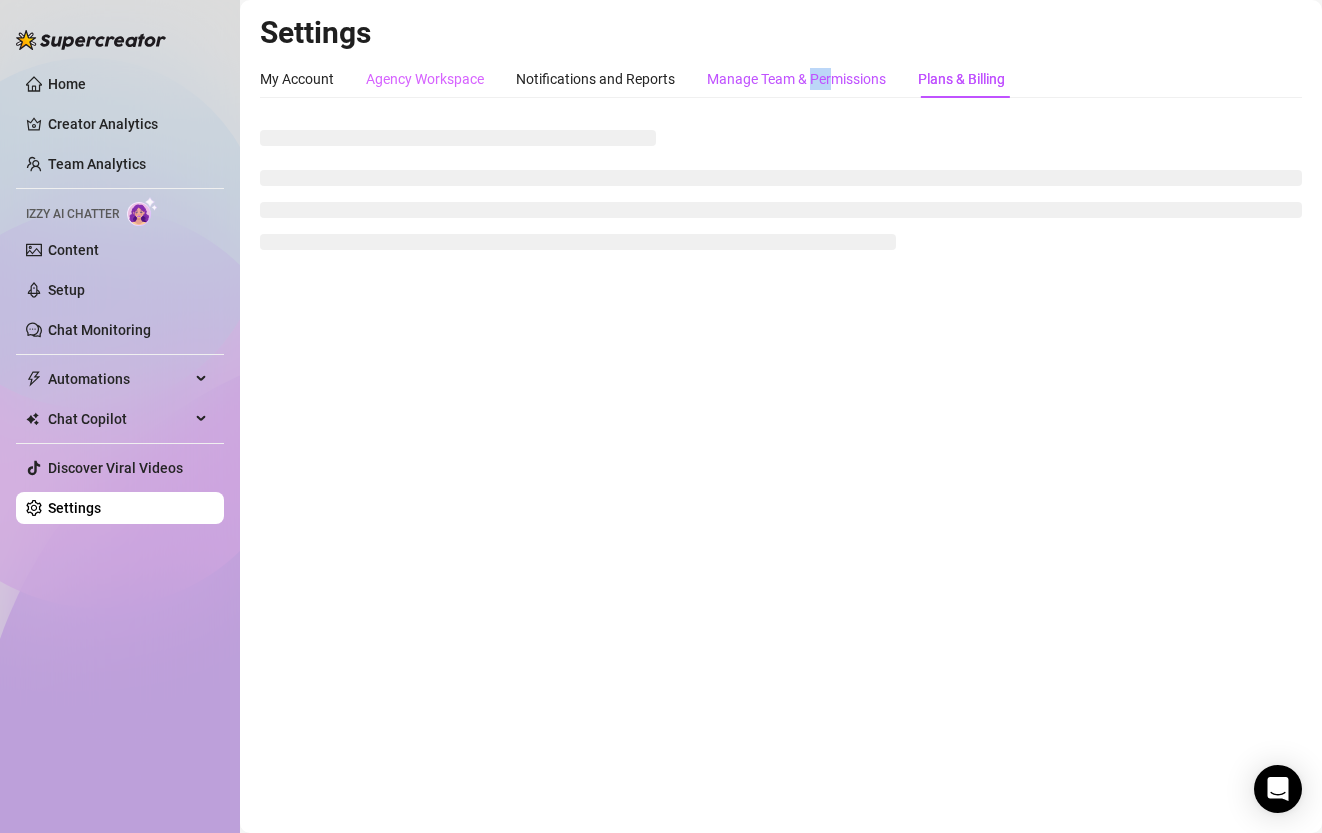drag, startPoint x: 833, startPoint y: 86, endPoint x: 427, endPoint y: 85, distance: 406.00122 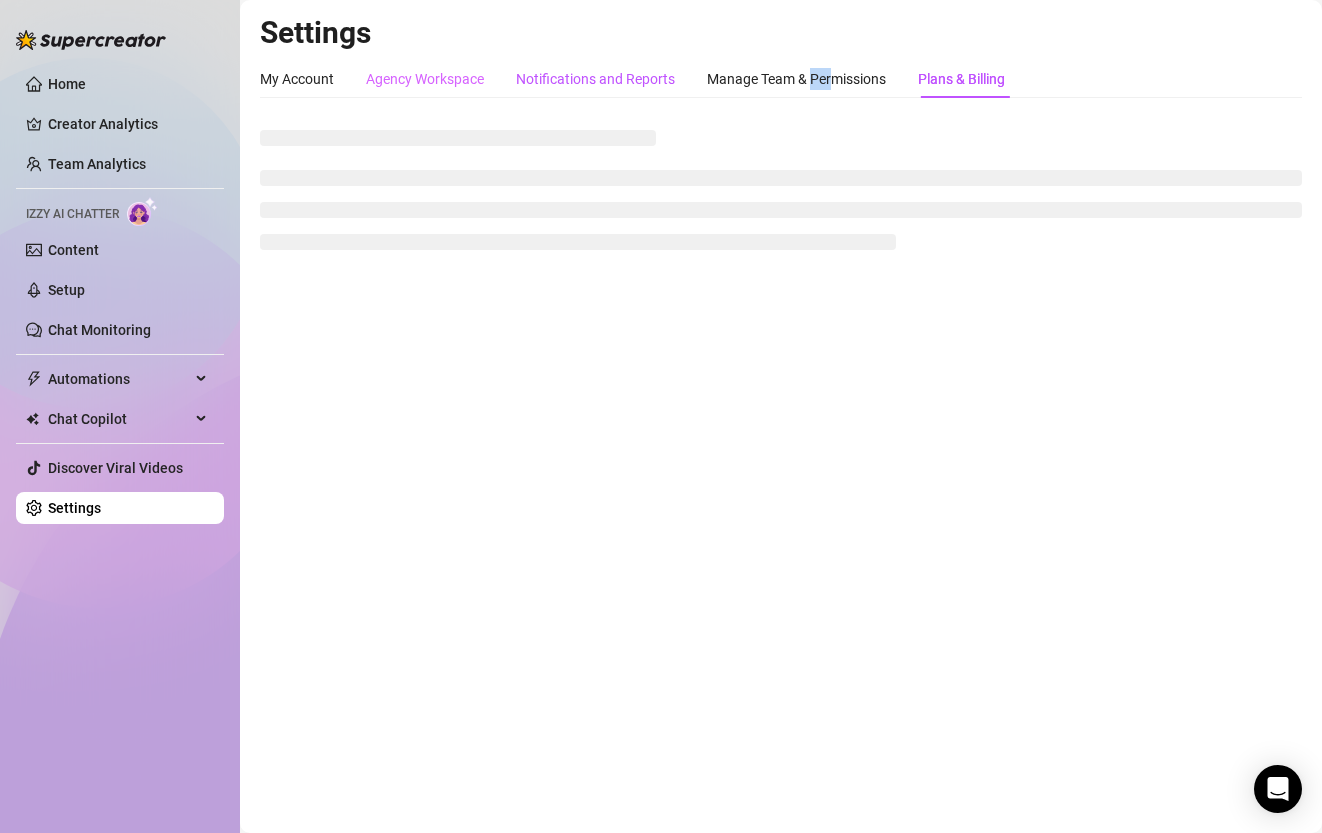 click on "Notifications and Reports" at bounding box center (595, 79) 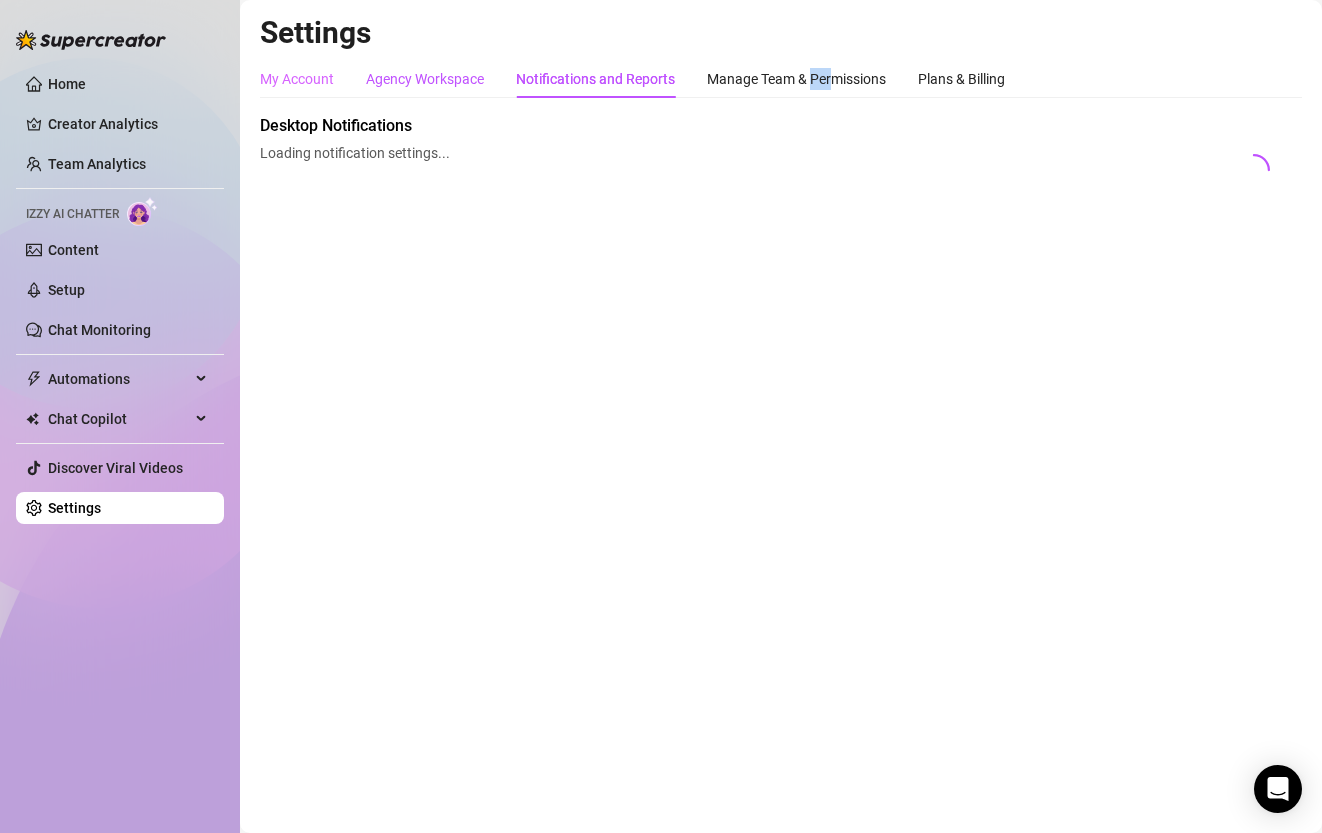 drag, startPoint x: 427, startPoint y: 85, endPoint x: 299, endPoint y: 84, distance: 128.0039 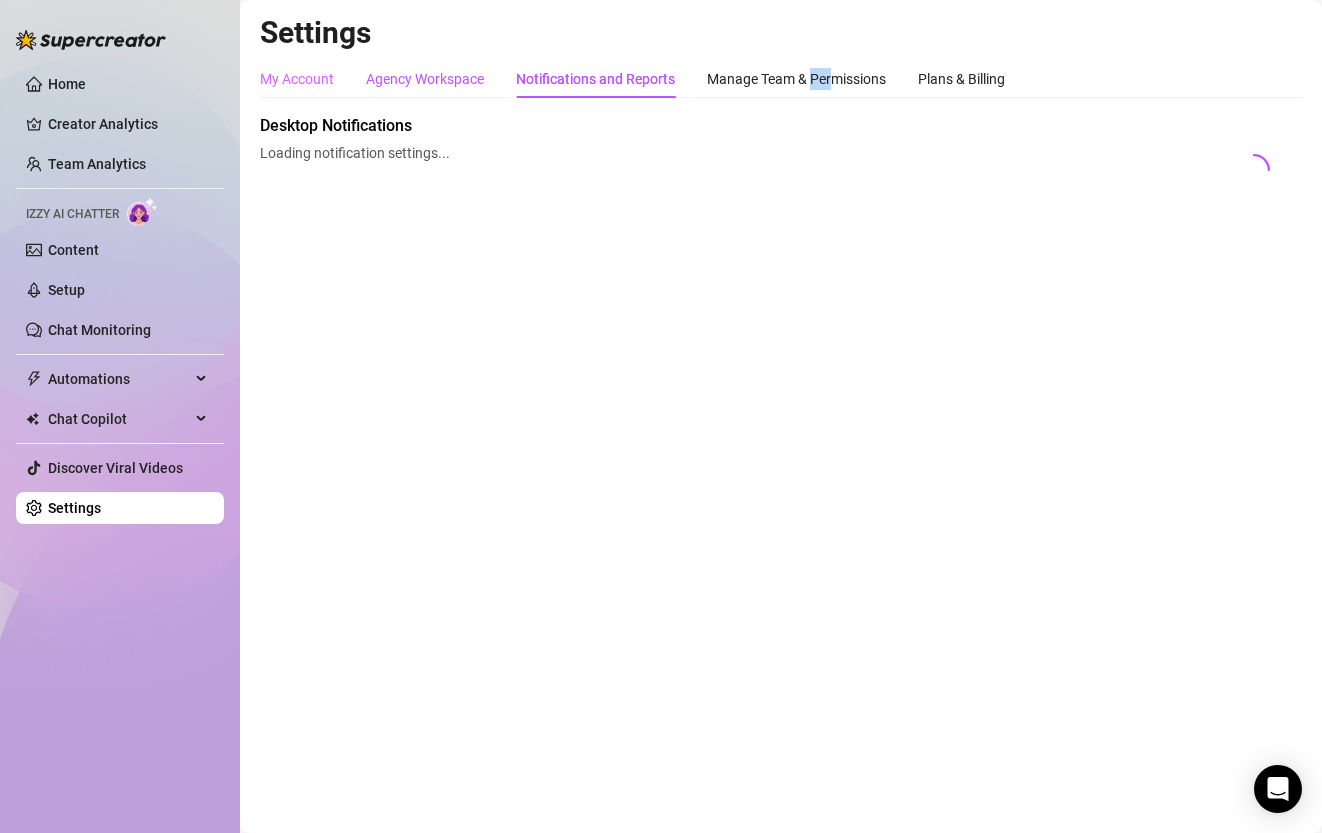 click on "Agency Workspace" at bounding box center (425, 79) 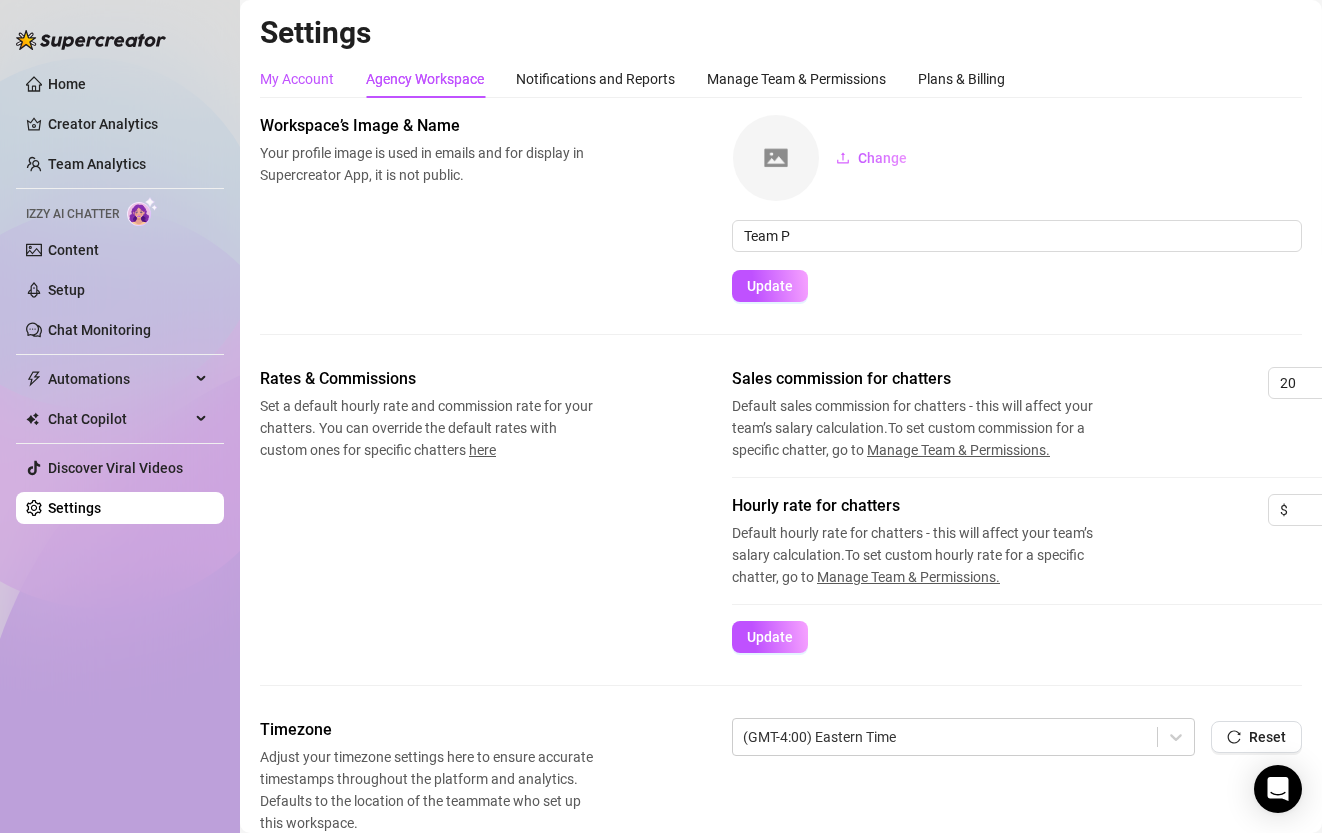 click on "My Account" at bounding box center (297, 79) 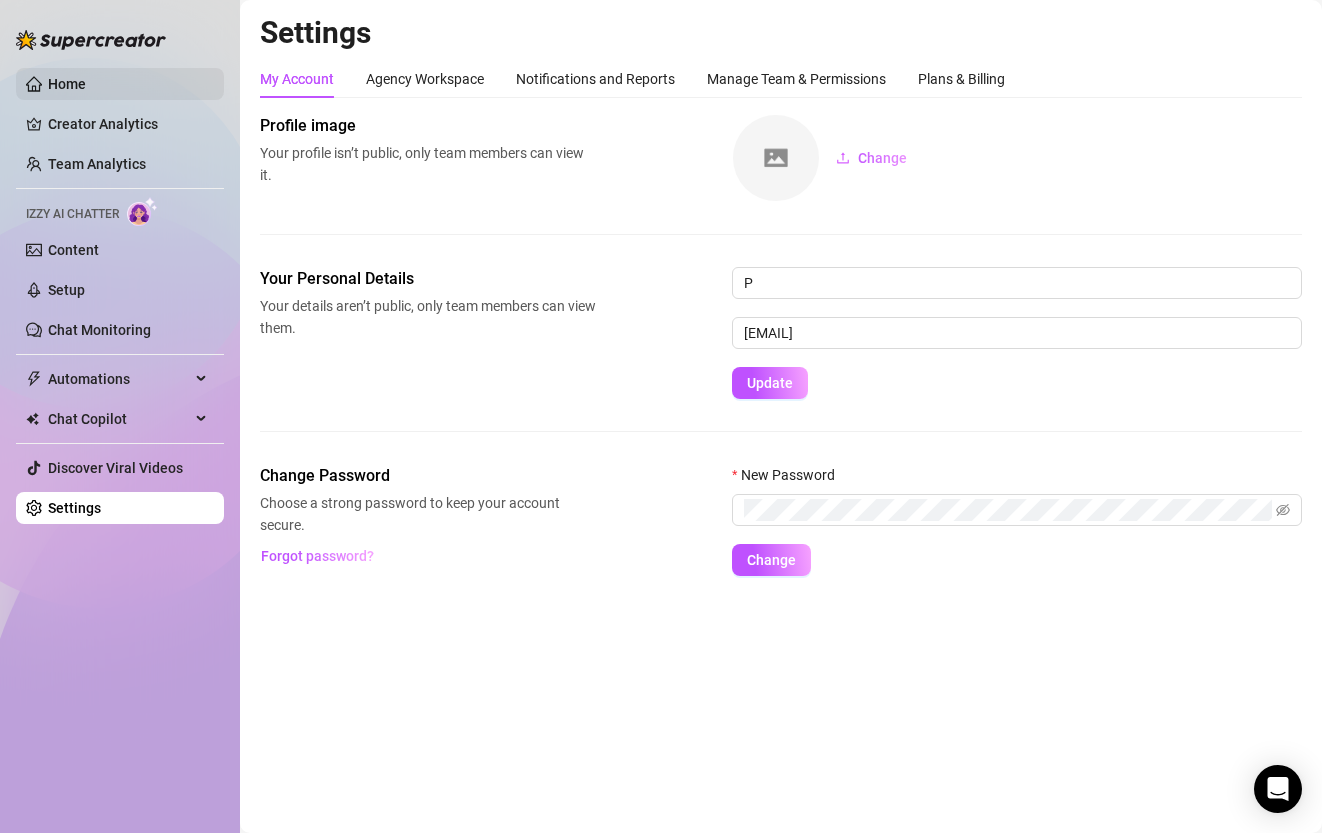 click on "Home" at bounding box center (67, 84) 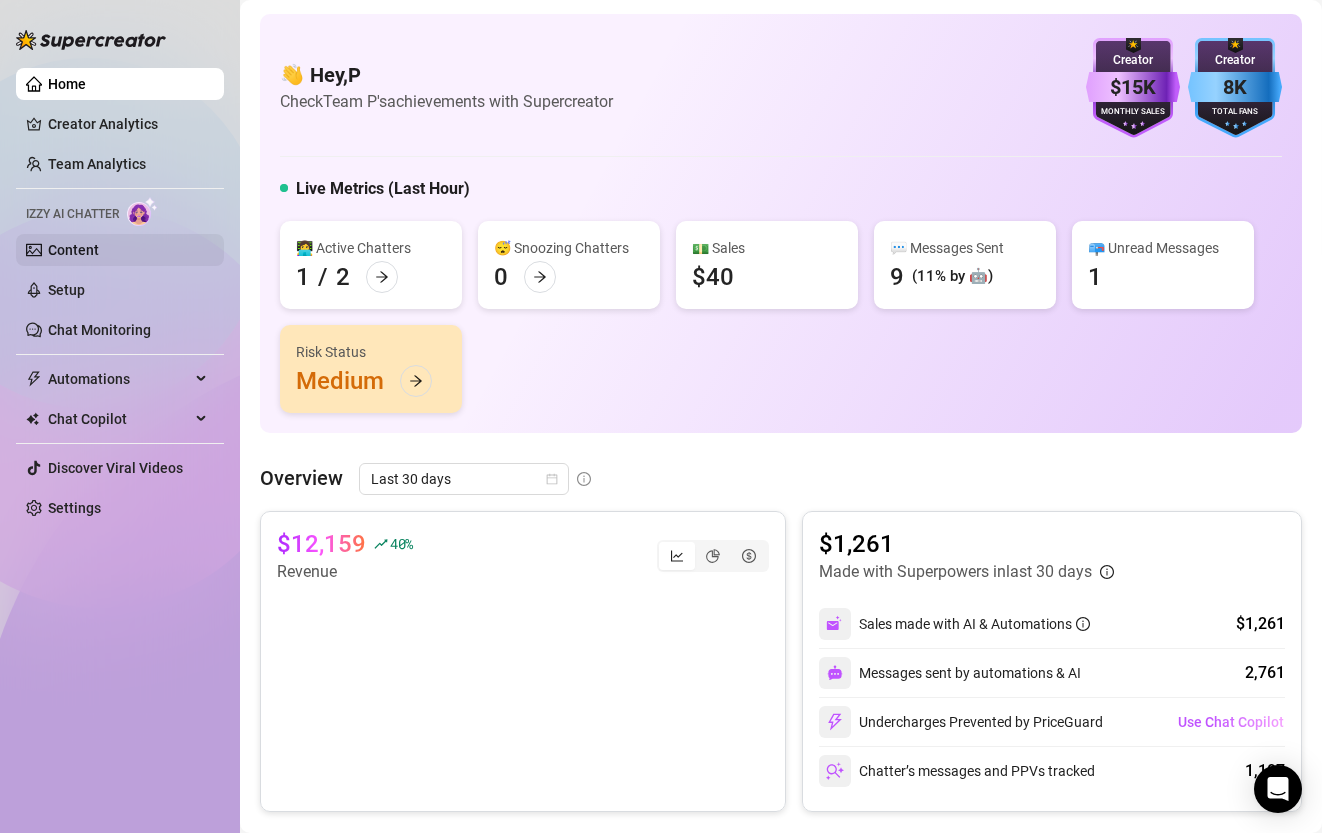 click on "Content" at bounding box center (73, 250) 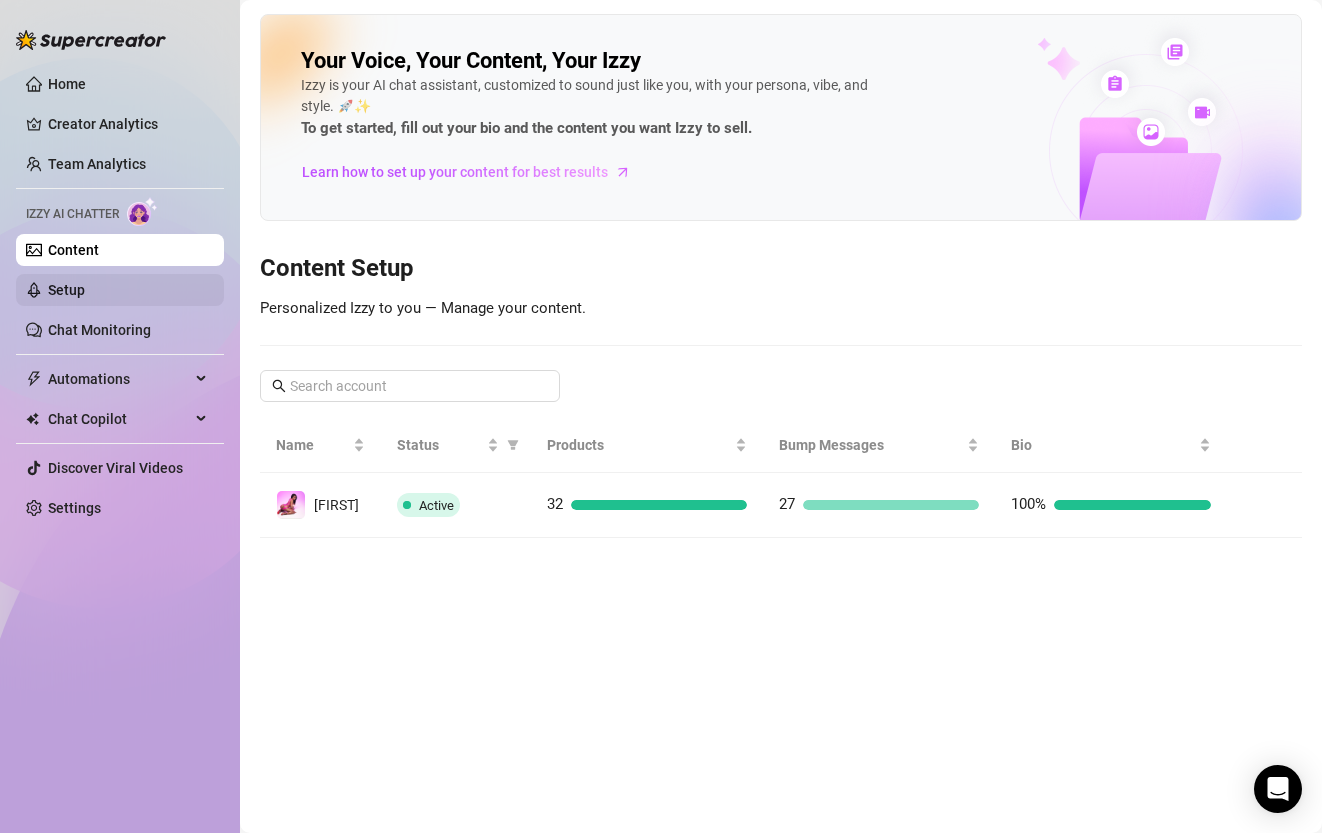 click on "Setup" at bounding box center [66, 290] 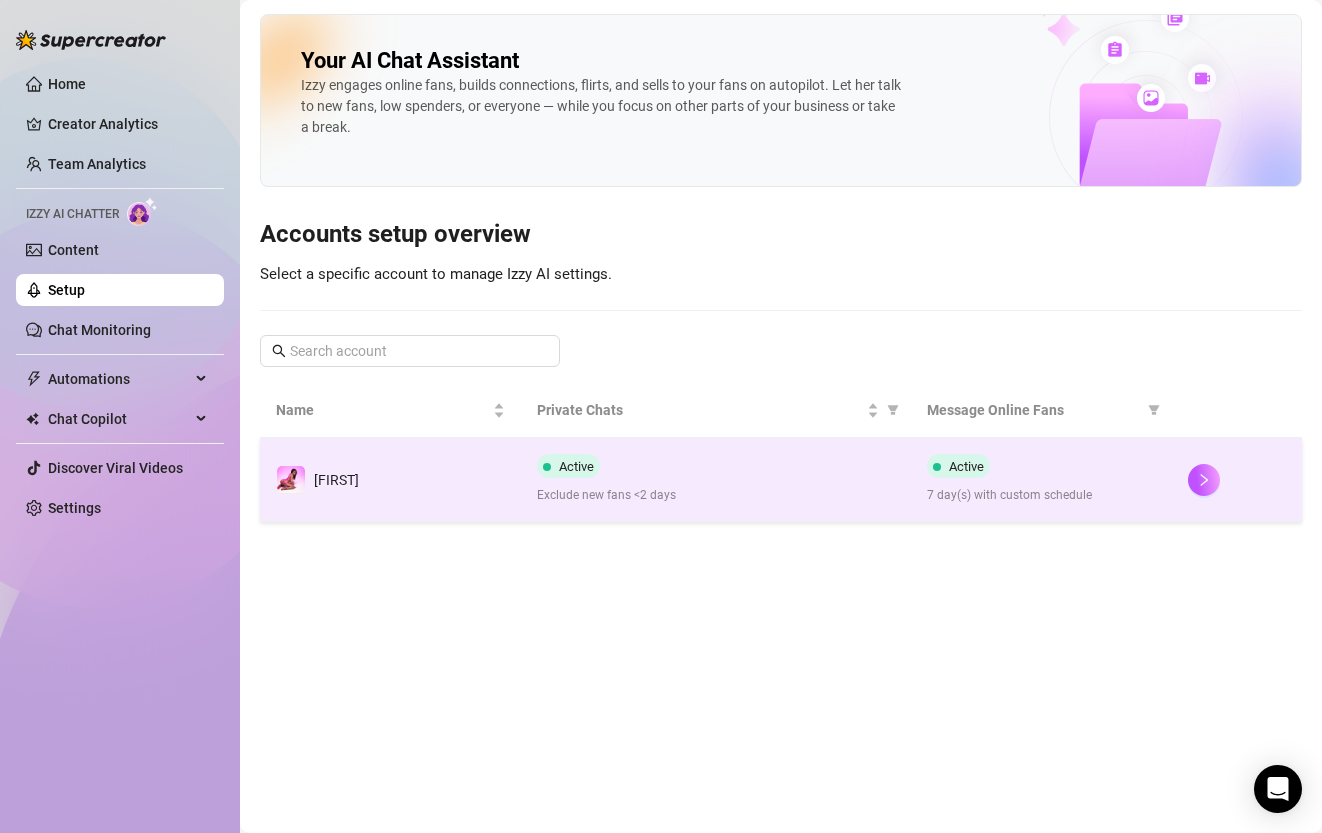 click on "Exclude new fans <2 days" at bounding box center [716, 495] 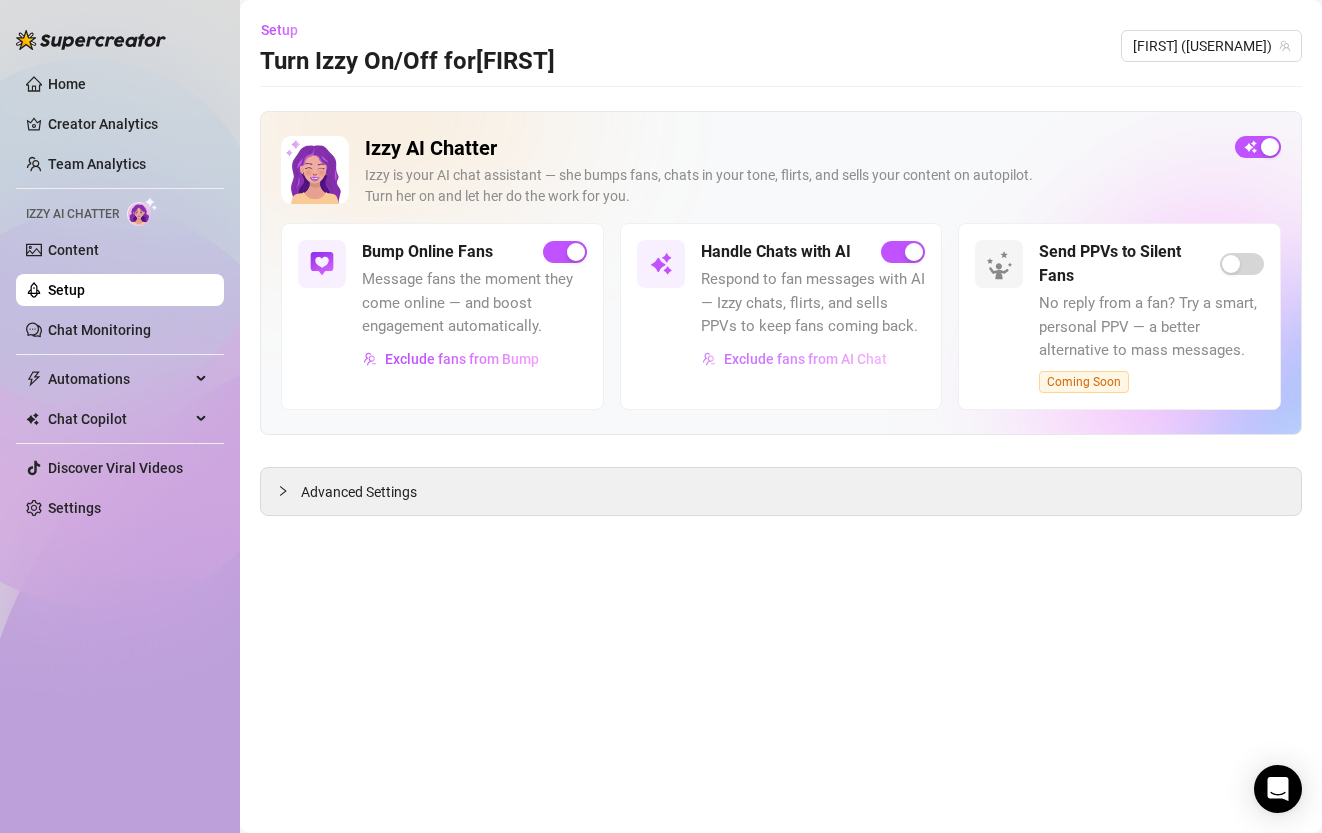 click on "Exclude fans from AI Chat" at bounding box center (805, 359) 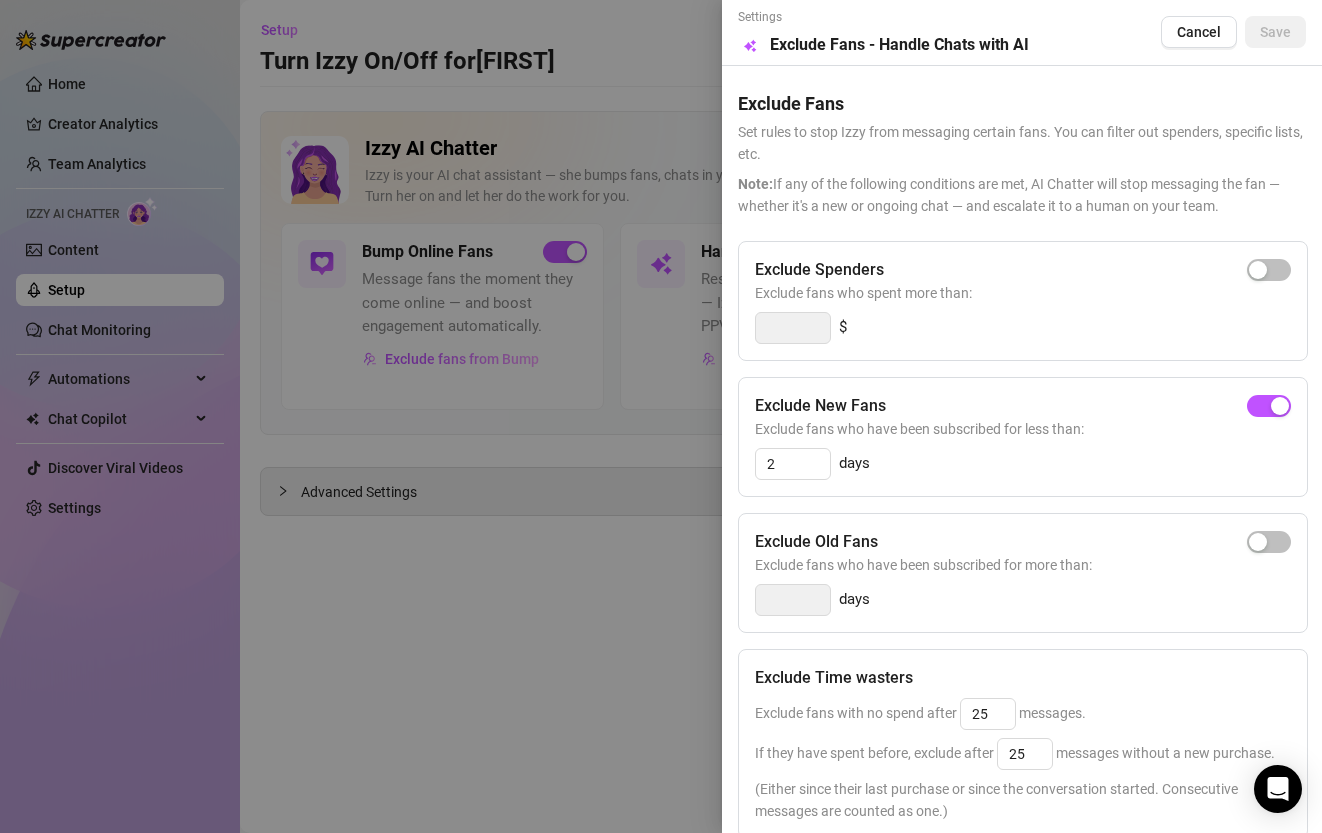 scroll, scrollTop: 196, scrollLeft: 0, axis: vertical 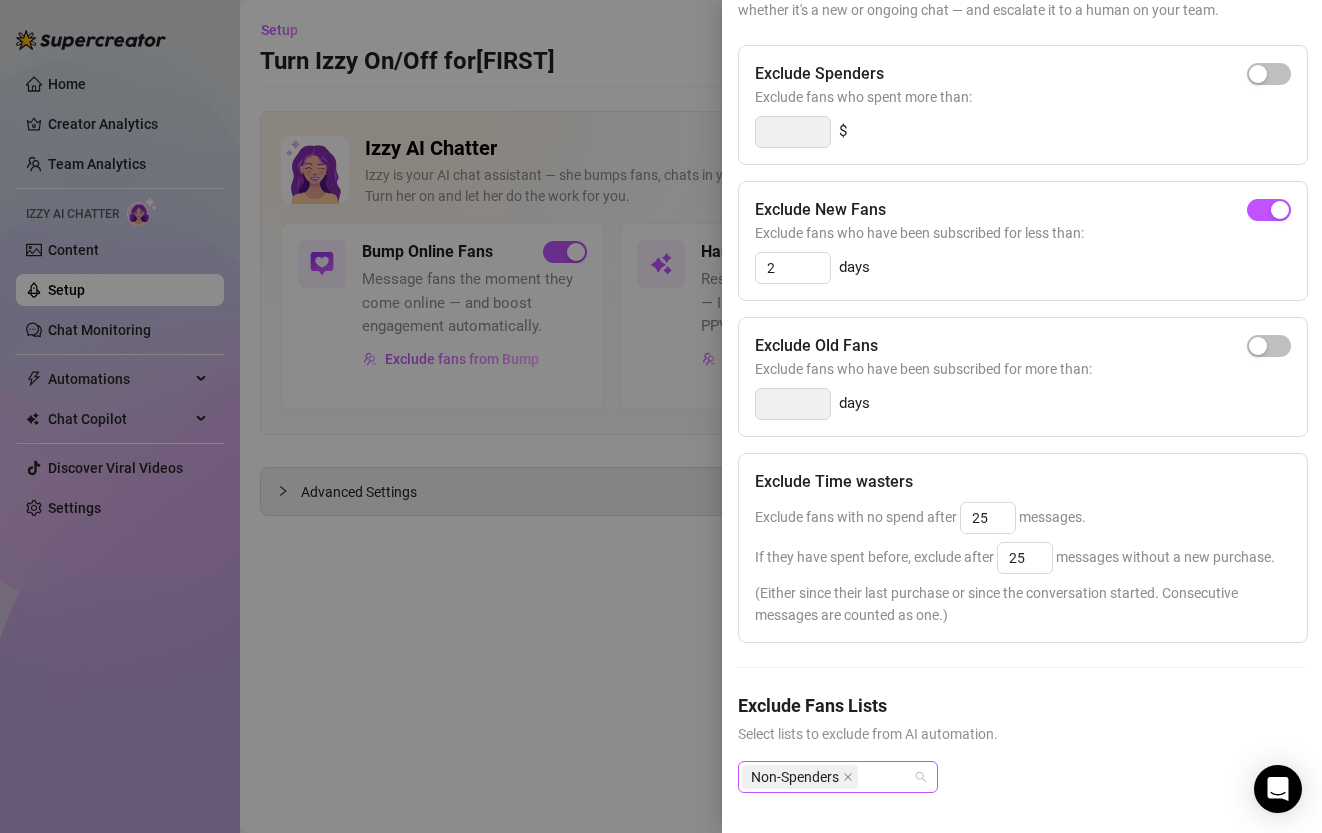 drag, startPoint x: 877, startPoint y: 780, endPoint x: 890, endPoint y: 778, distance: 13.152946 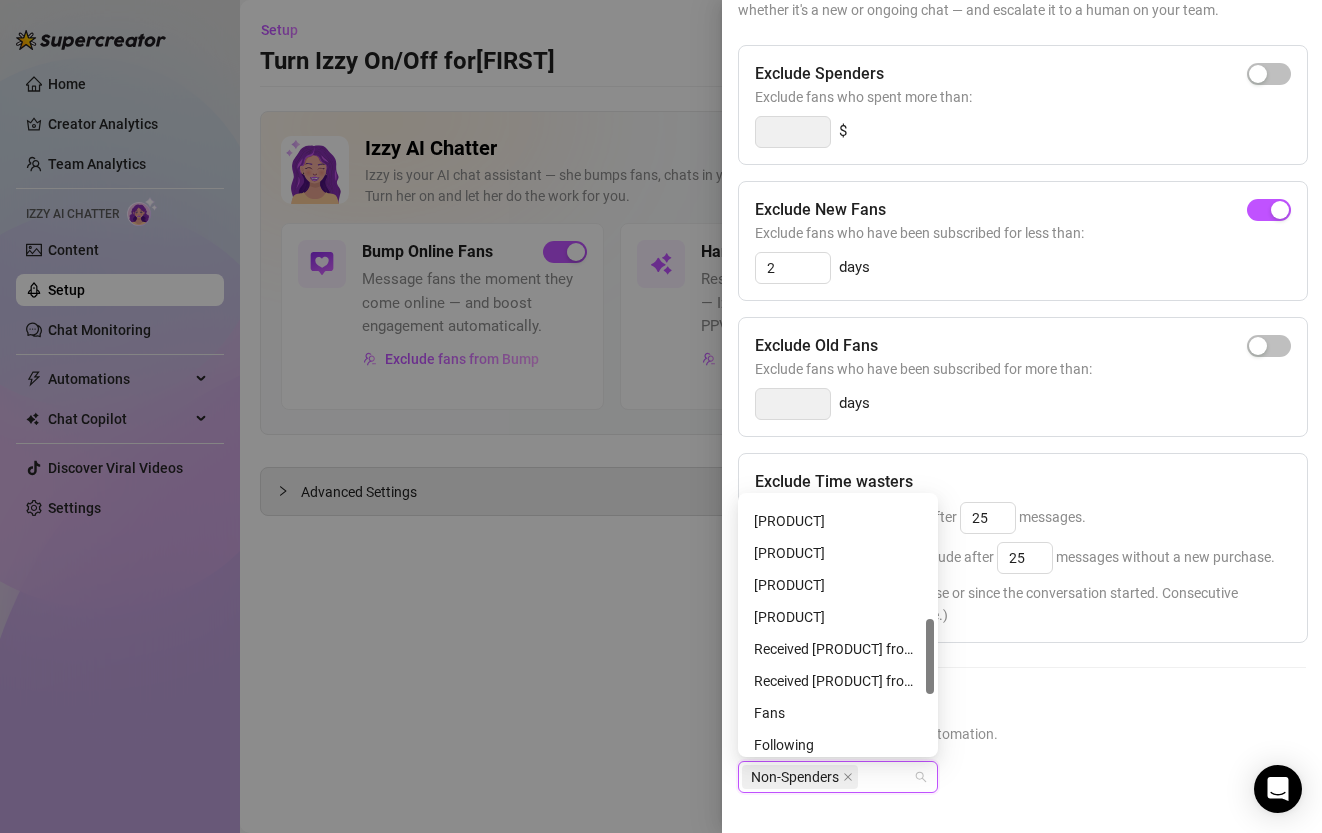scroll, scrollTop: 411, scrollLeft: 0, axis: vertical 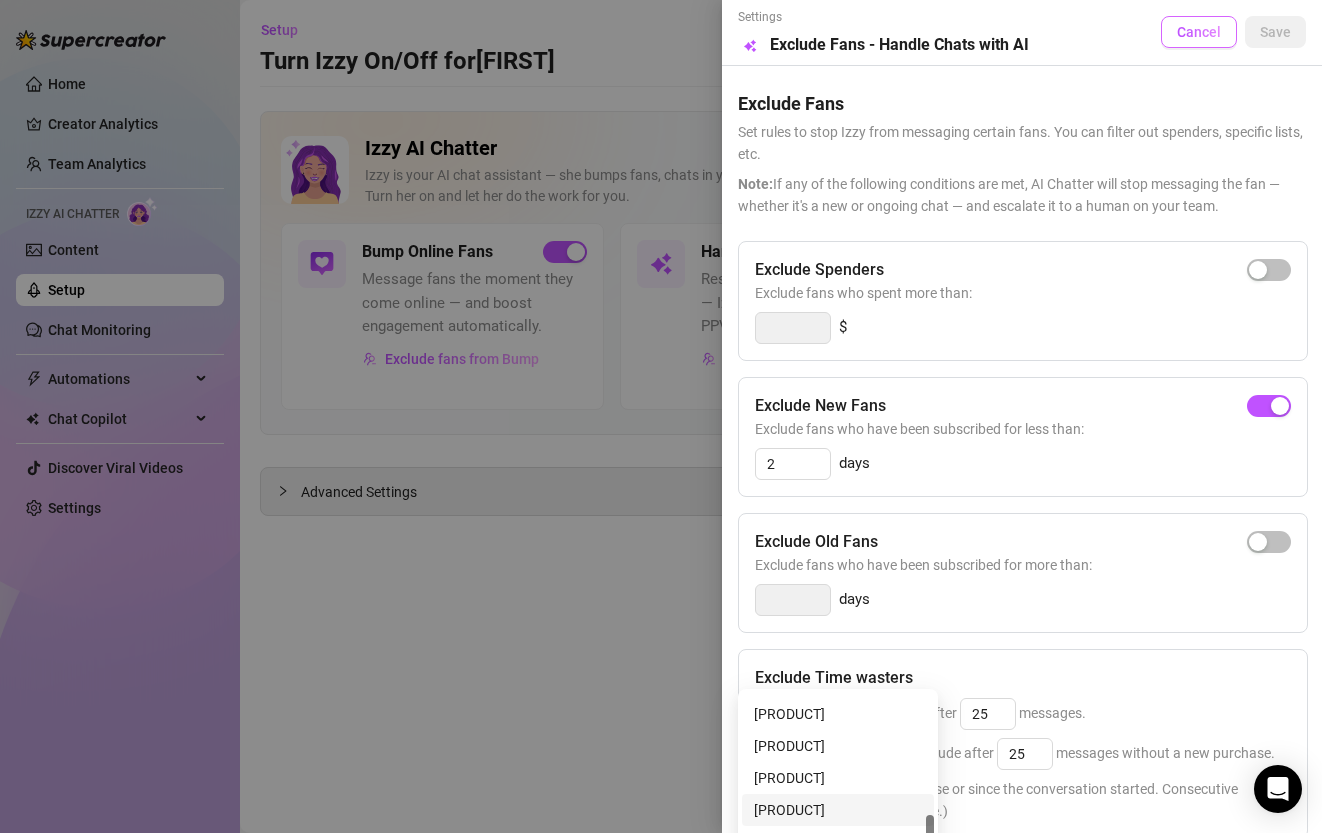 click on "Cancel" at bounding box center (1199, 32) 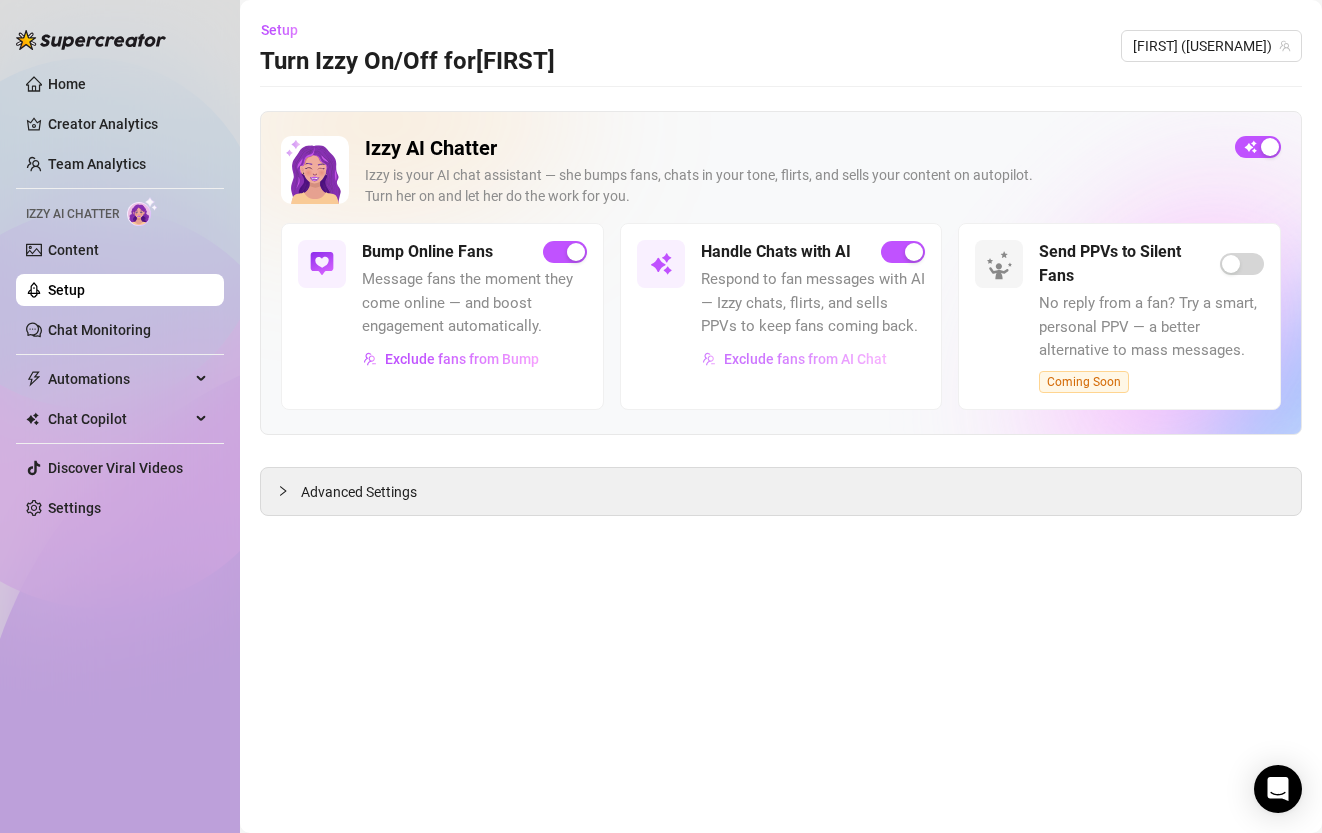 click on "Exclude fans from AI Chat" at bounding box center [805, 359] 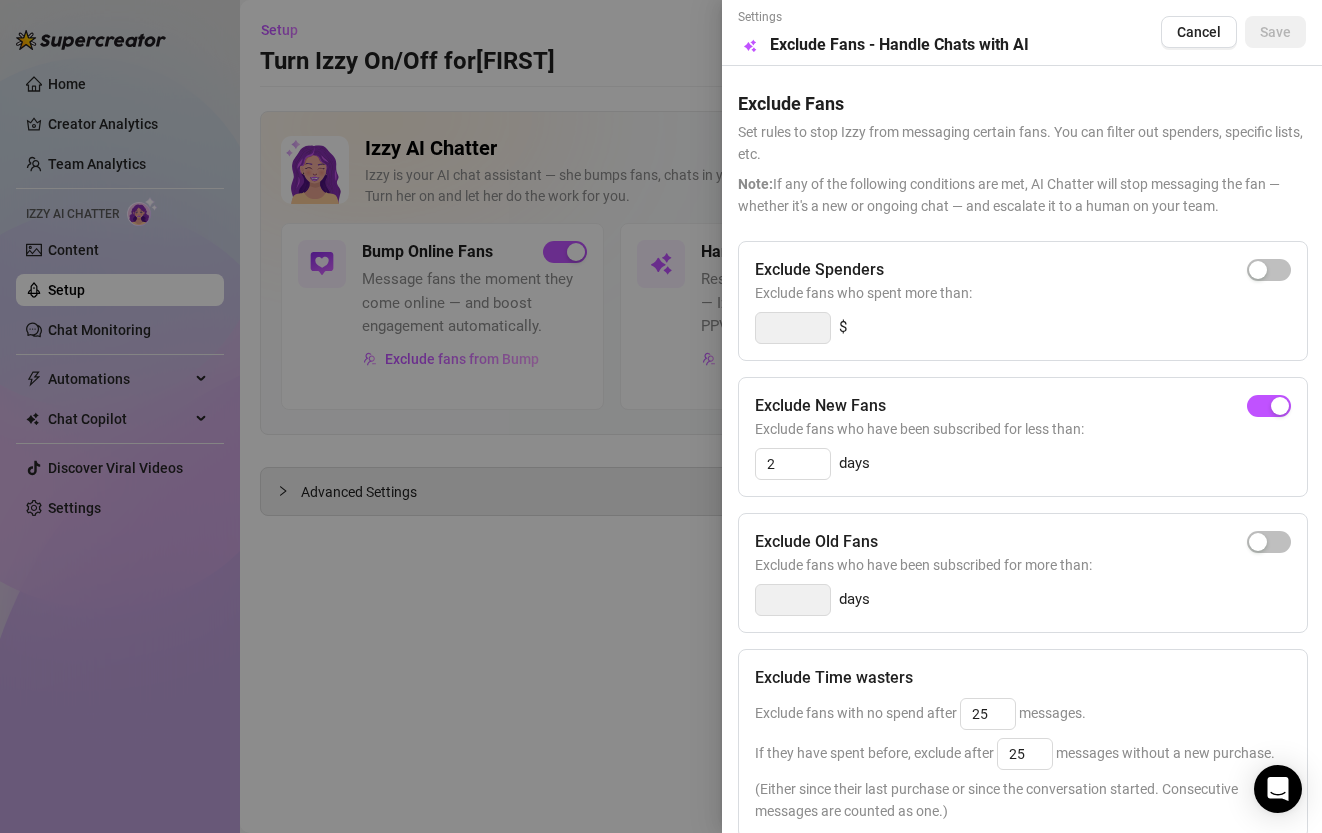 scroll, scrollTop: 196, scrollLeft: 0, axis: vertical 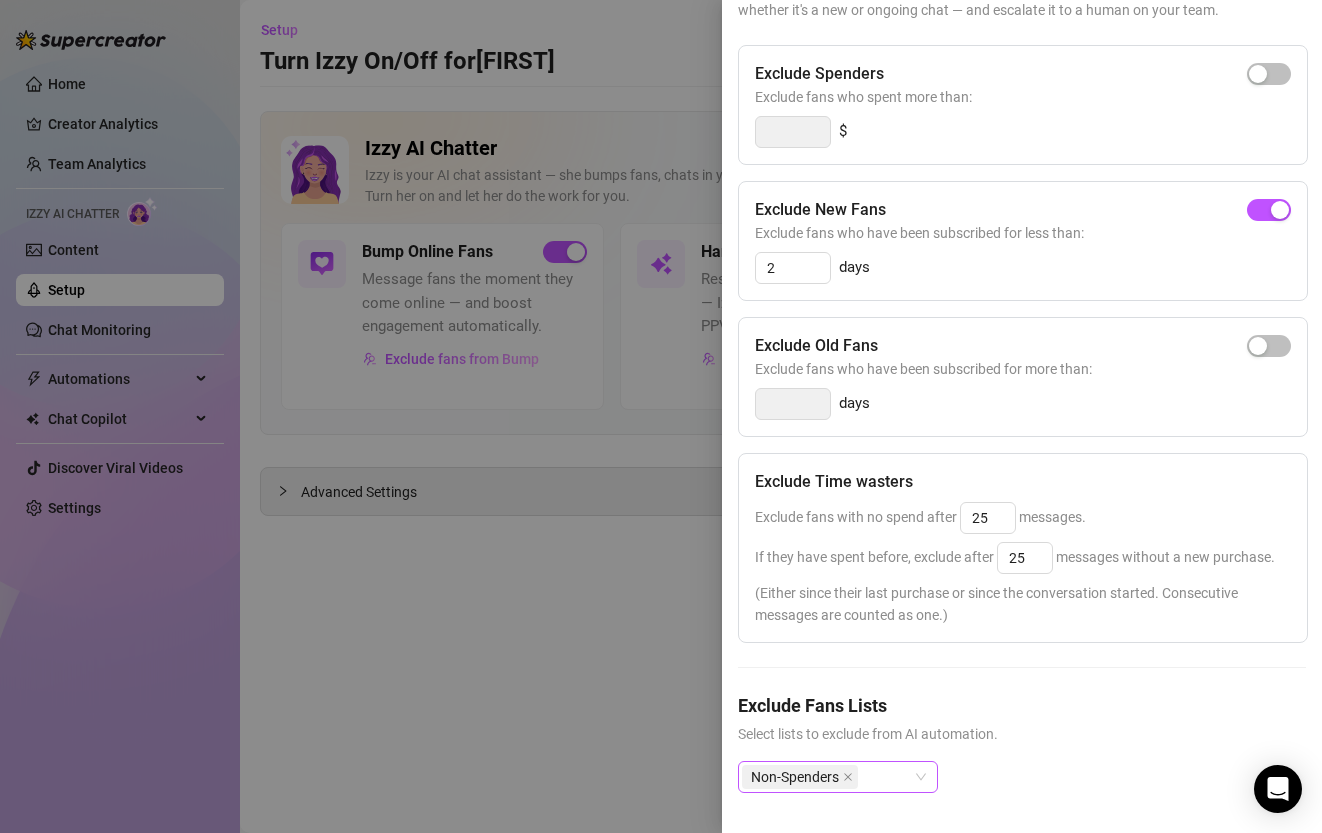 click on "Non-Spenders" at bounding box center (827, 777) 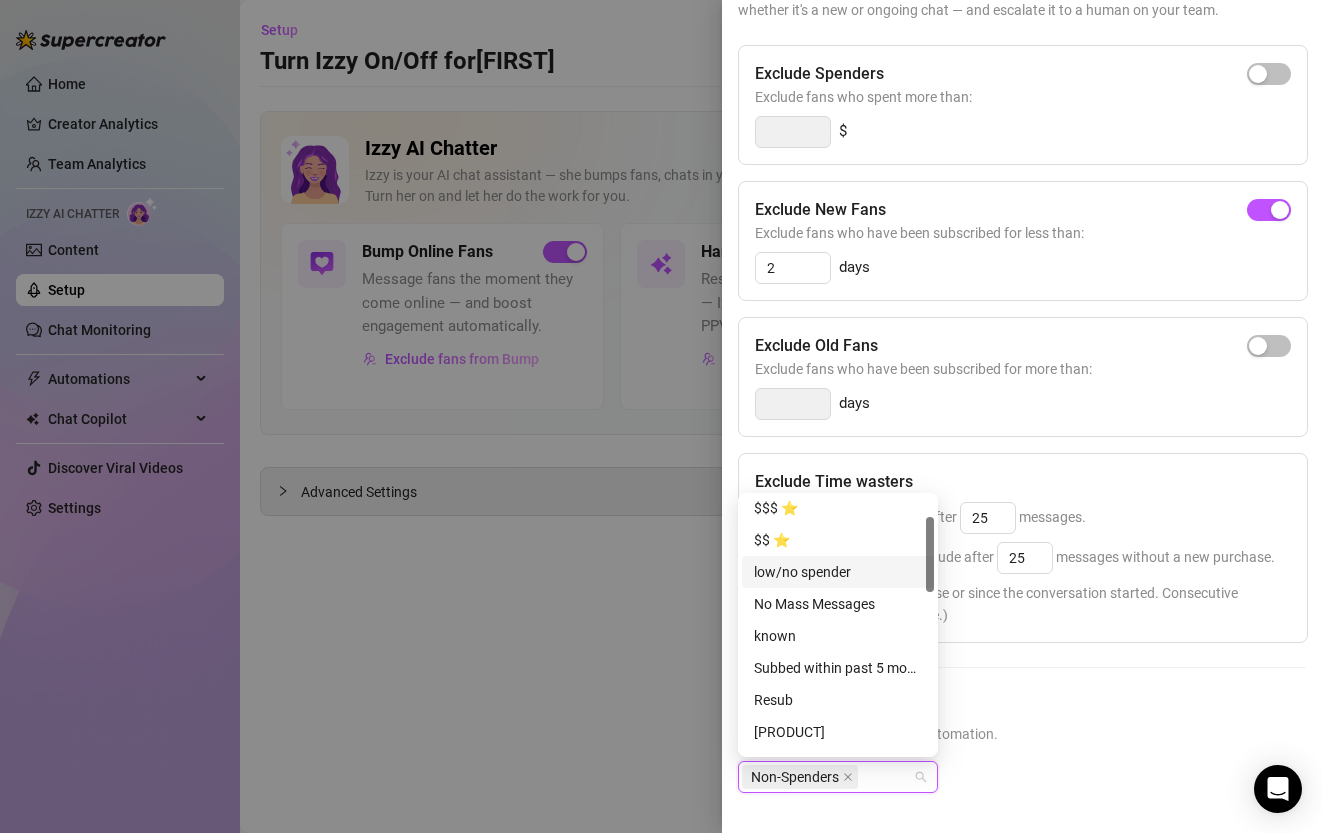 scroll, scrollTop: 32, scrollLeft: 0, axis: vertical 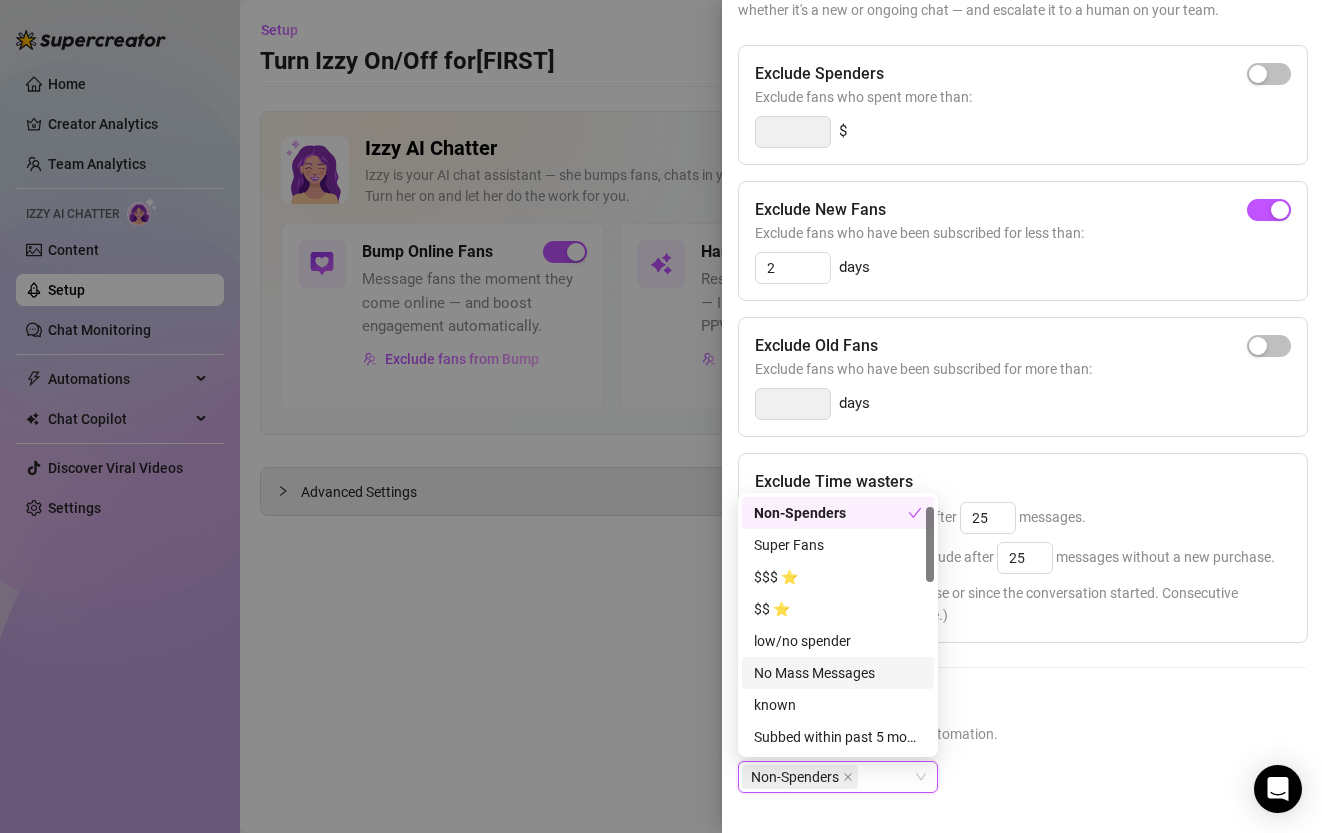 drag, startPoint x: 1037, startPoint y: 784, endPoint x: 962, endPoint y: 783, distance: 75.00667 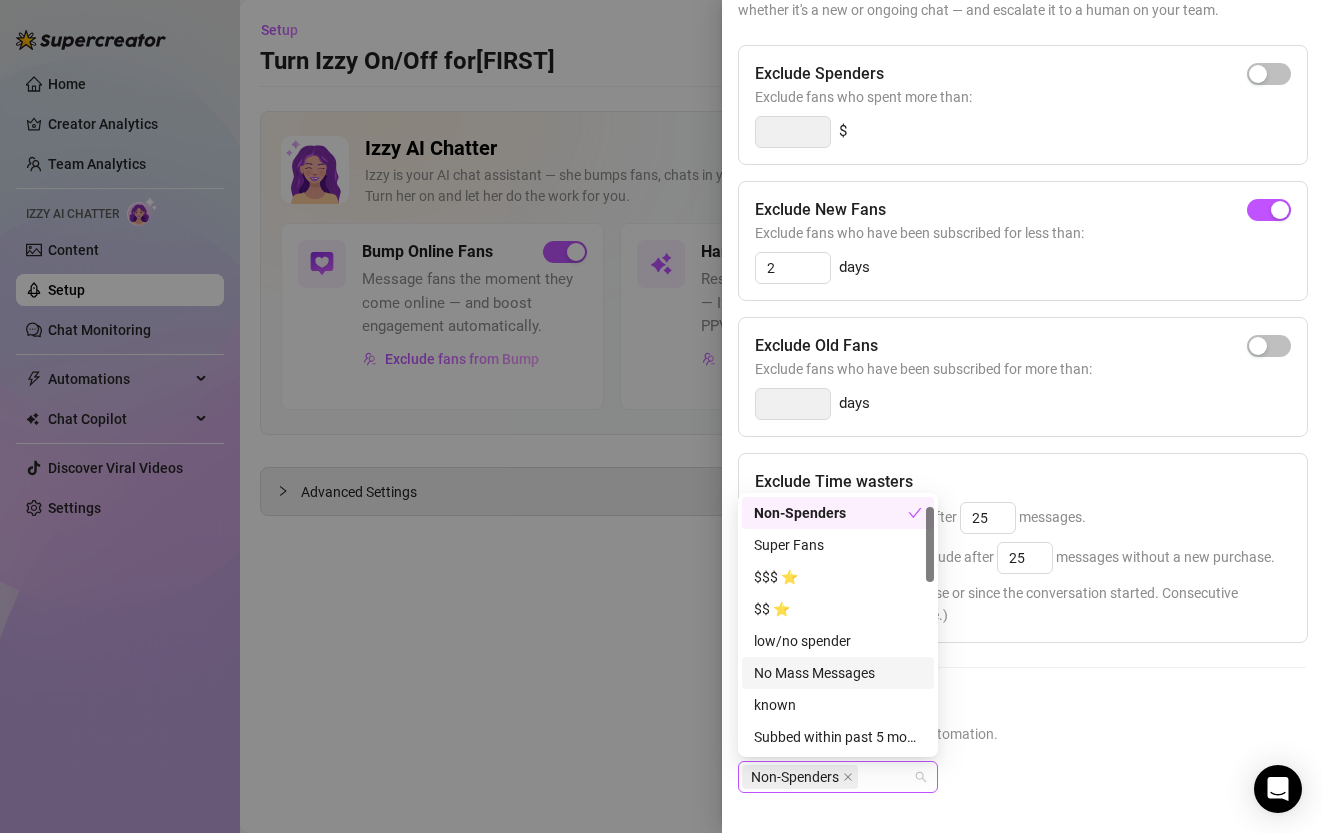 click on "Non-Spenders" at bounding box center (838, 777) 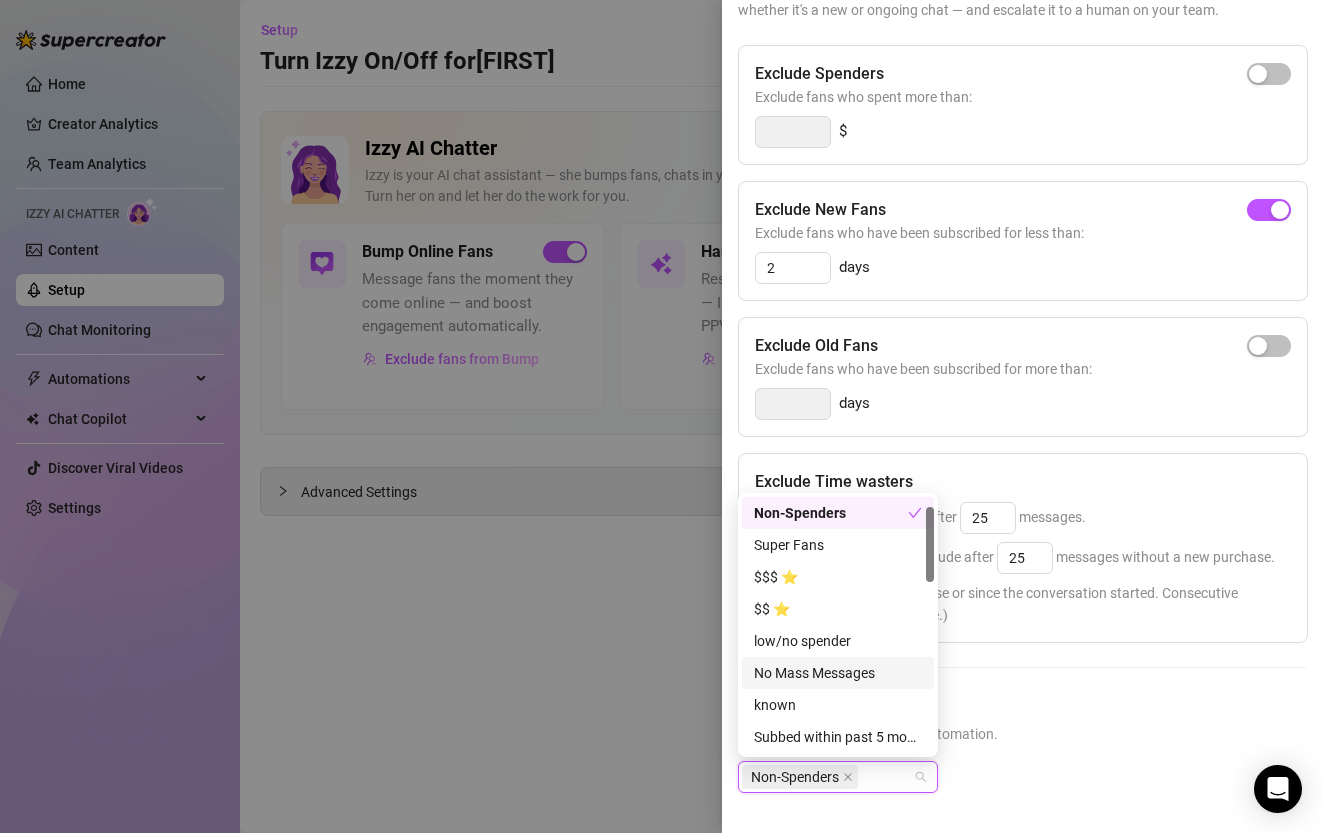click on "No Mass Messages" at bounding box center (838, 673) 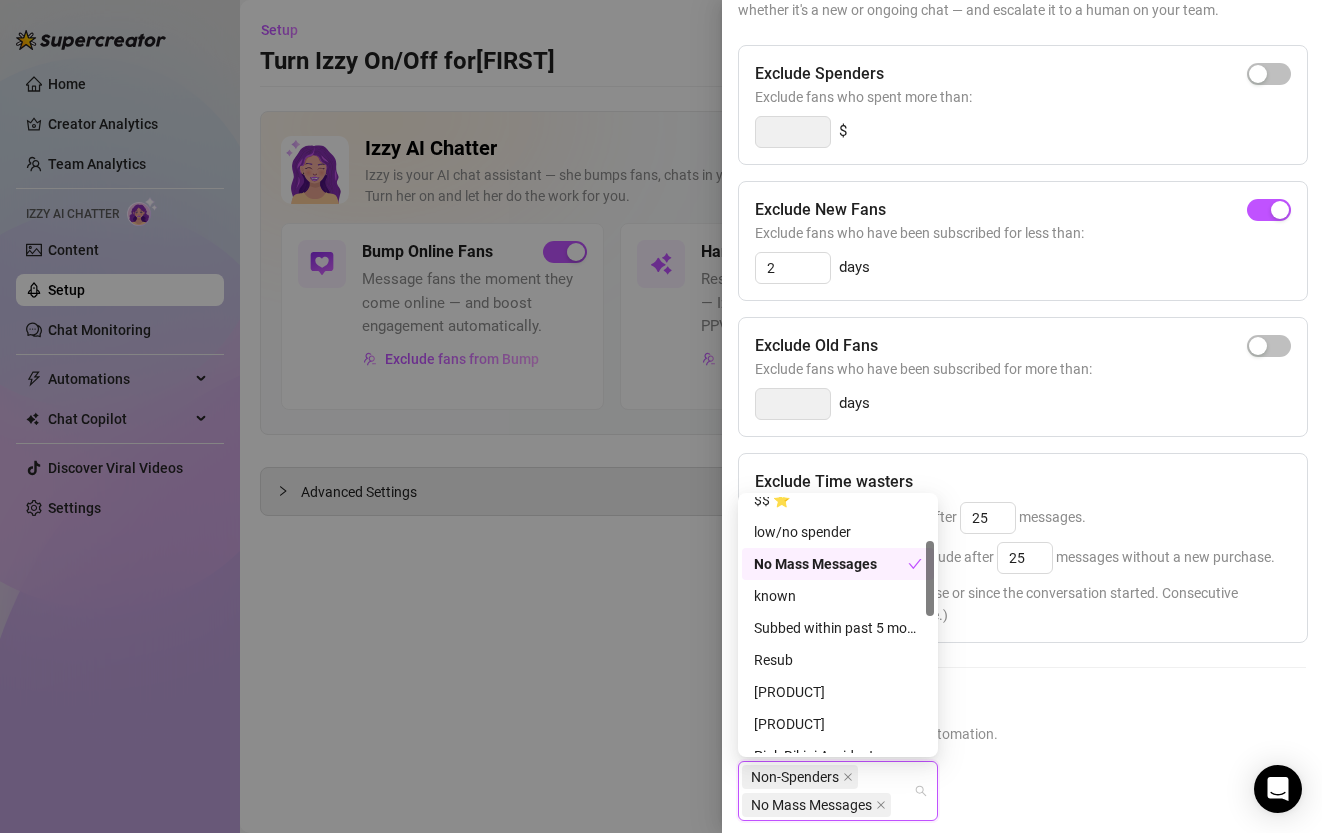 scroll, scrollTop: 148, scrollLeft: 0, axis: vertical 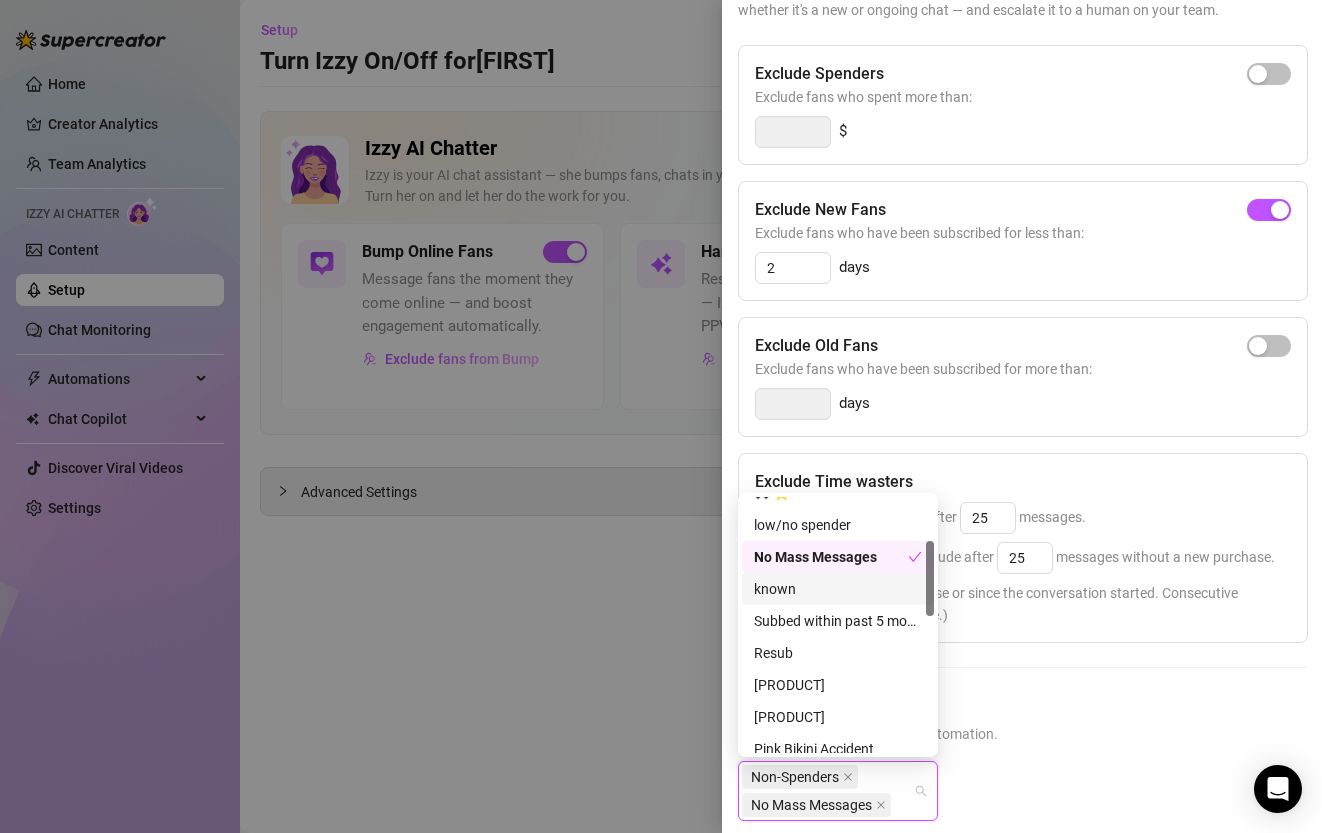 click on "known" at bounding box center [838, 589] 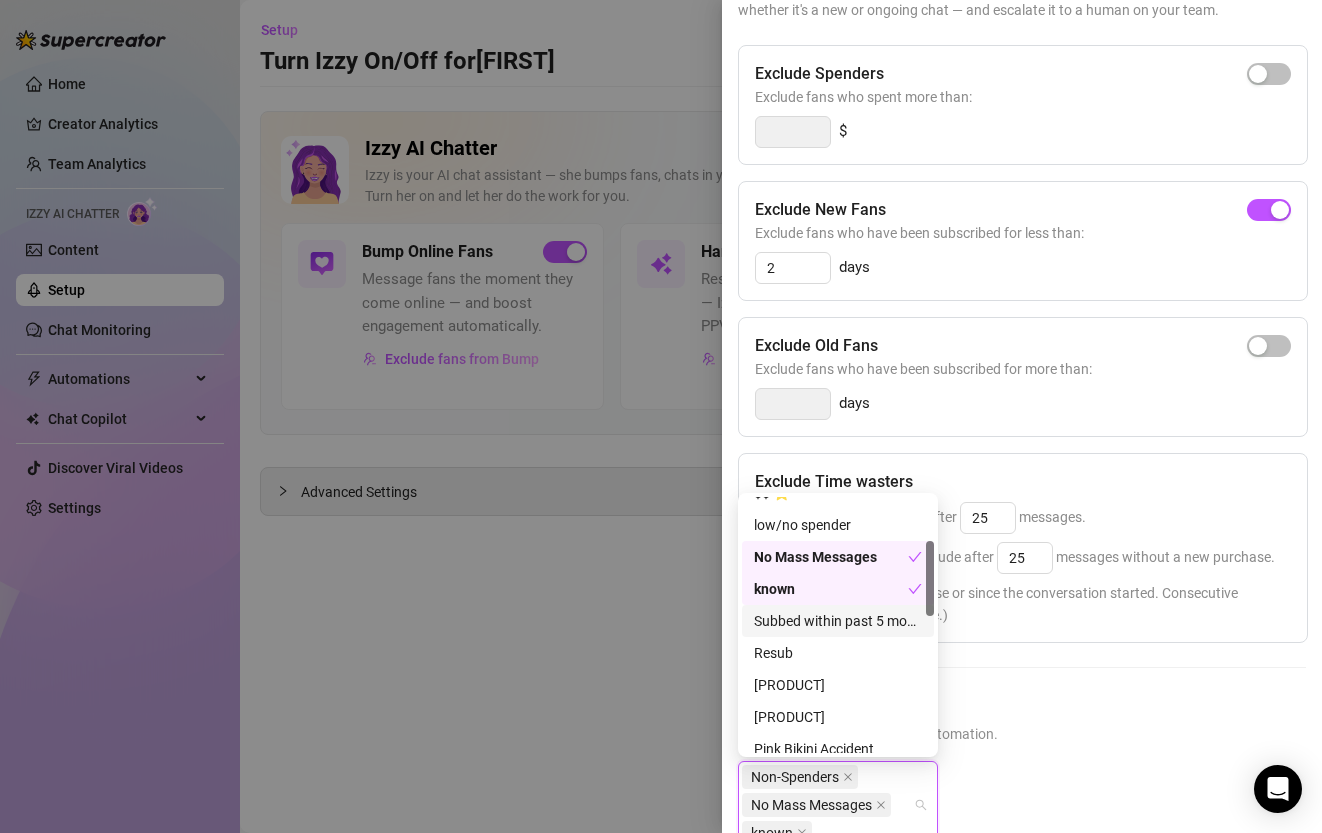 scroll, scrollTop: 252, scrollLeft: 0, axis: vertical 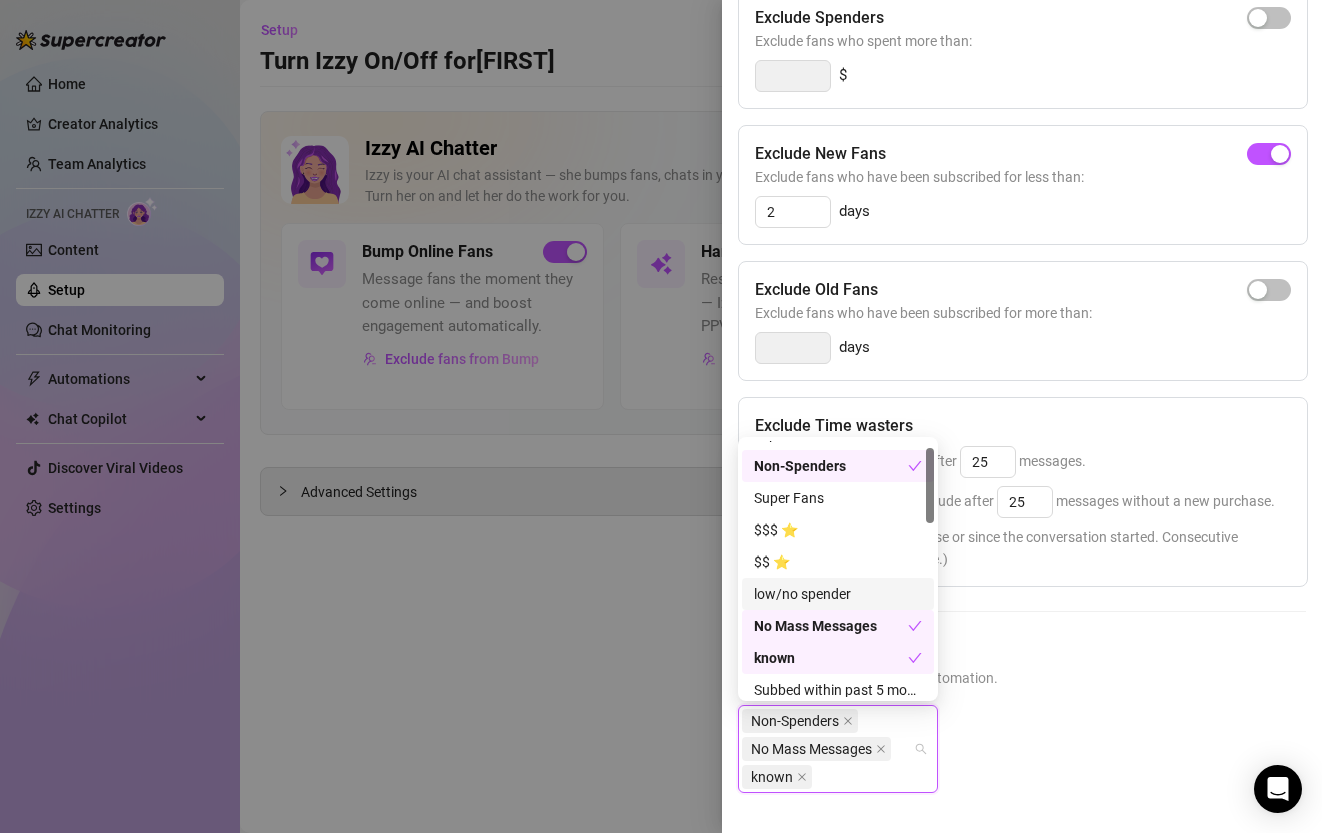click on "low/no spender" at bounding box center (838, 594) 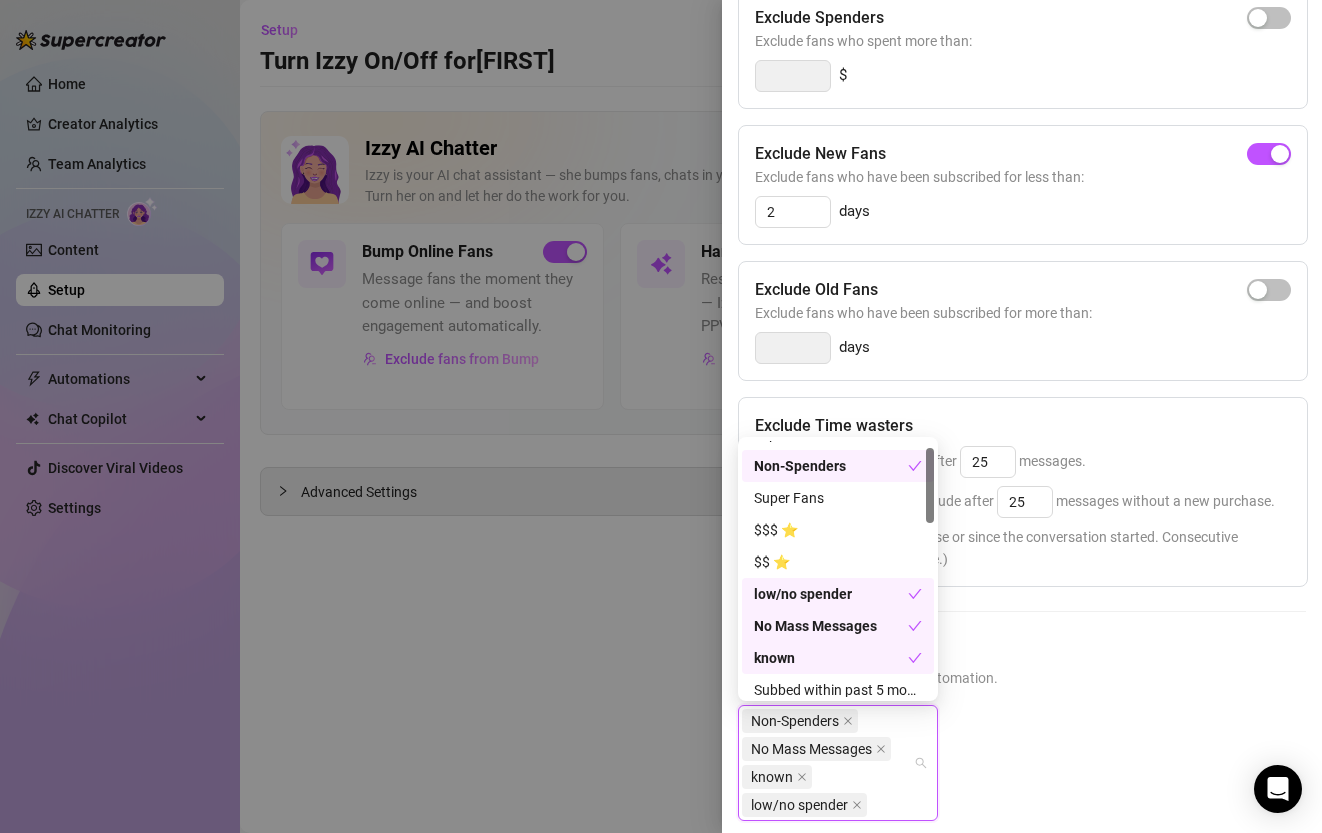 scroll, scrollTop: 0, scrollLeft: 0, axis: both 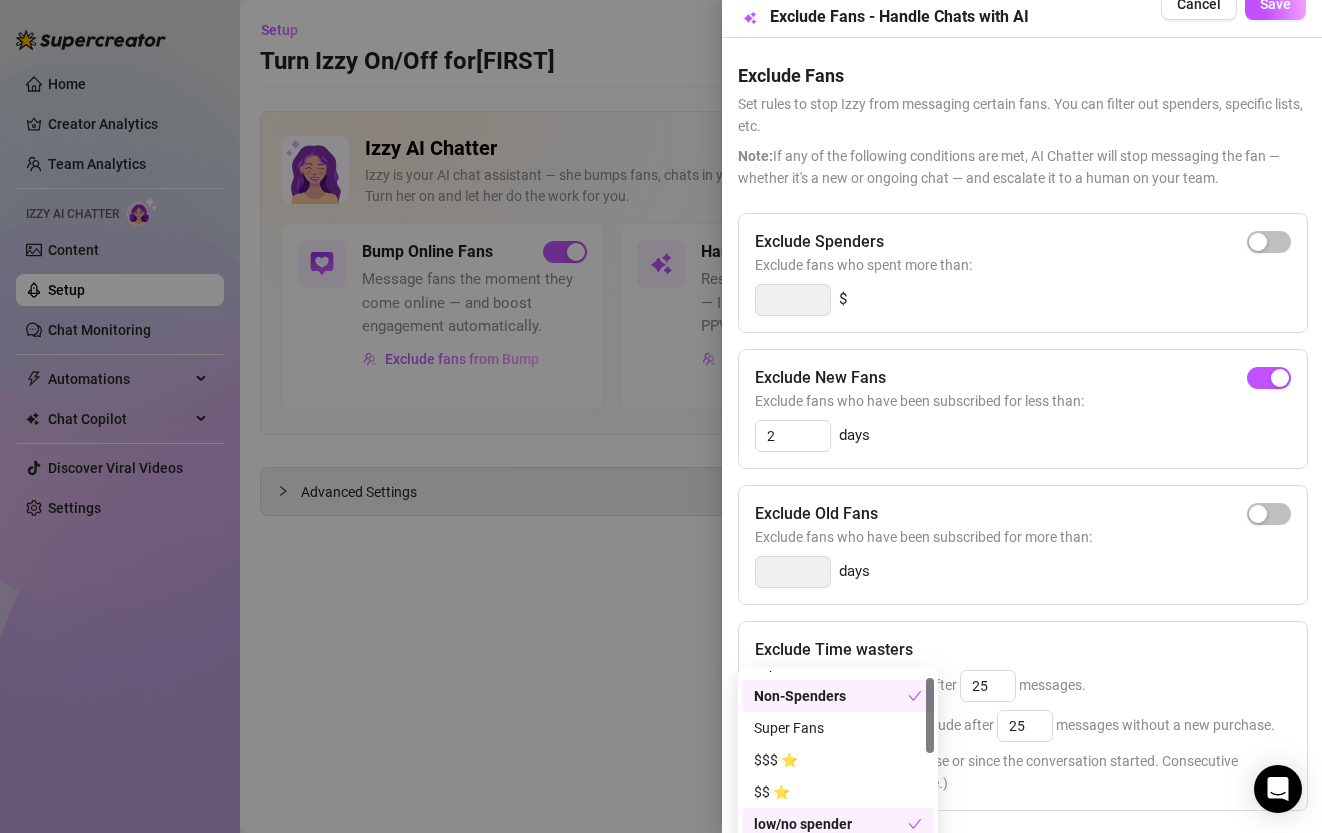 click on "Save" at bounding box center (1275, 4) 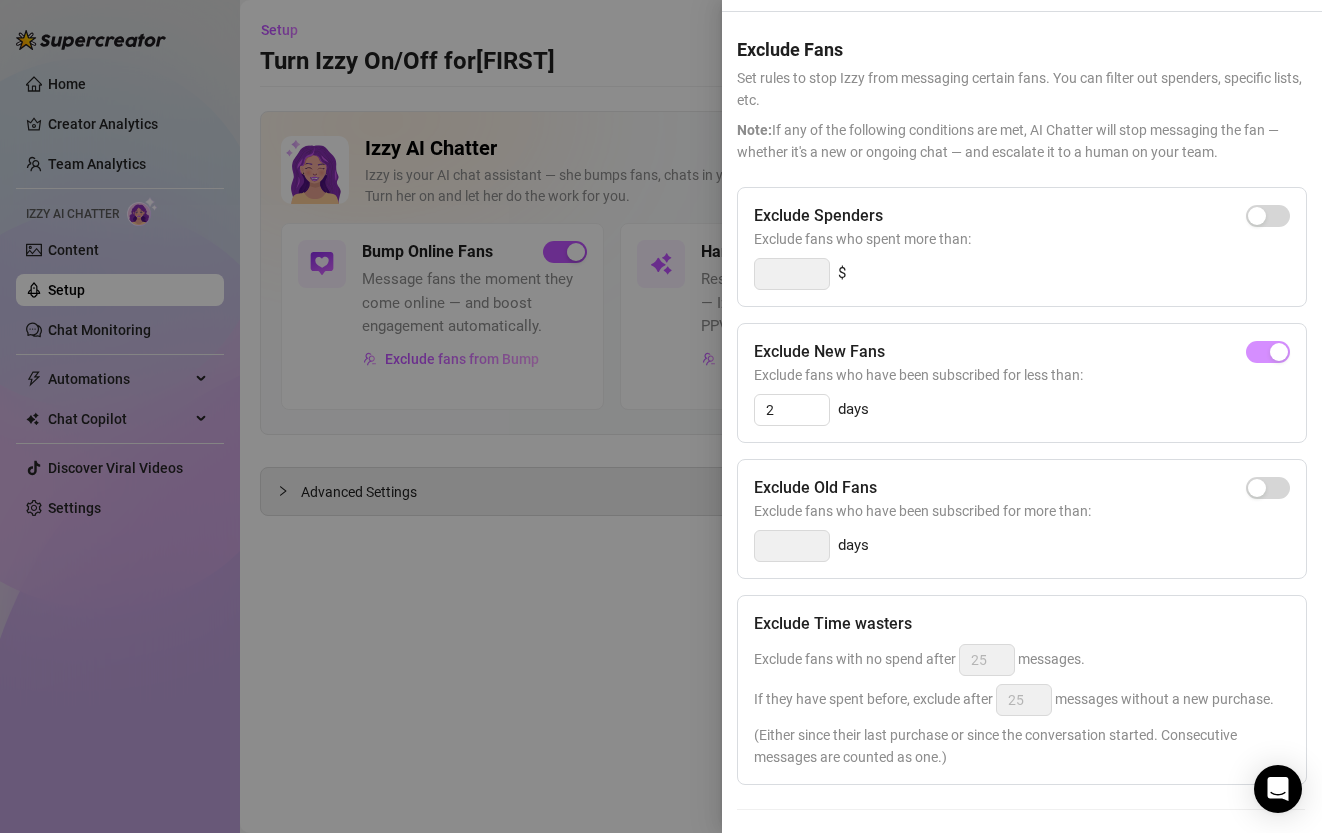 scroll, scrollTop: 62, scrollLeft: 1, axis: both 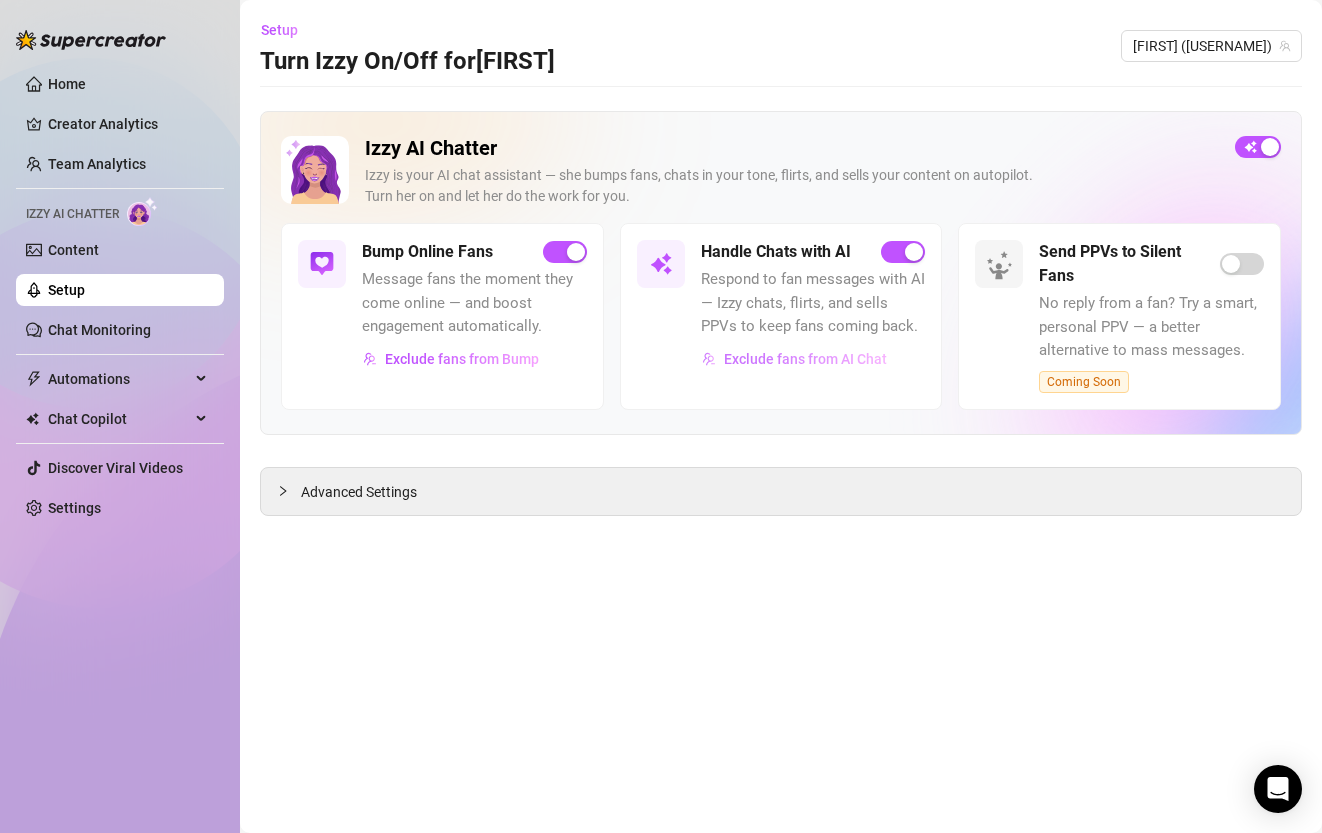 click on "Exclude fans from AI Chat" at bounding box center (805, 359) 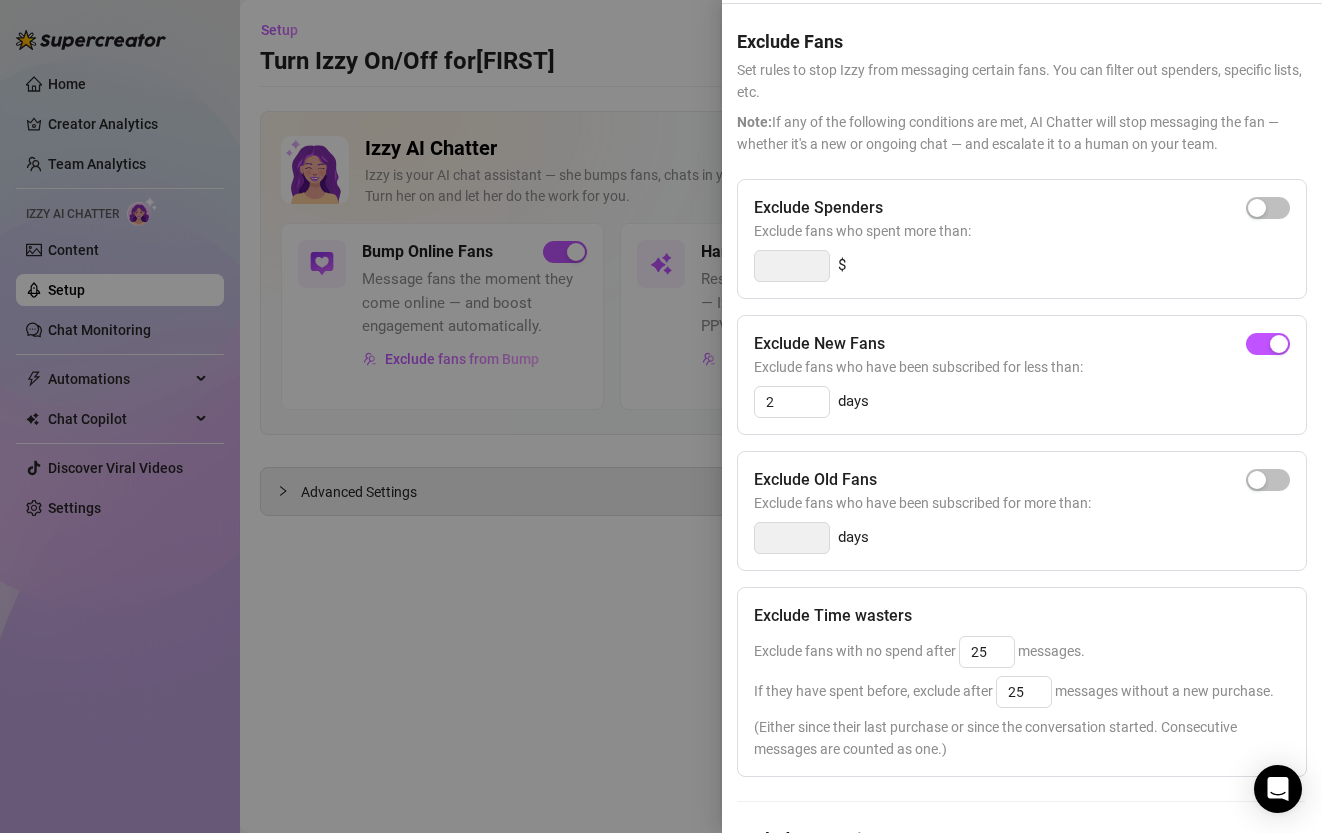 scroll, scrollTop: 280, scrollLeft: 1, axis: both 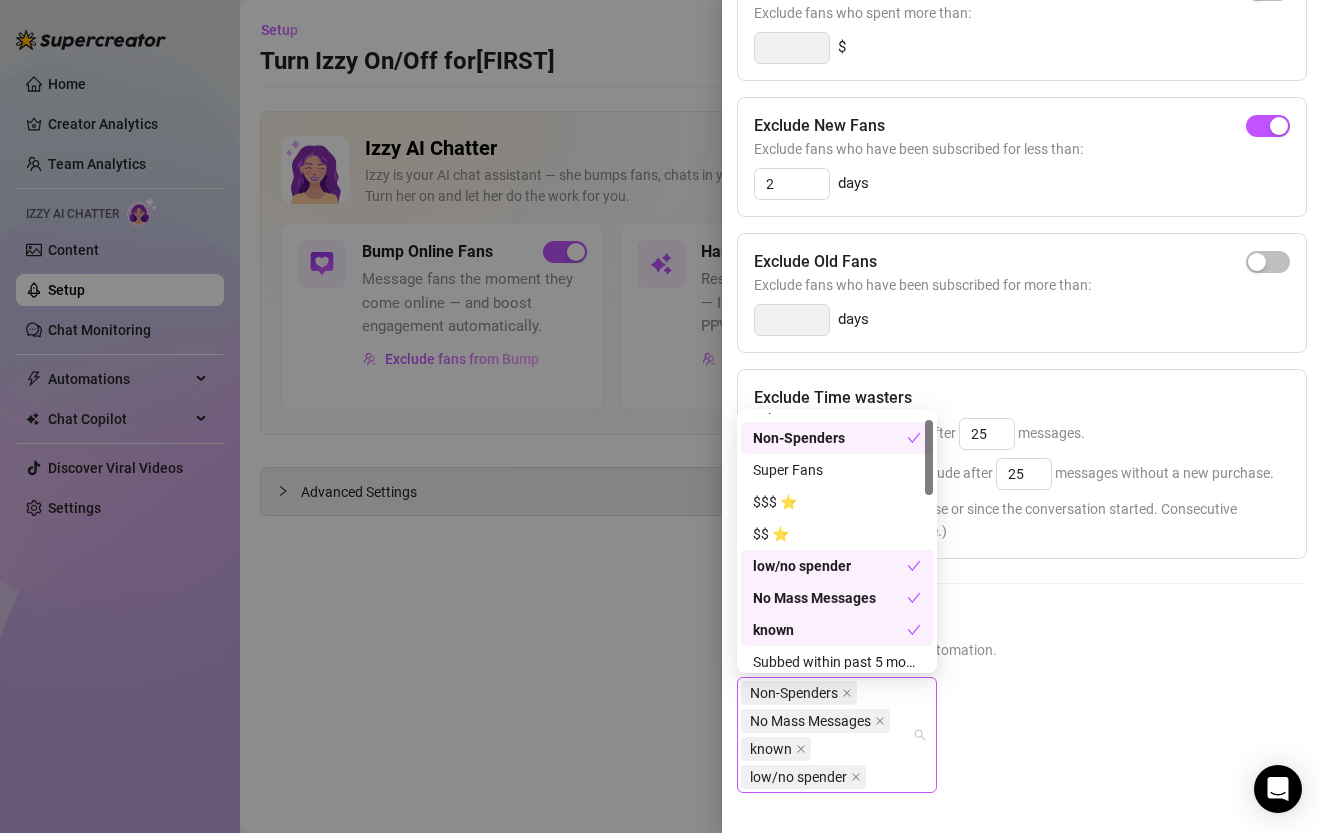 click on "Non-Spenders No Mass Messages known low/no spender" at bounding box center [826, 735] 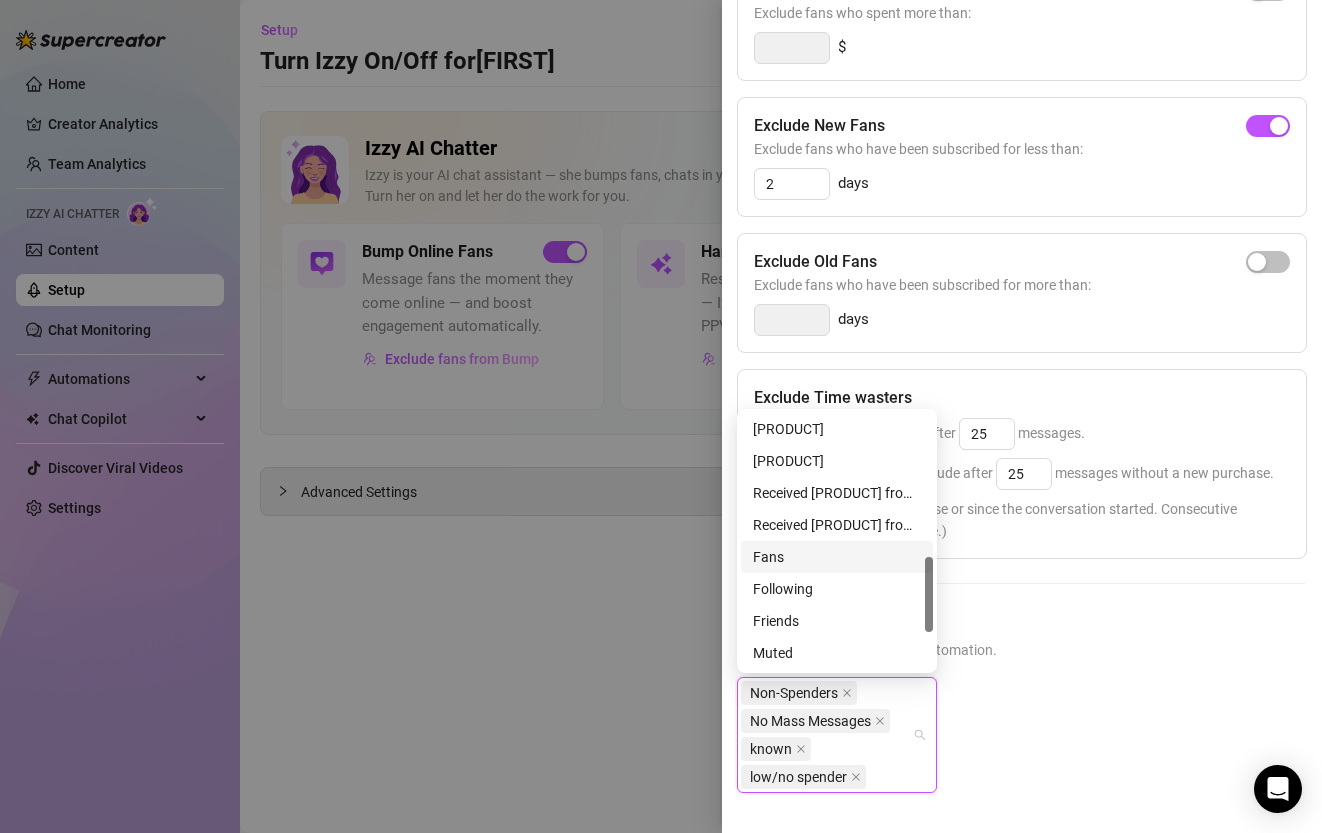 scroll, scrollTop: 485, scrollLeft: 0, axis: vertical 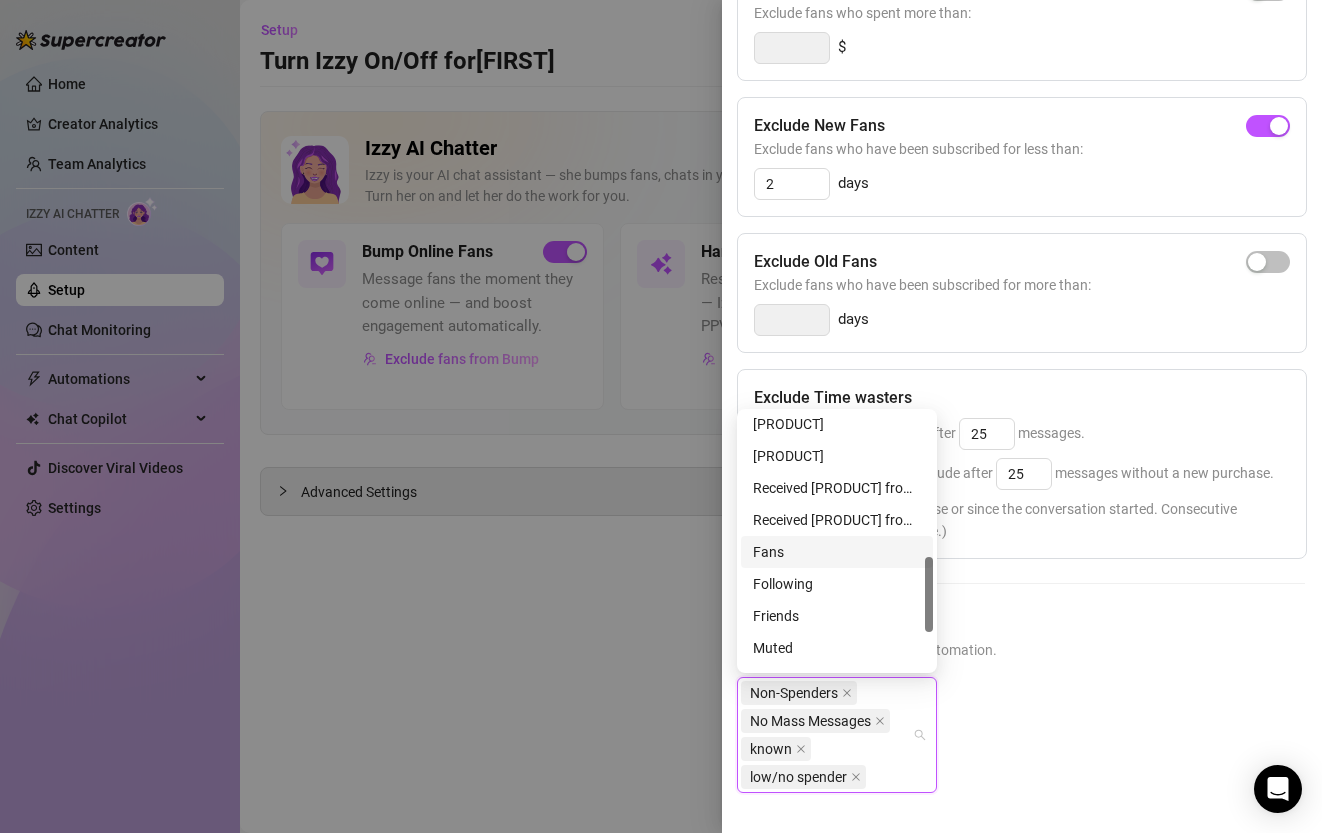 click on "Non-Spenders No Mass Messages known low/no spender" at bounding box center (1021, 751) 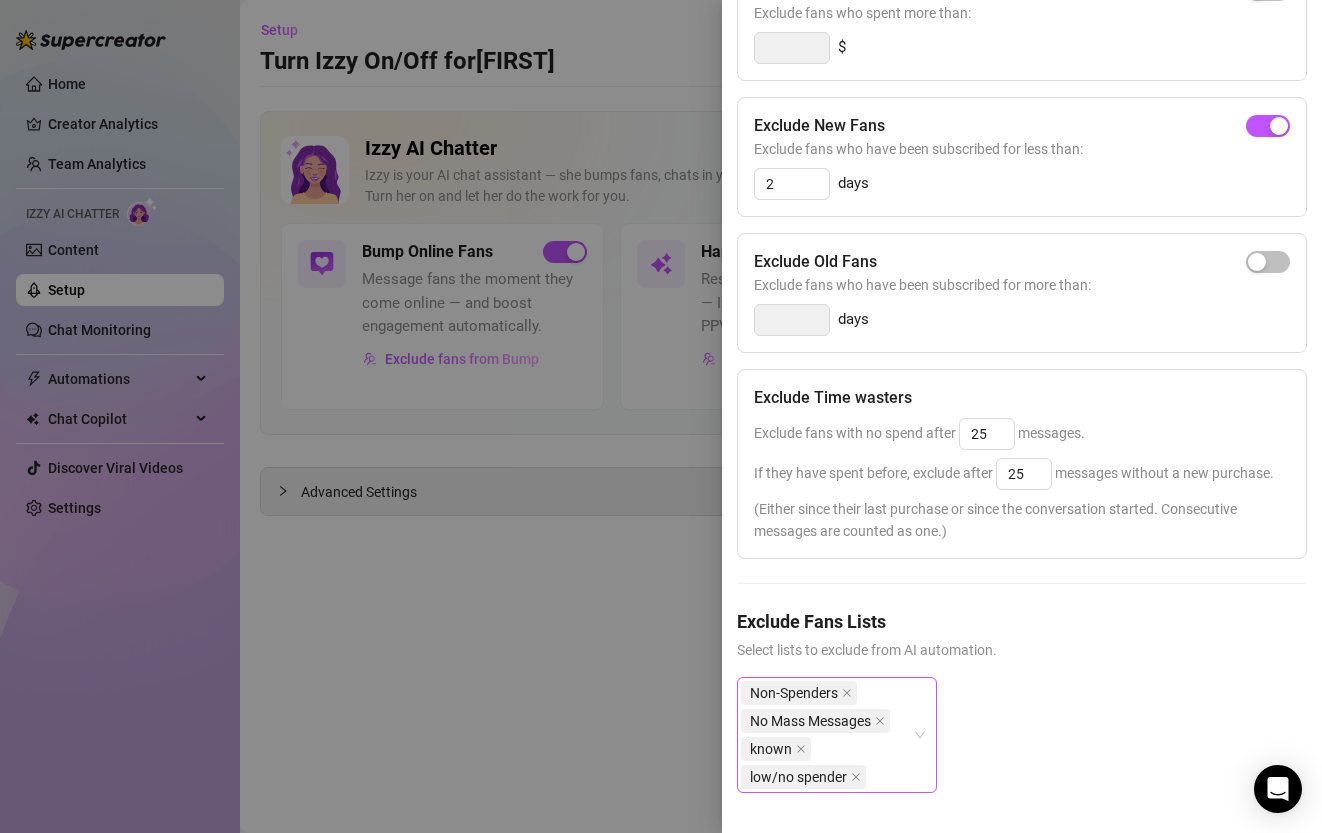 click on "Non-Spenders No Mass Messages known low/no spender" at bounding box center (826, 735) 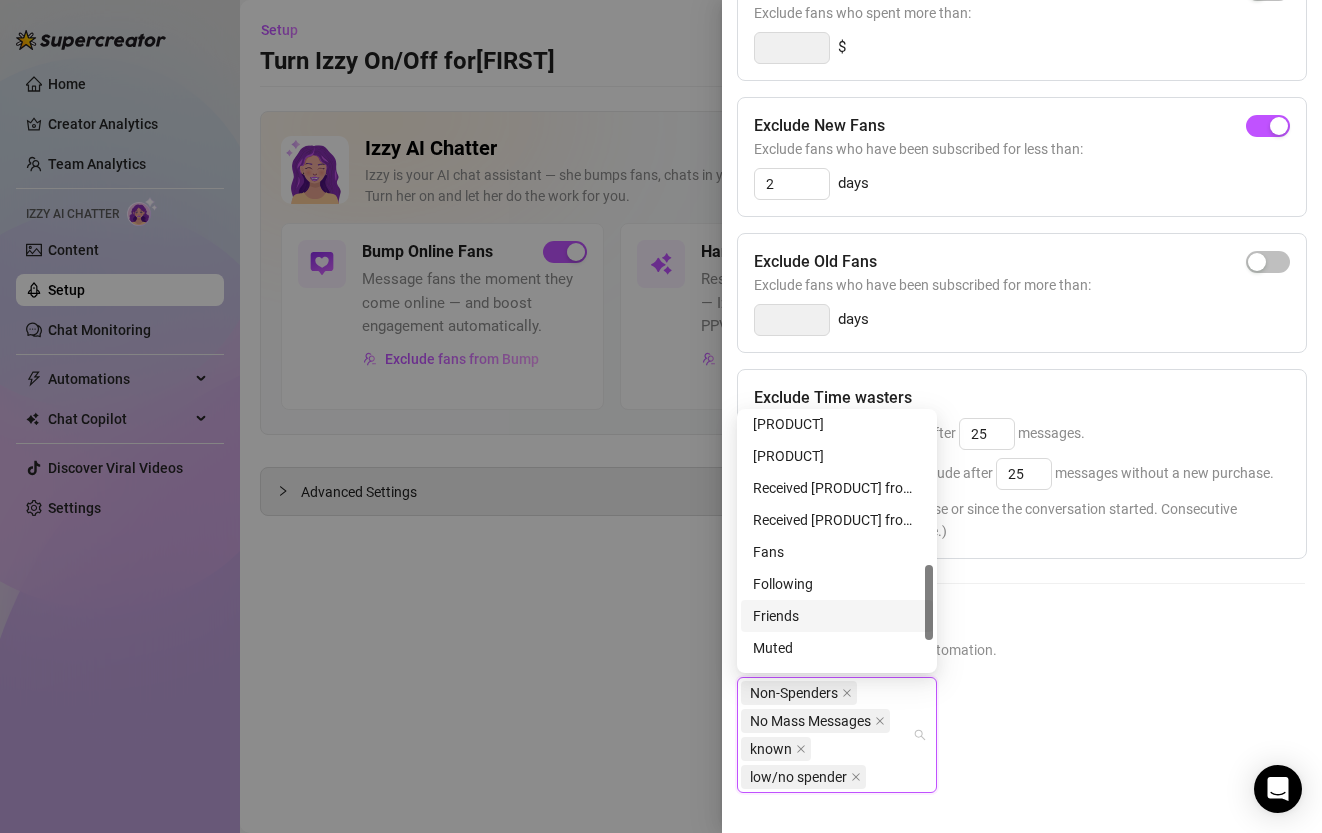 scroll, scrollTop: 608, scrollLeft: 0, axis: vertical 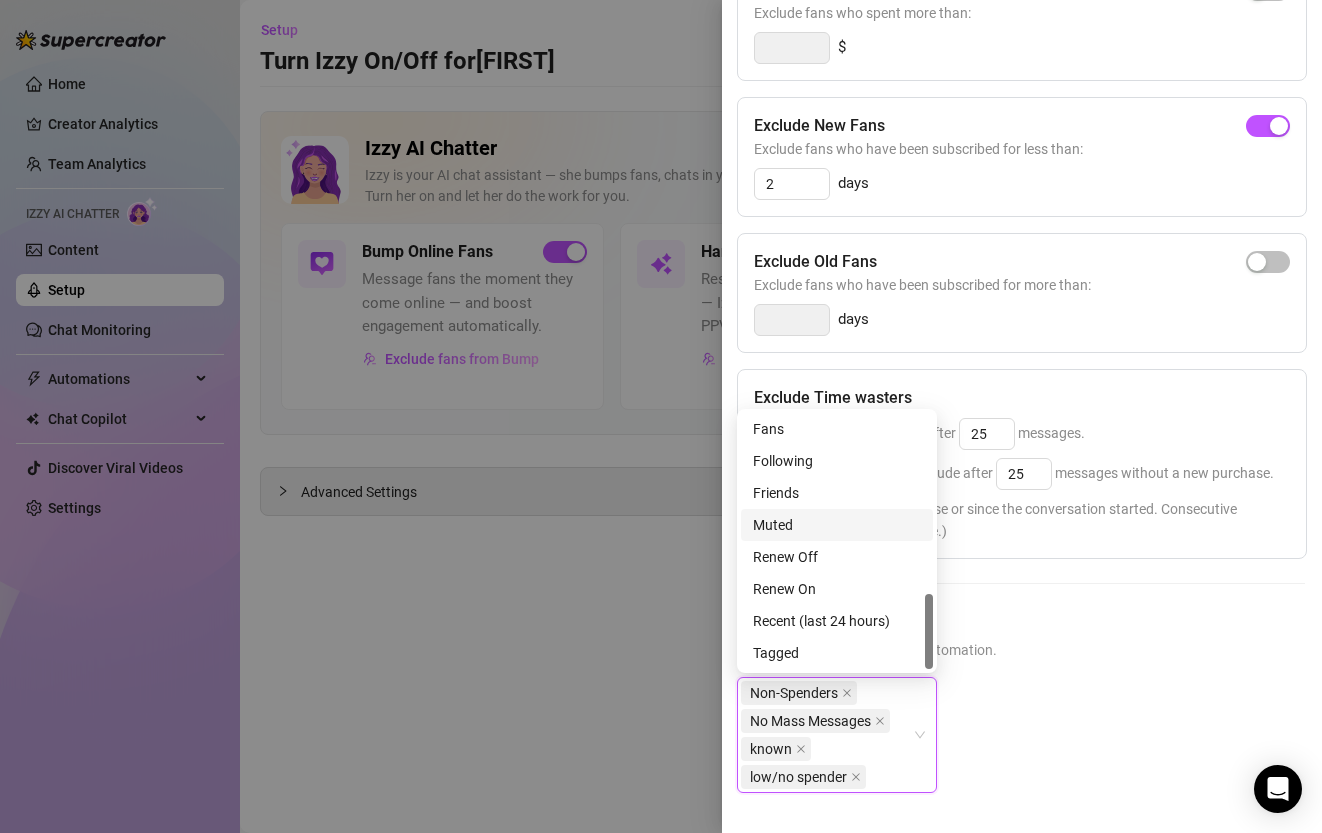 drag, startPoint x: 1215, startPoint y: 701, endPoint x: 1115, endPoint y: 697, distance: 100.07997 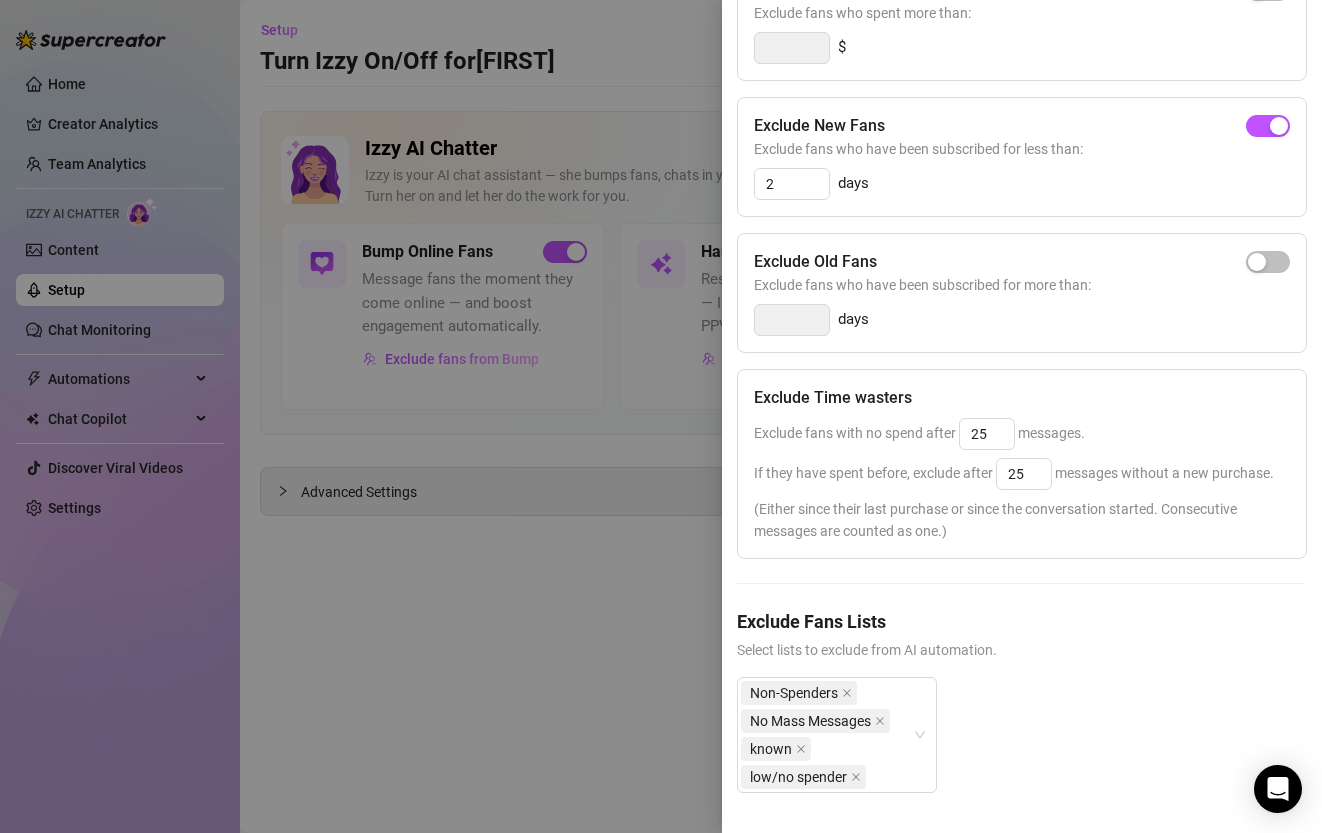 scroll, scrollTop: 0, scrollLeft: 1, axis: horizontal 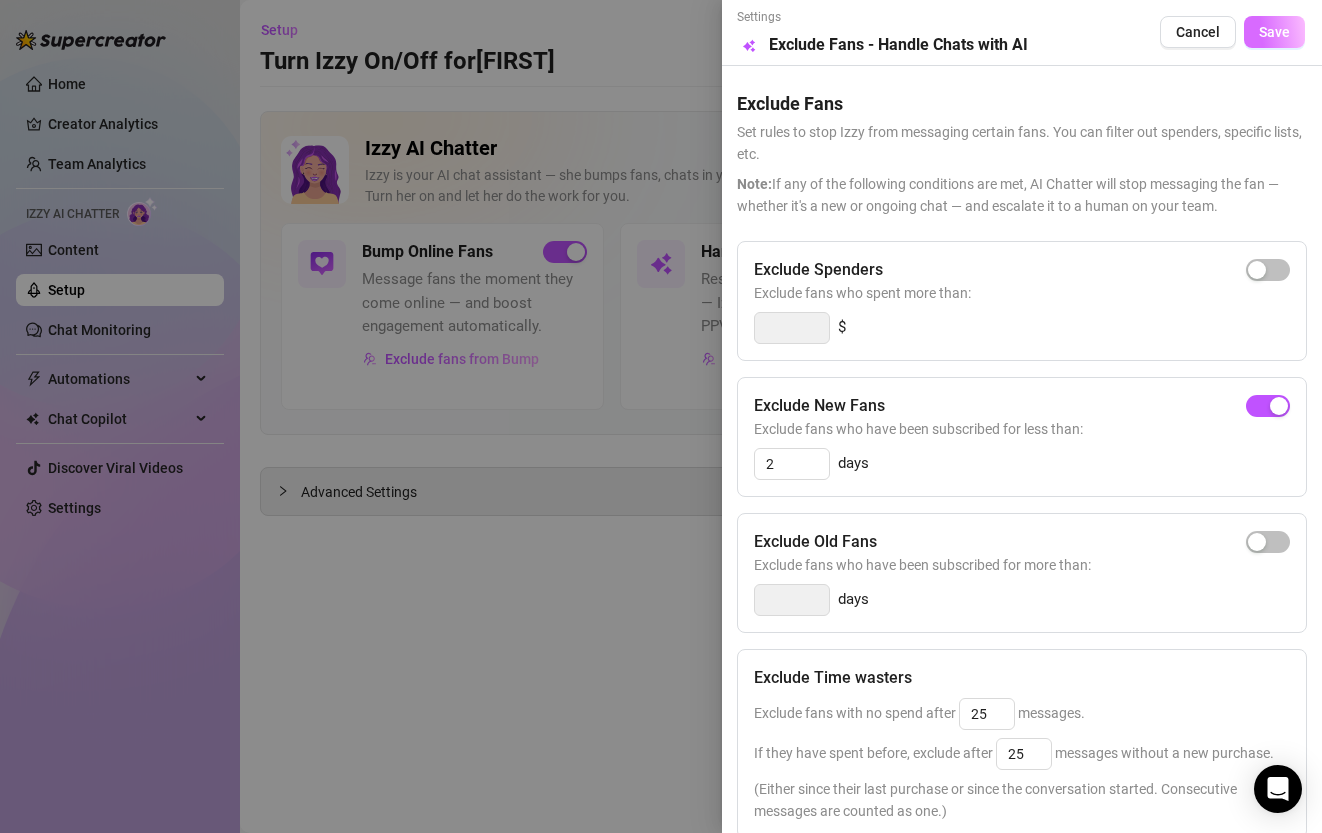 drag, startPoint x: 1279, startPoint y: 28, endPoint x: 1274, endPoint y: 44, distance: 16.763054 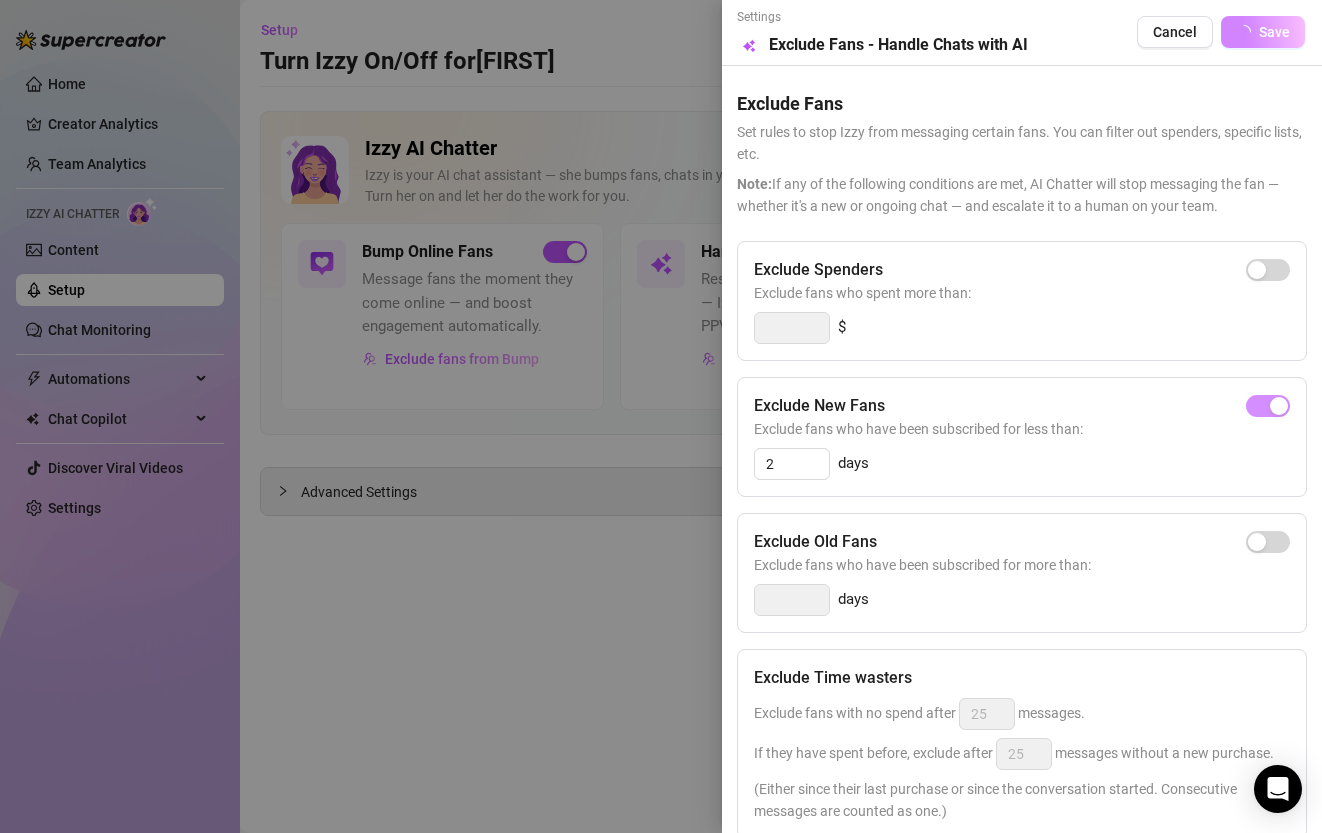 scroll, scrollTop: 1, scrollLeft: 0, axis: vertical 